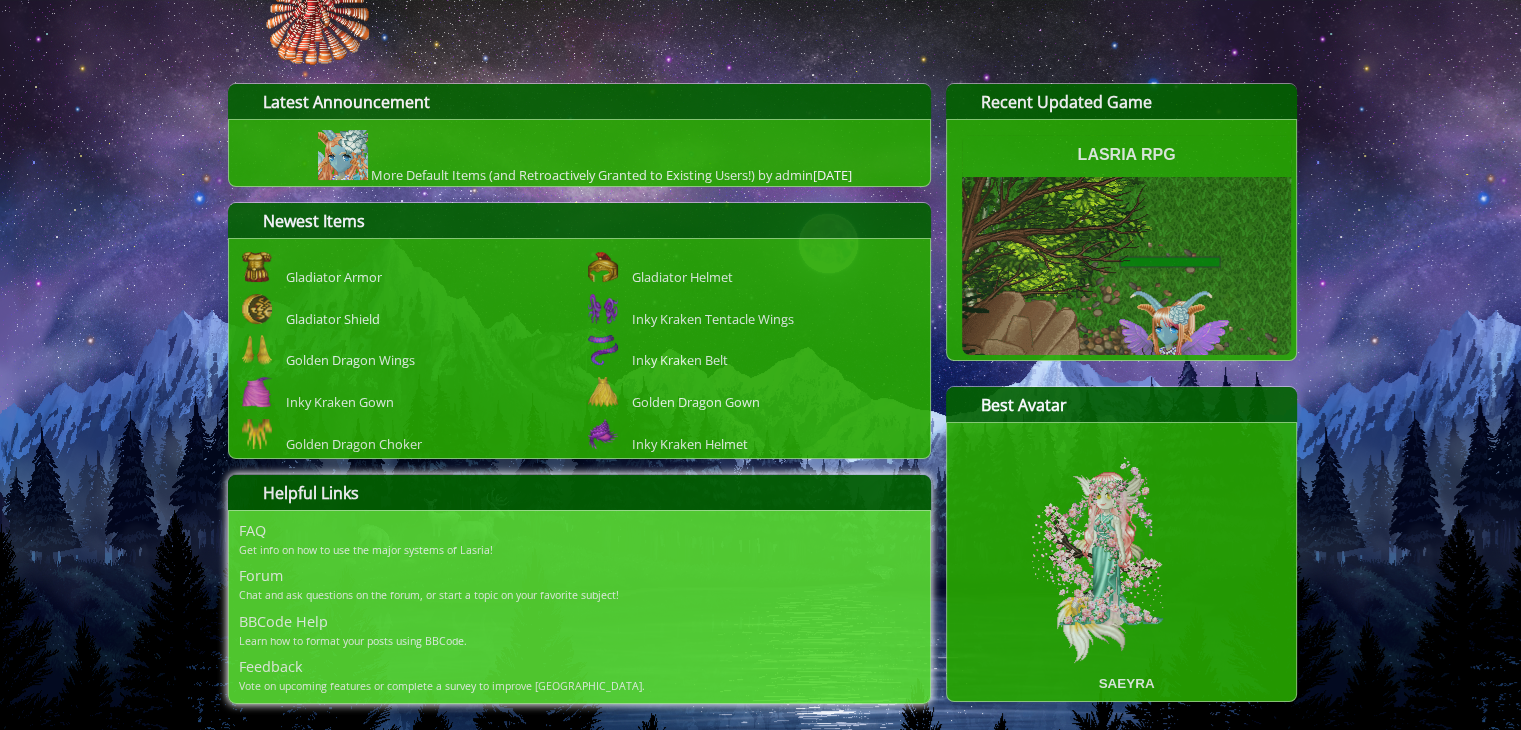scroll, scrollTop: 276, scrollLeft: 0, axis: vertical 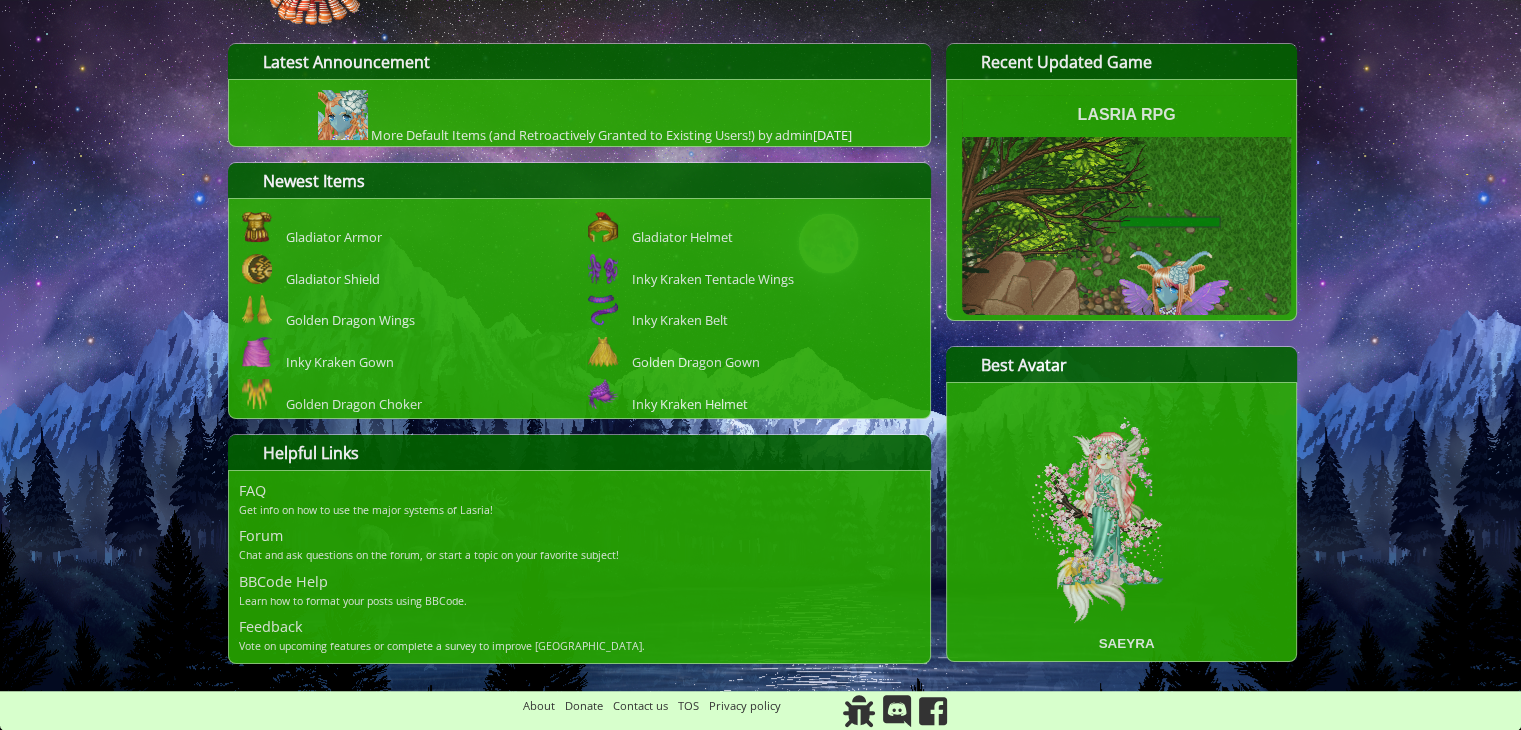 click on "369
Home
Avatar
Abilities
Crafting
Wardrobe
Inventory
Account
Games
RPG
Minigames" at bounding box center (760, 227) 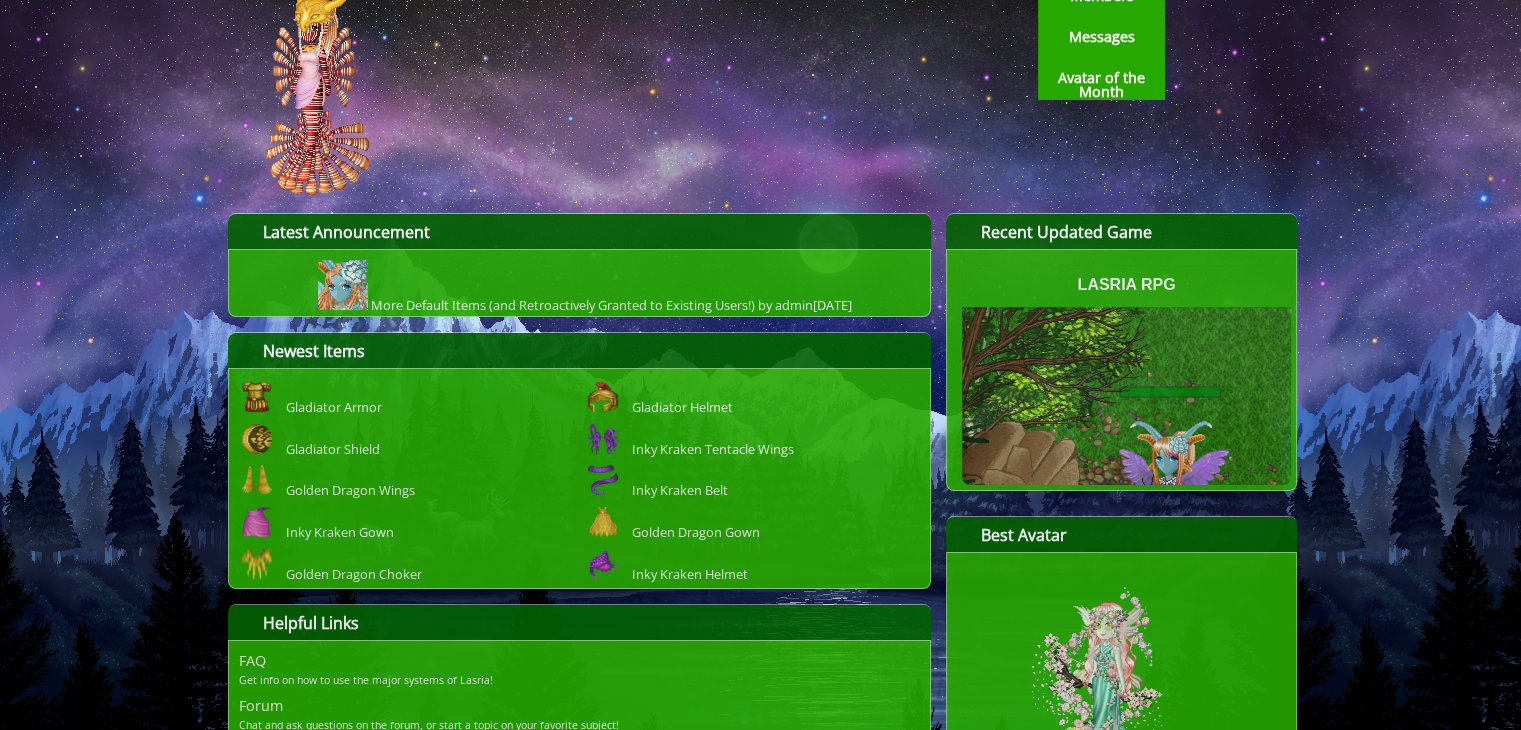 scroll, scrollTop: 0, scrollLeft: 0, axis: both 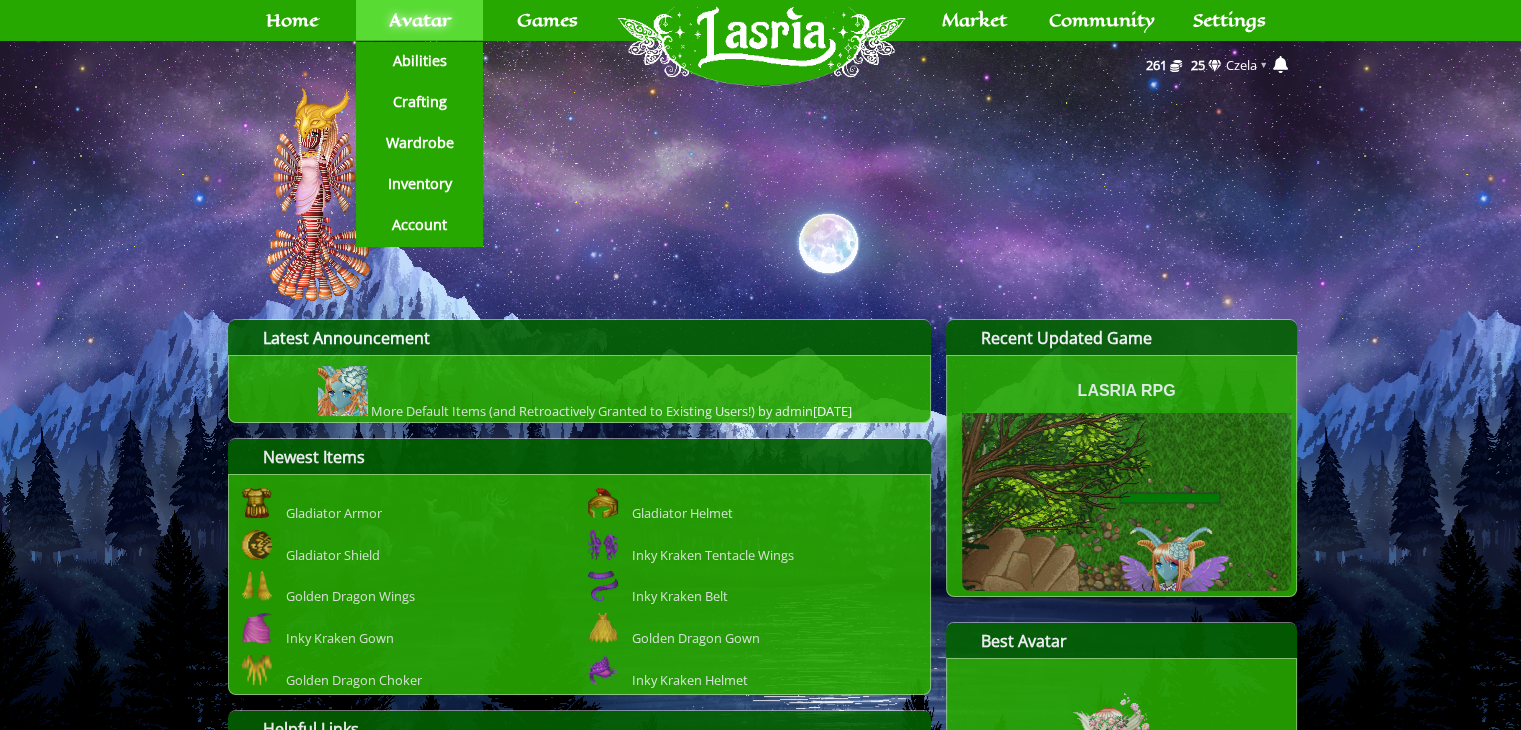 click on "Avatar" at bounding box center (419, 20) 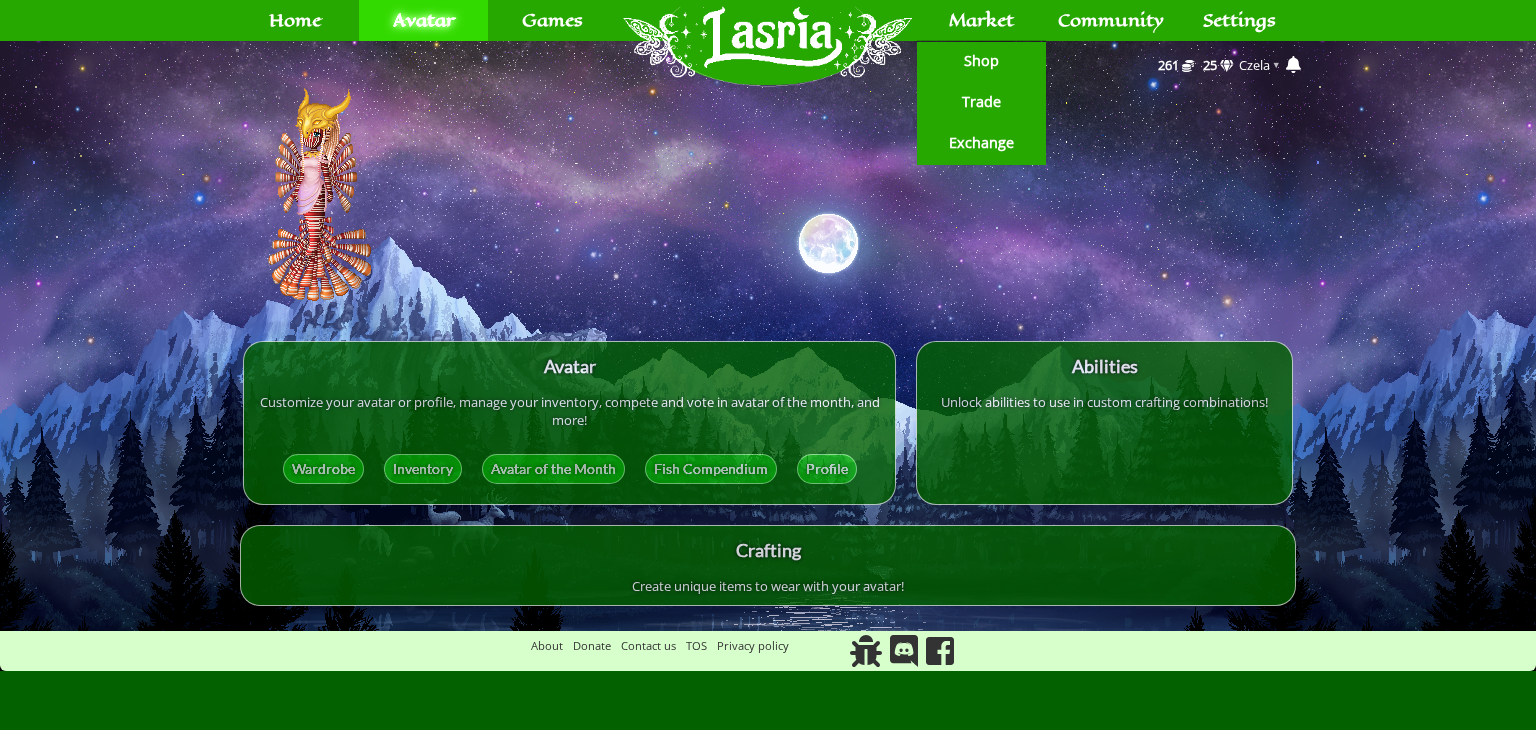 scroll, scrollTop: 0, scrollLeft: 0, axis: both 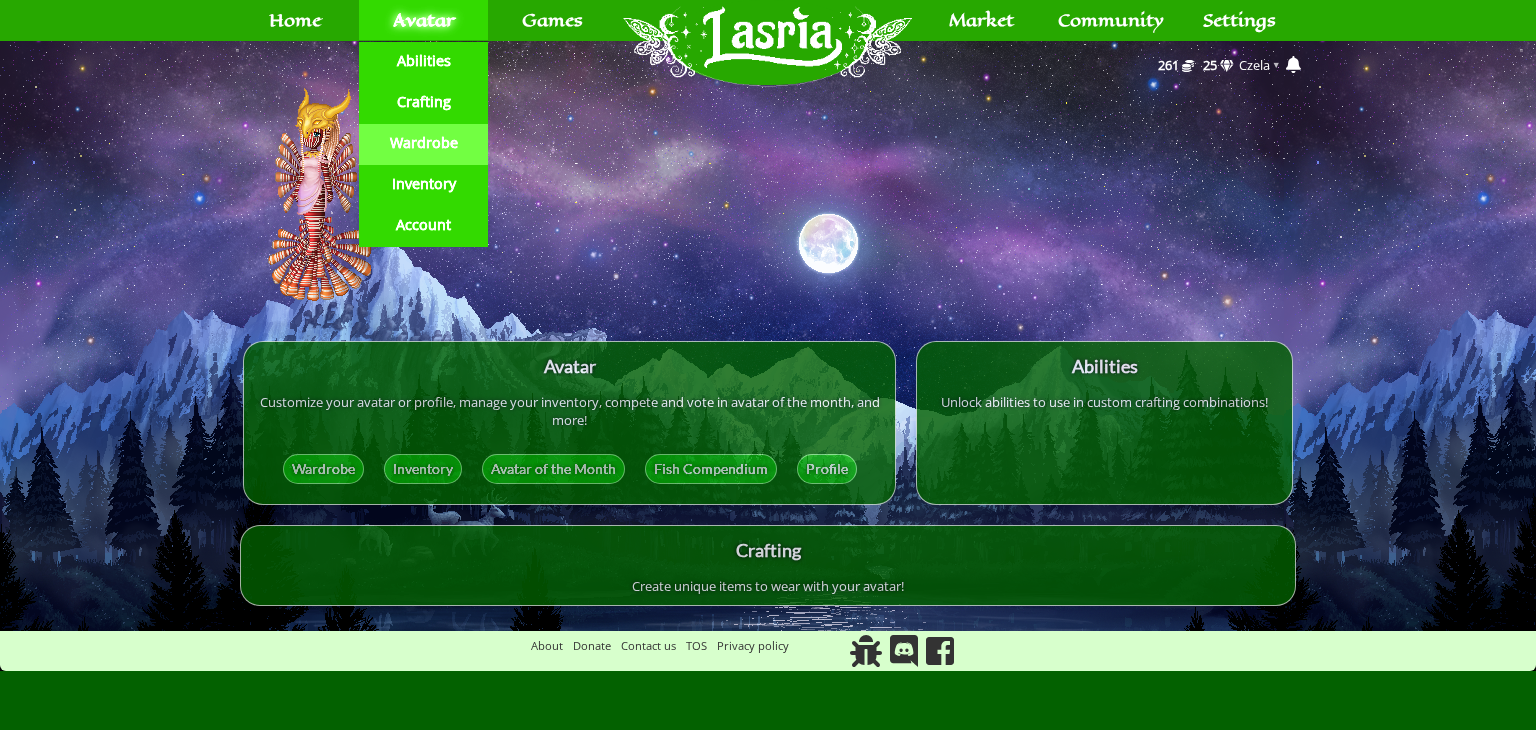 click on "Wardrobe" at bounding box center (424, 143) 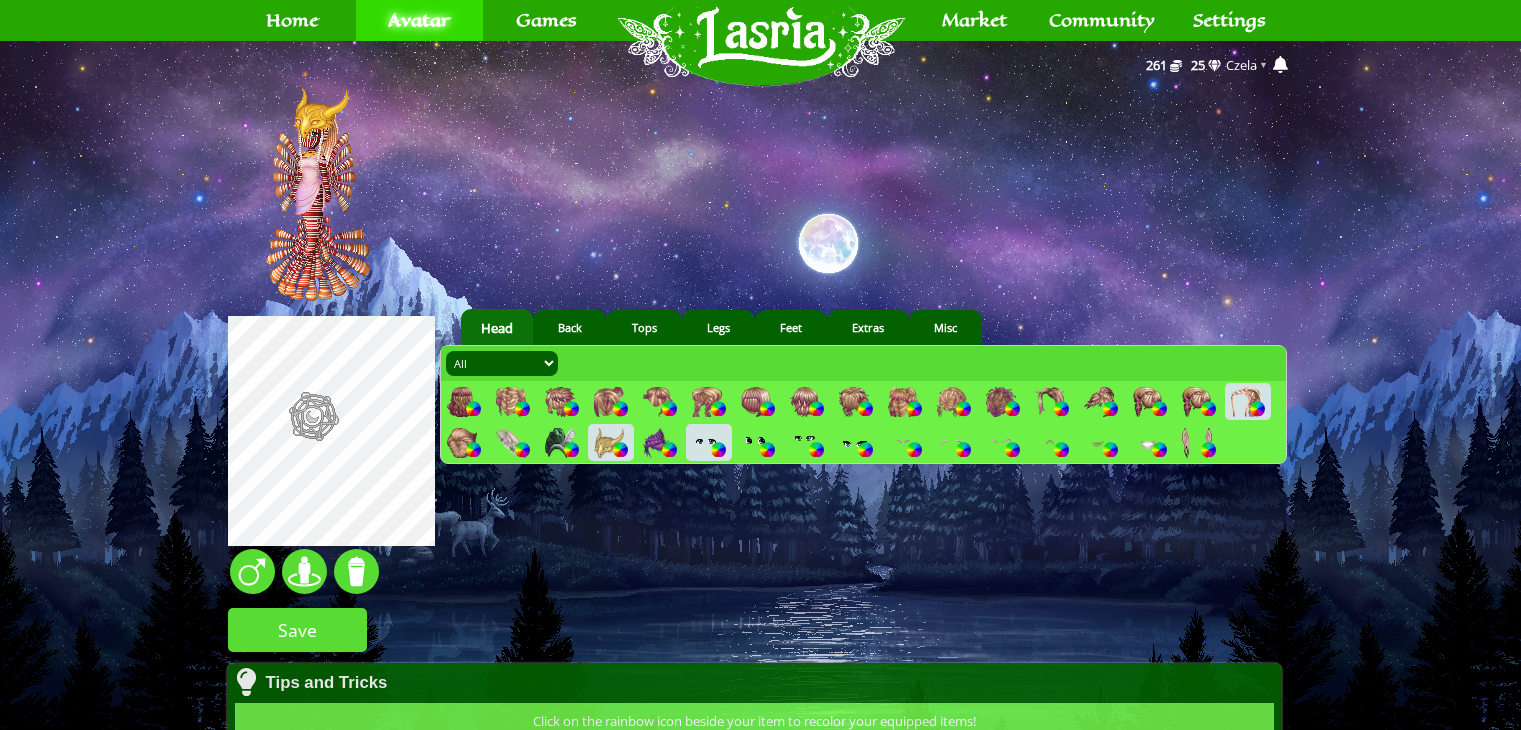 scroll, scrollTop: 0, scrollLeft: 0, axis: both 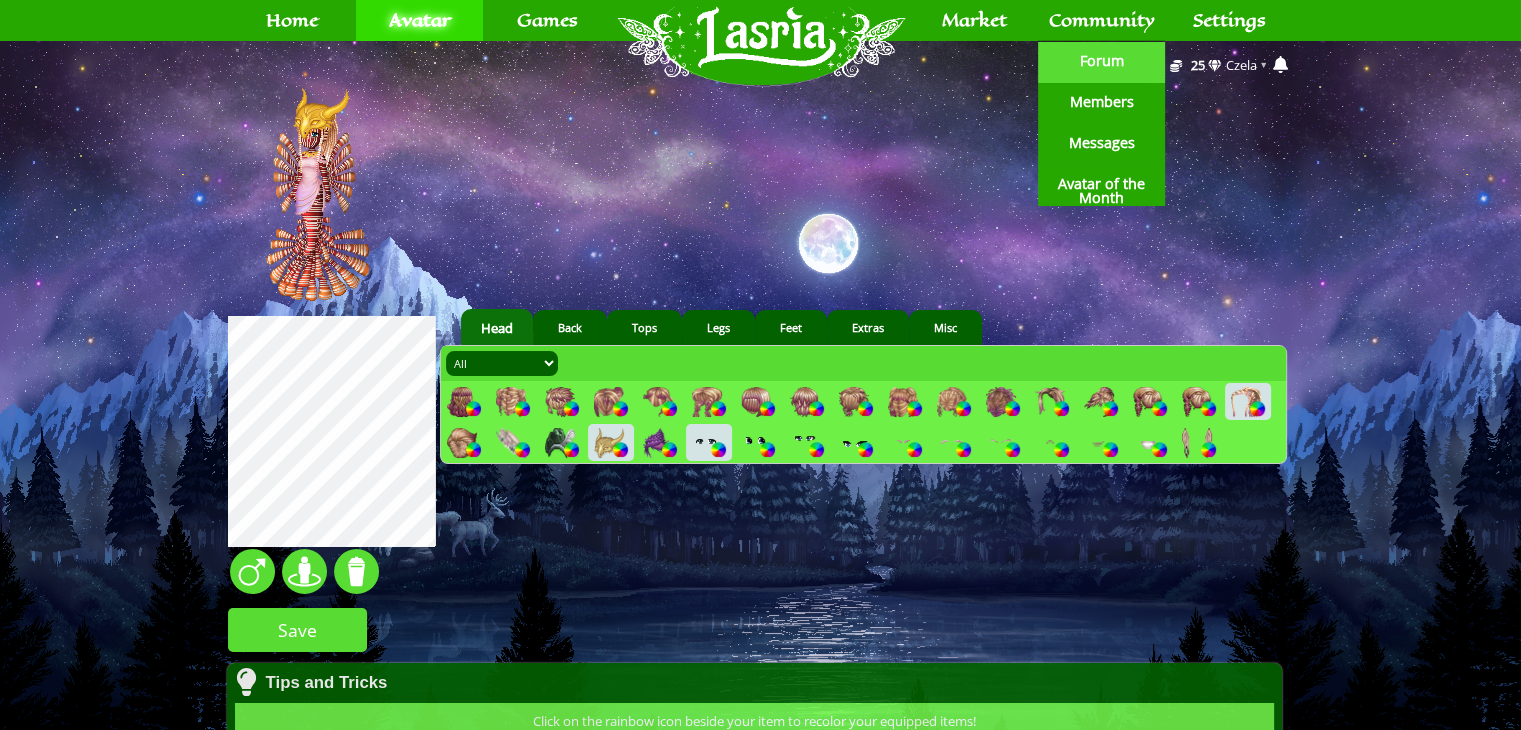 click on "Forum" at bounding box center (1102, 61) 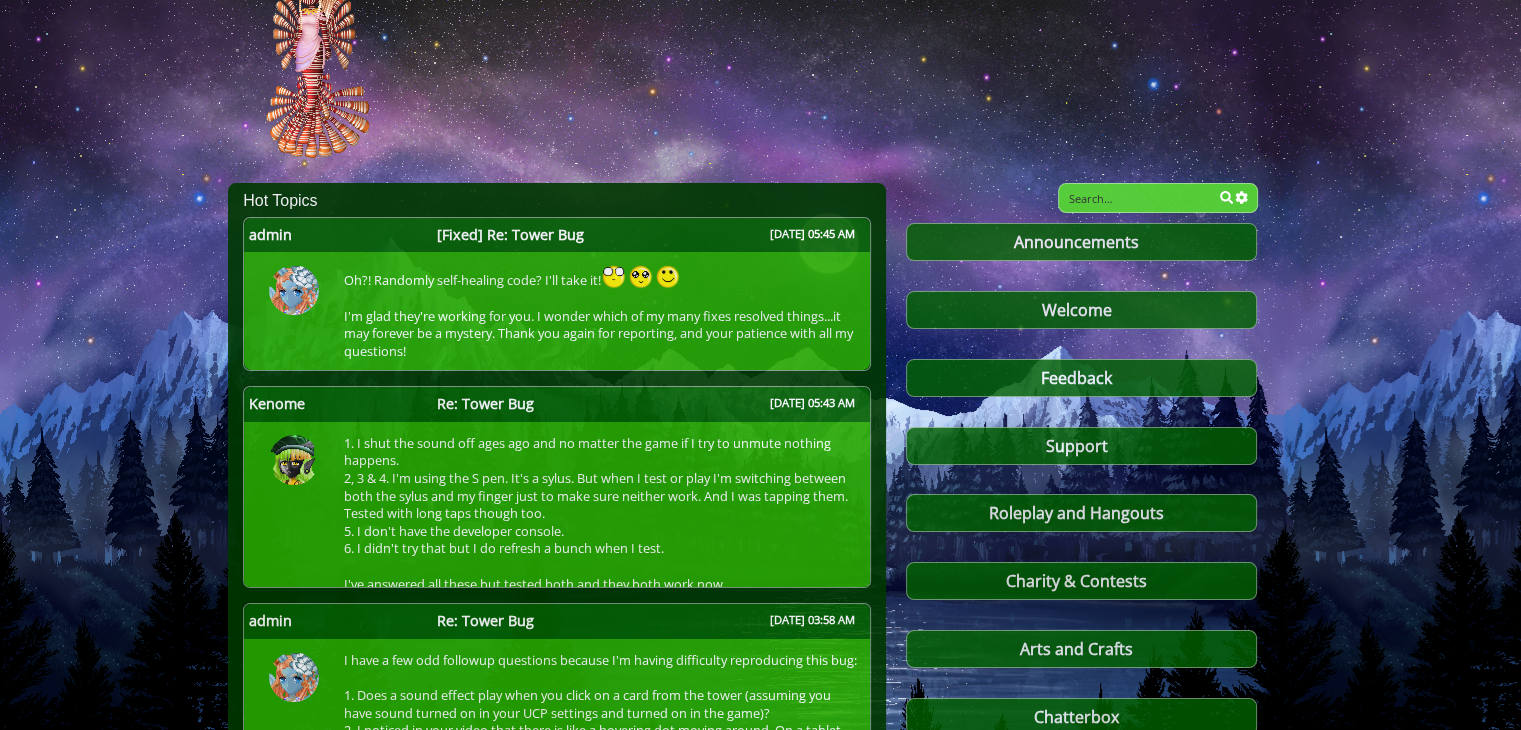 scroll, scrollTop: 0, scrollLeft: 0, axis: both 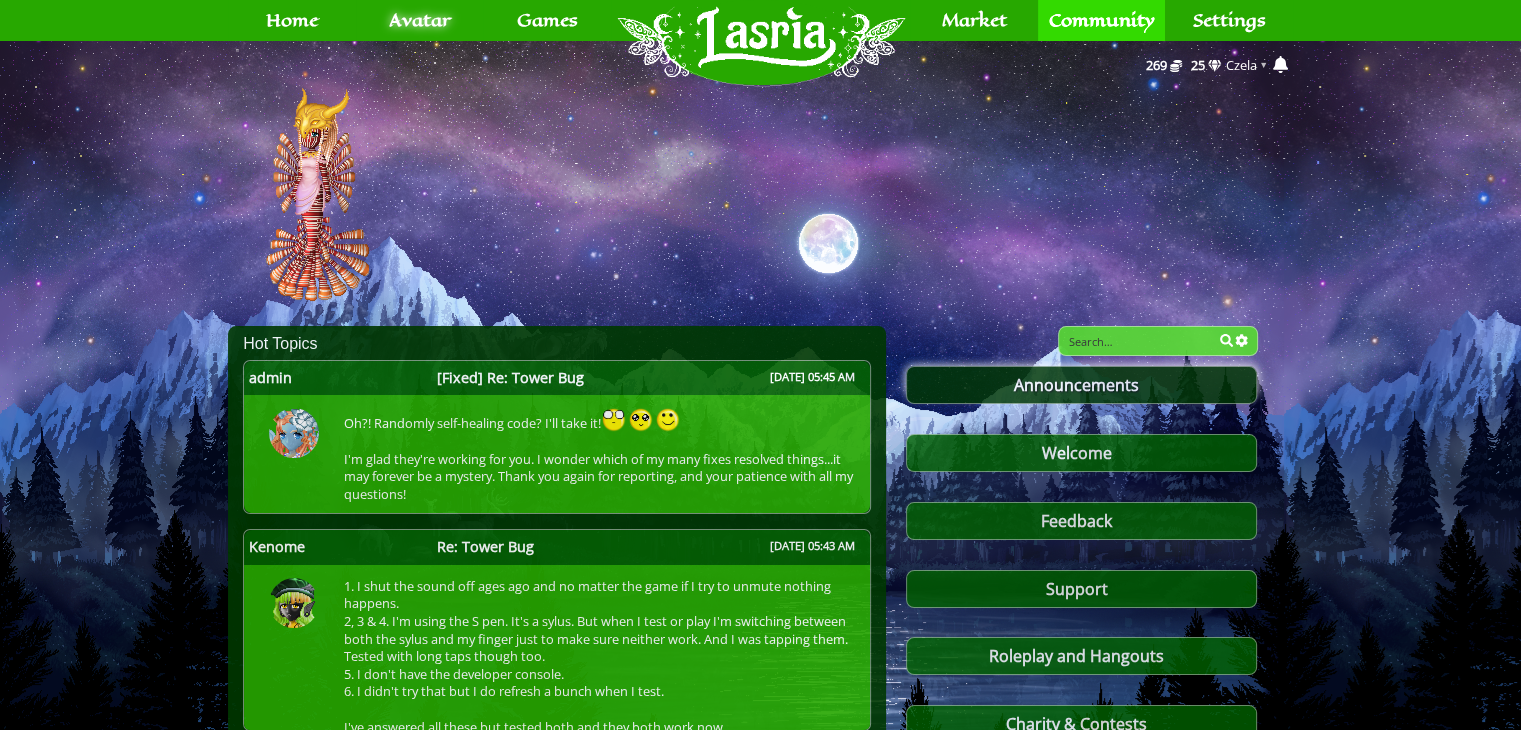 click on "Announcements" at bounding box center [1081, 385] 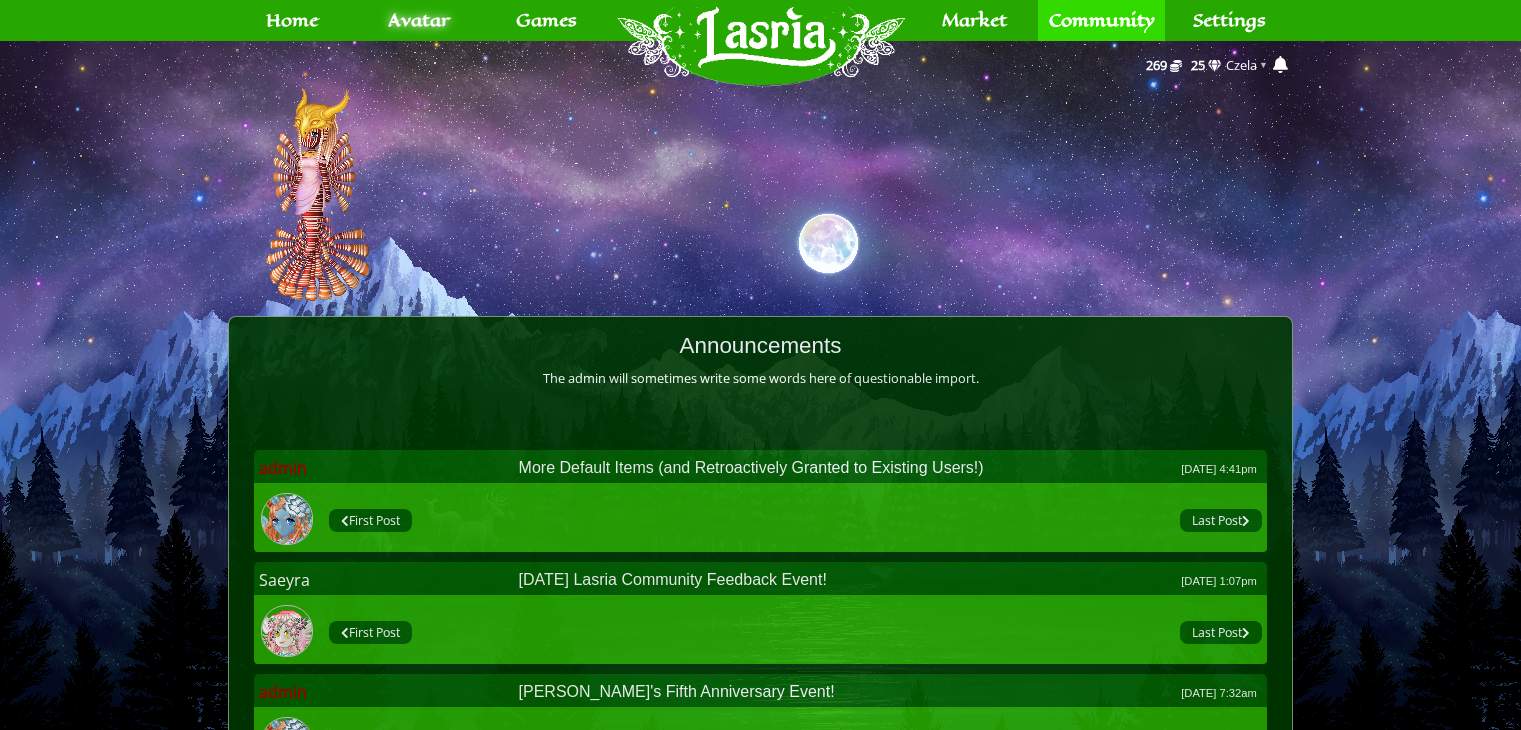 scroll, scrollTop: 0, scrollLeft: 0, axis: both 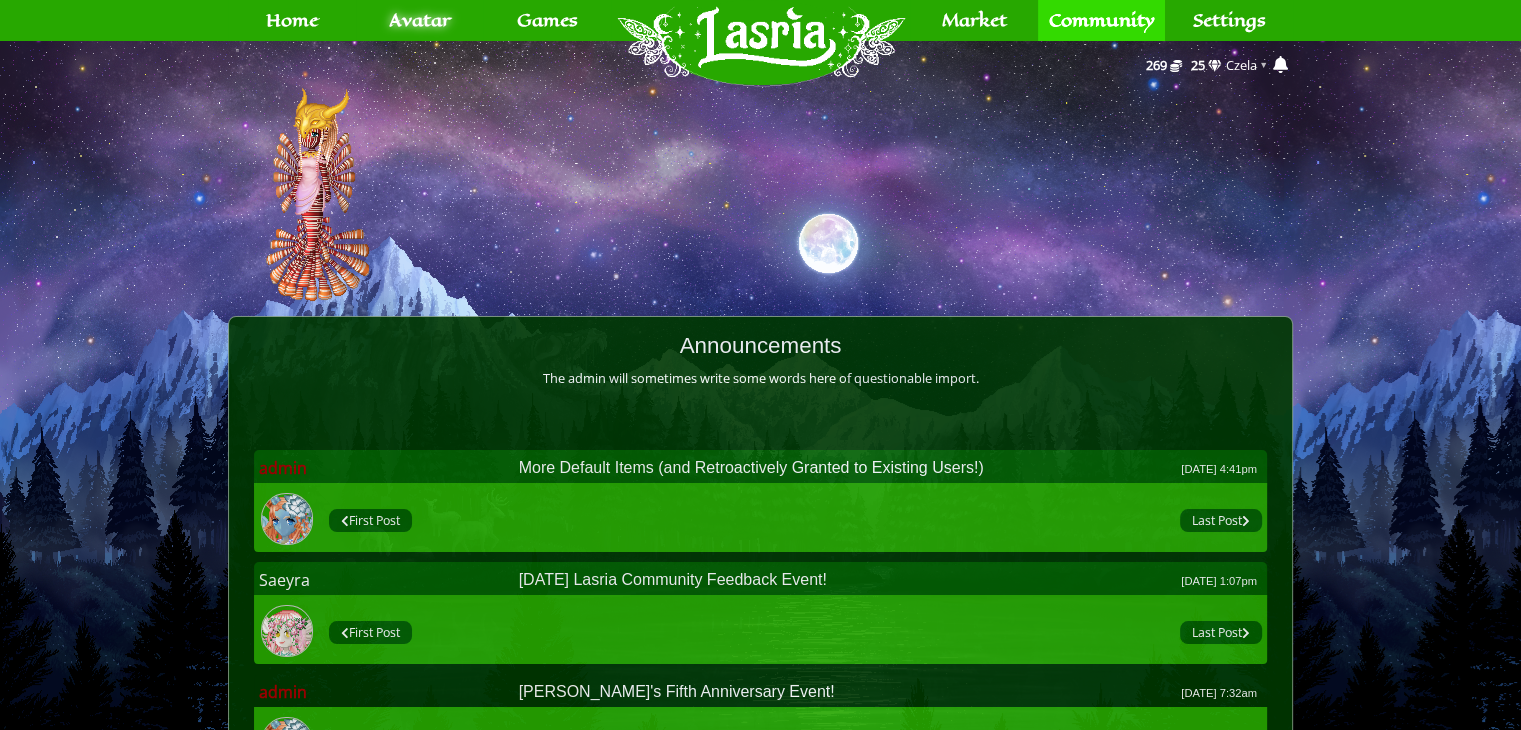 click on "Lasria's Fifth Anniversary Event!
May 16, 2025 7:32am" at bounding box center [888, 692] 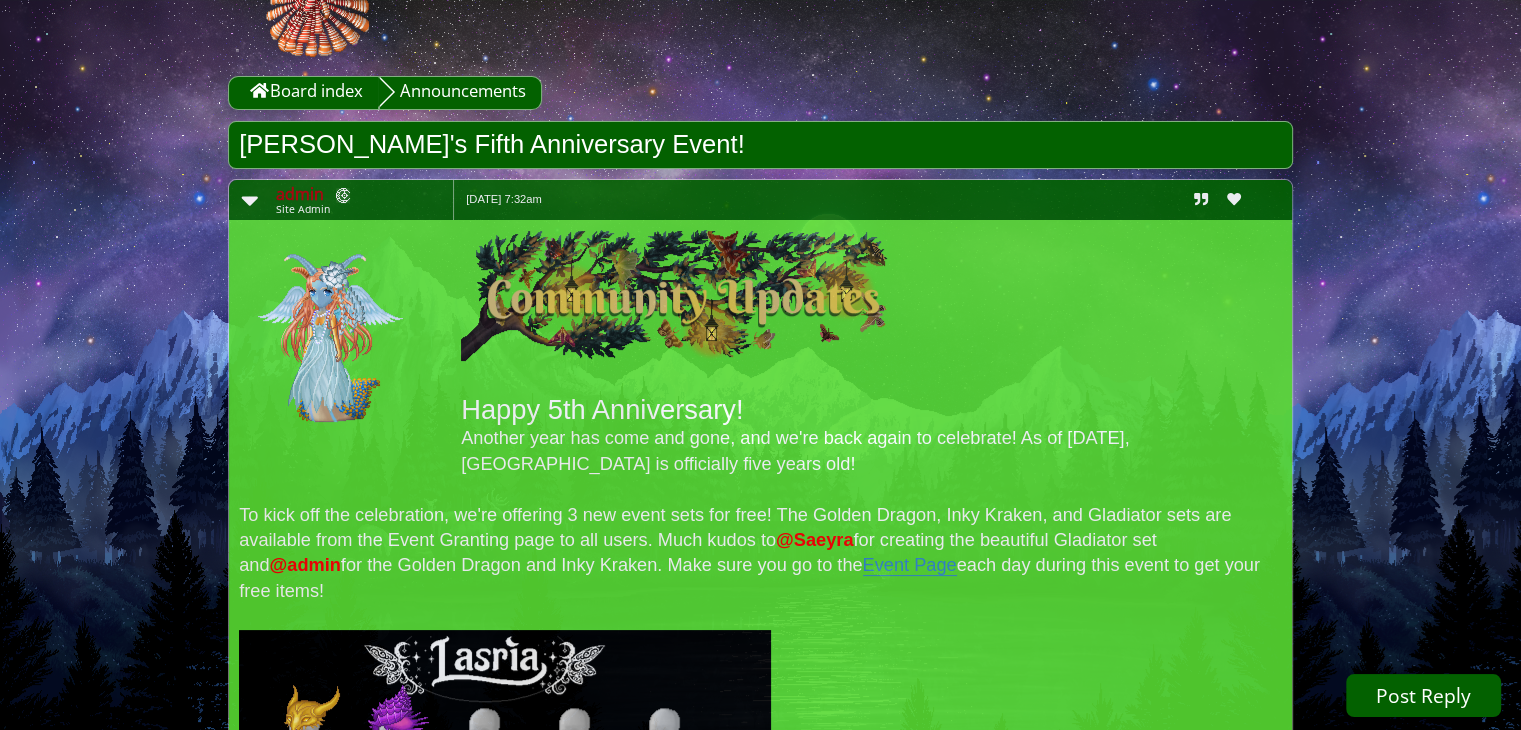 scroll, scrollTop: 400, scrollLeft: 0, axis: vertical 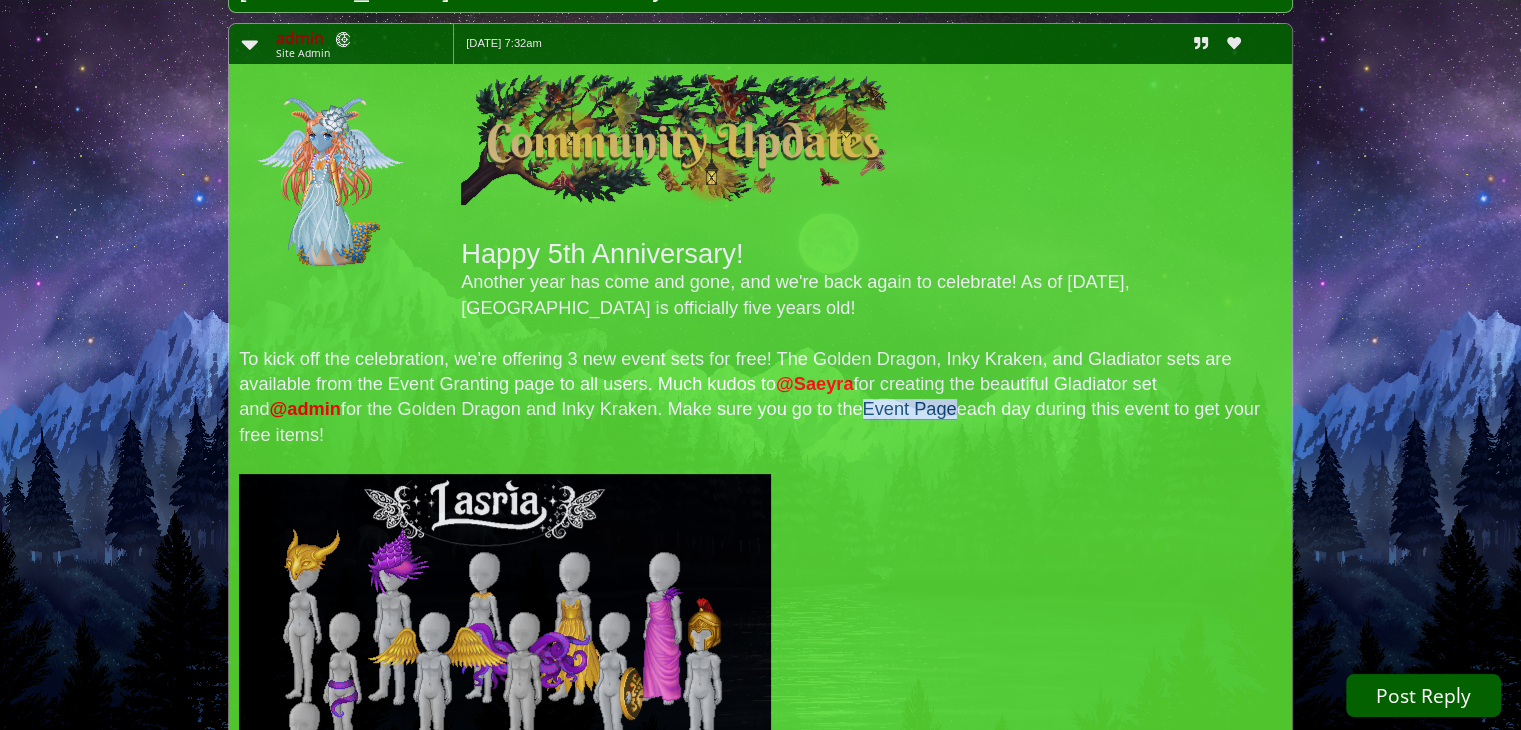 click on "Event Page" at bounding box center [910, 409] 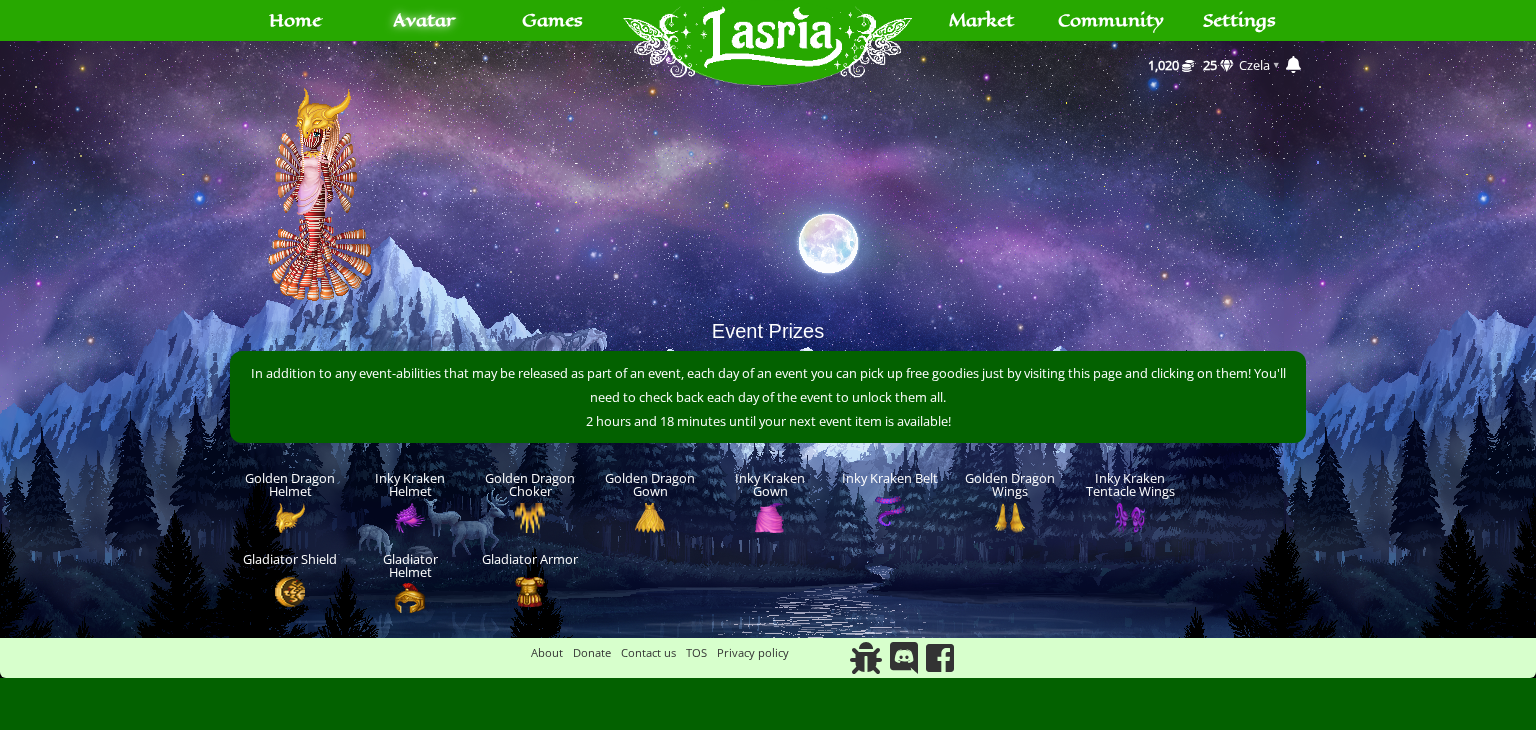 scroll, scrollTop: 0, scrollLeft: 0, axis: both 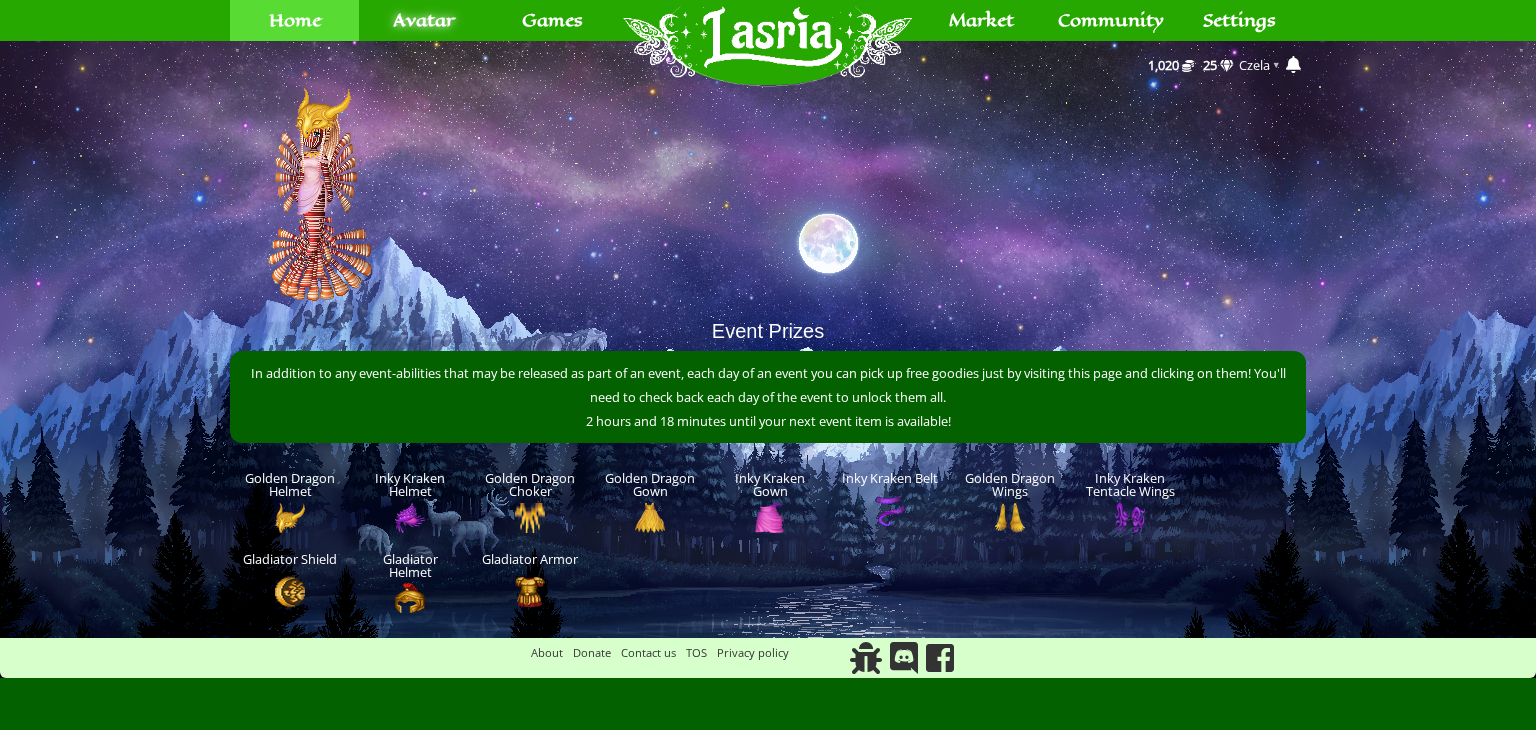 click on "Home" at bounding box center [295, 20] 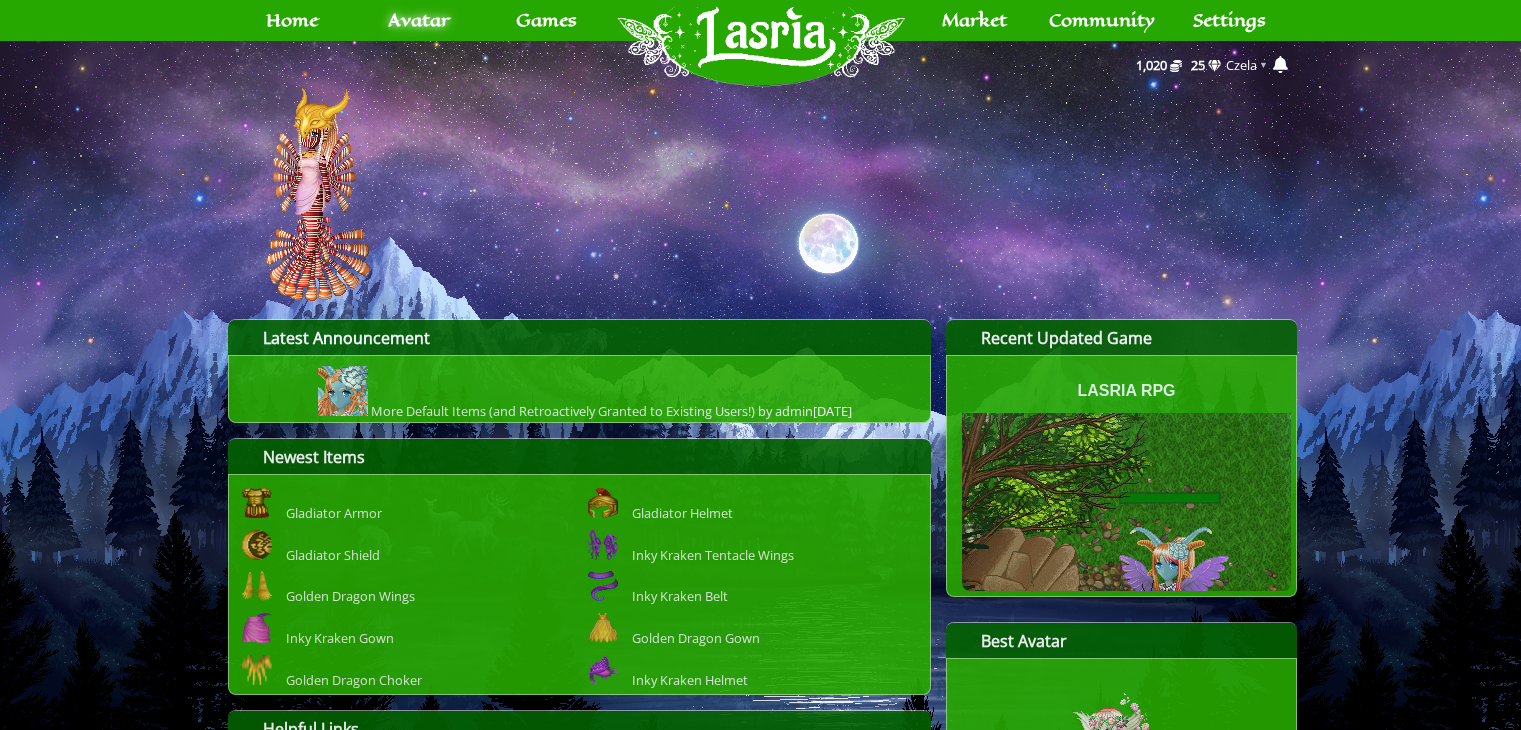 scroll, scrollTop: 0, scrollLeft: 0, axis: both 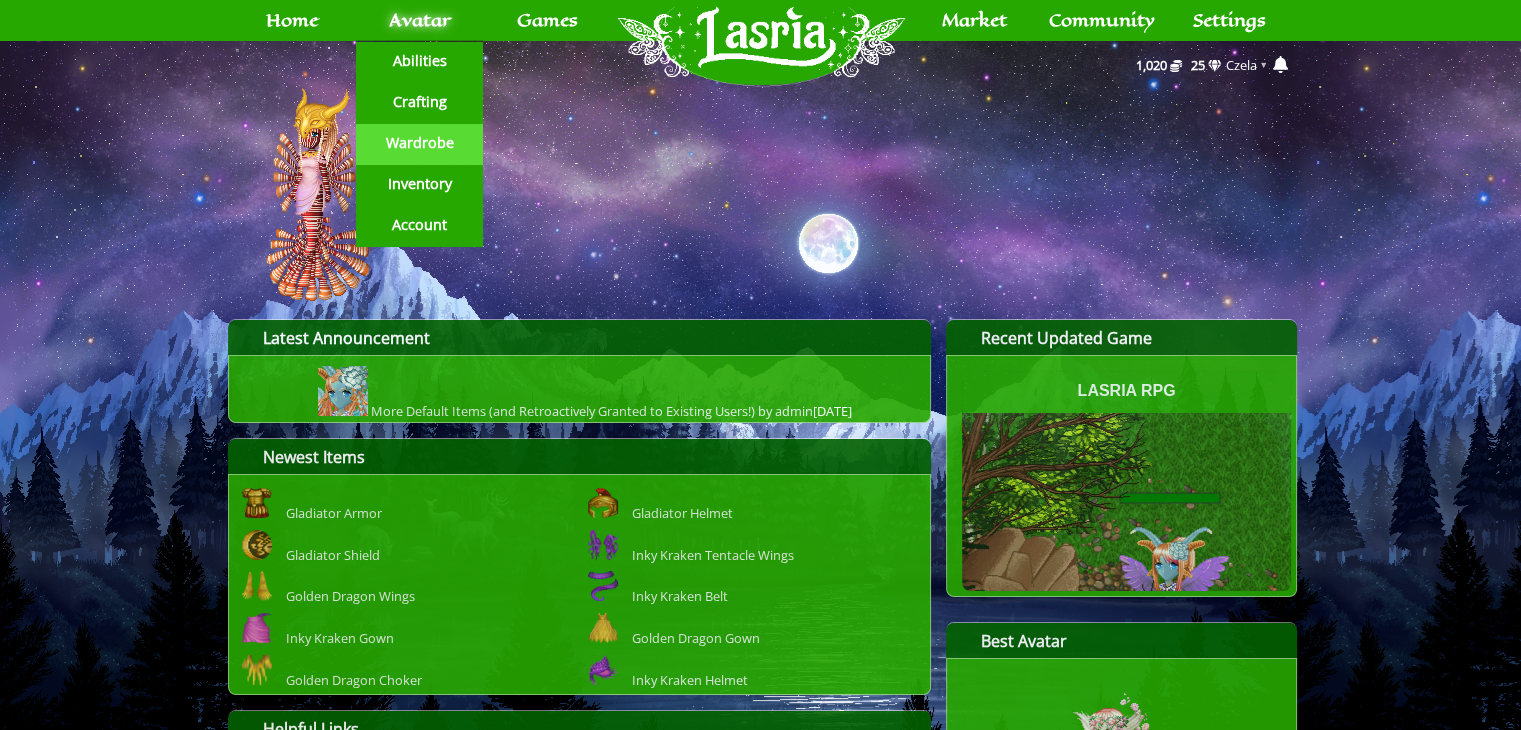 click on "Wardrobe" at bounding box center (419, 143) 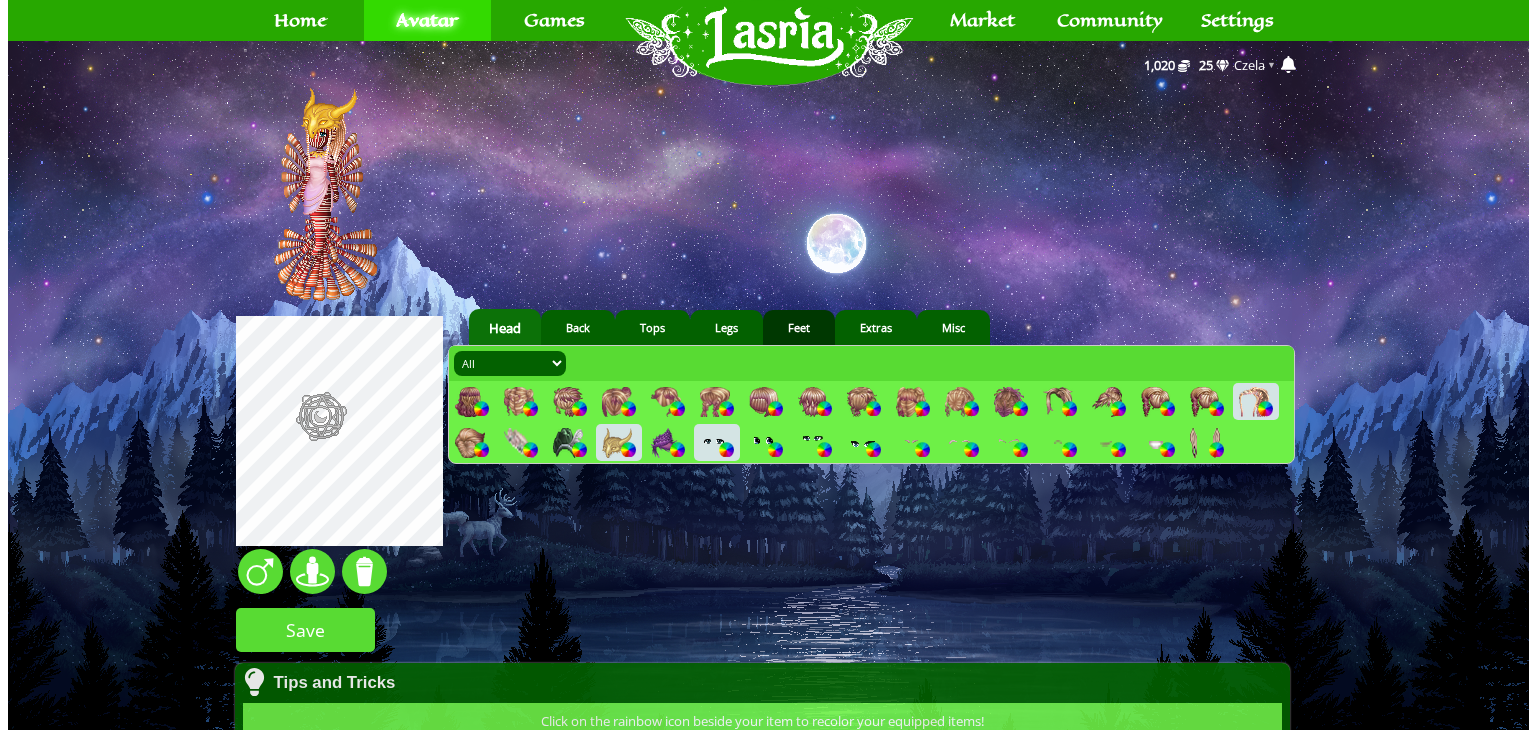 scroll, scrollTop: 0, scrollLeft: 0, axis: both 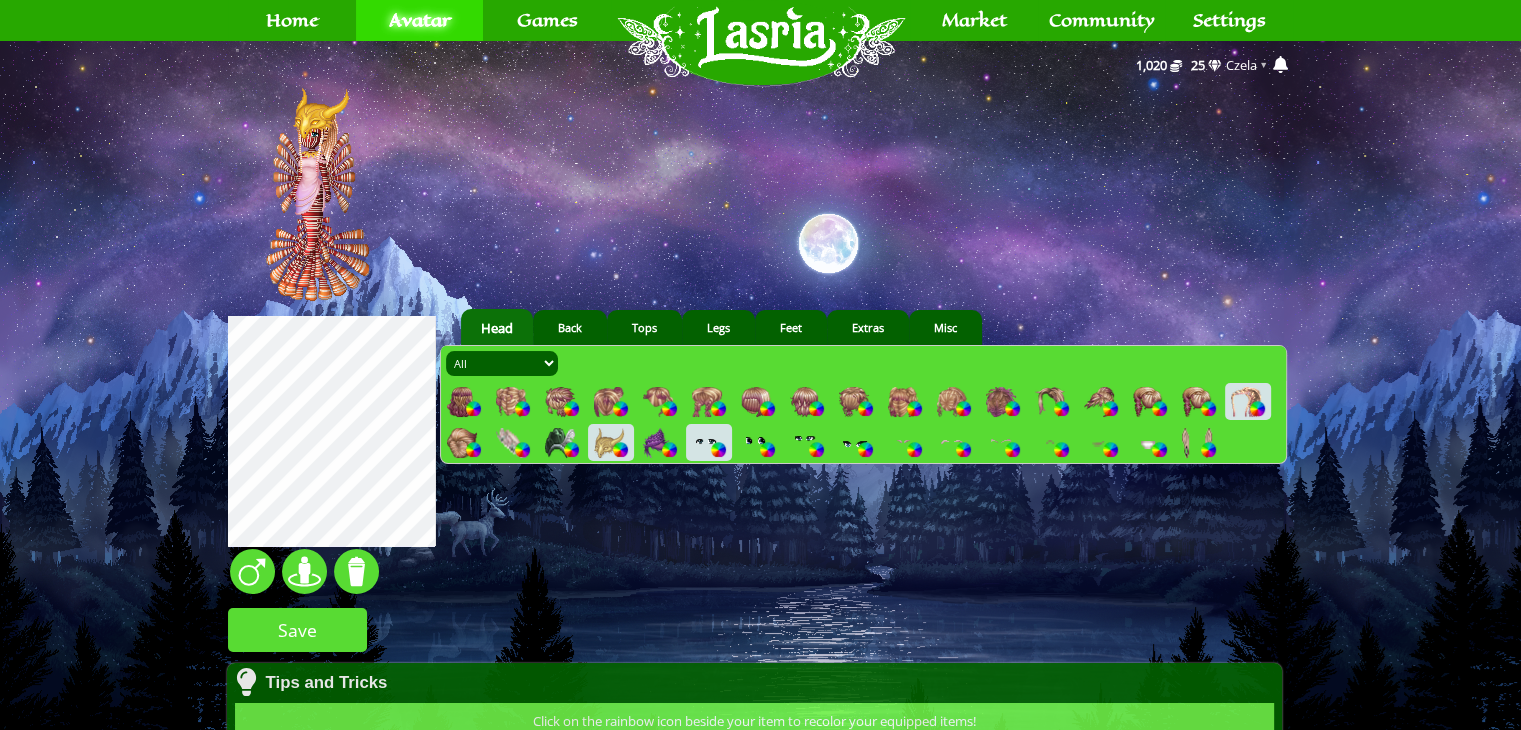 click at bounding box center (718, 449) 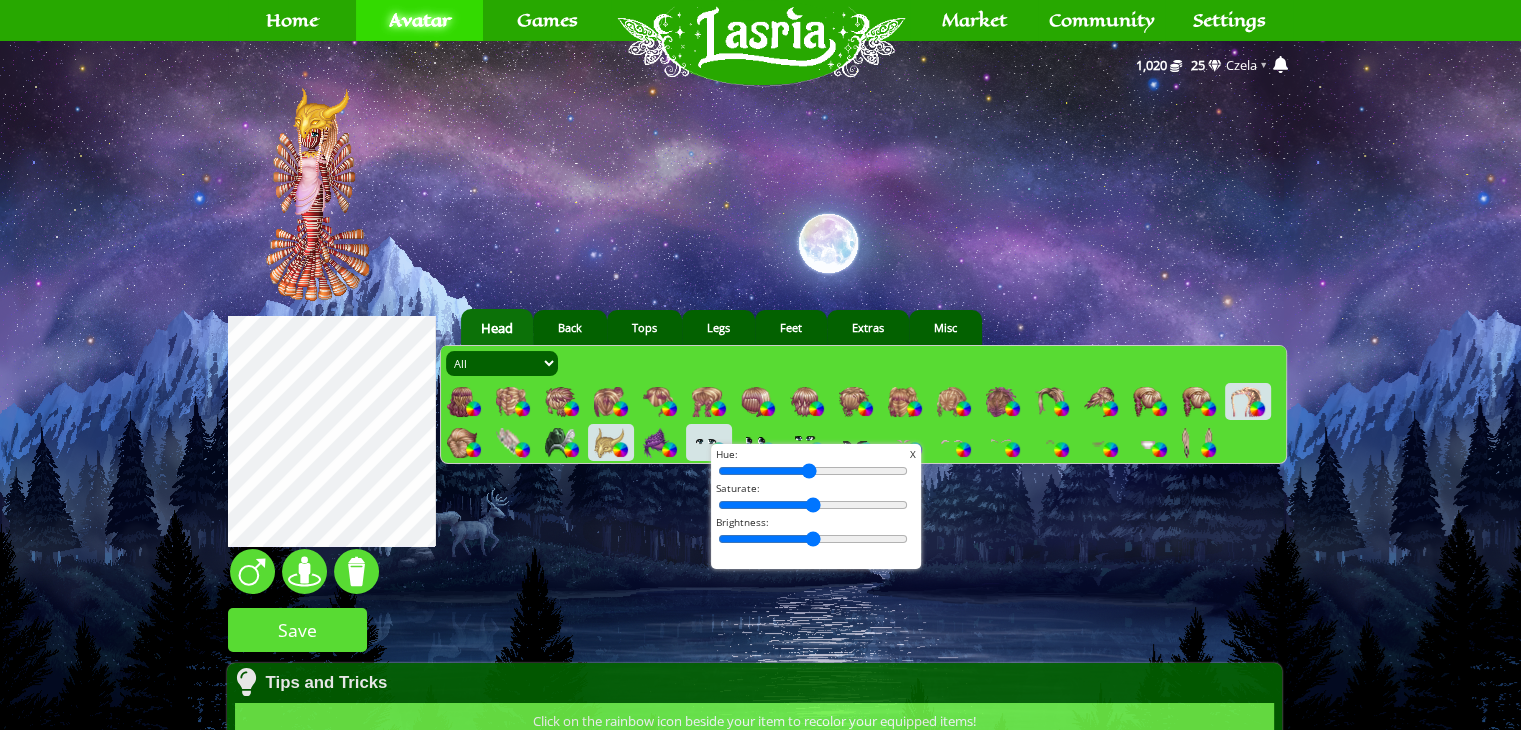 drag, startPoint x: 728, startPoint y: 468, endPoint x: 801, endPoint y: 481, distance: 74.1485 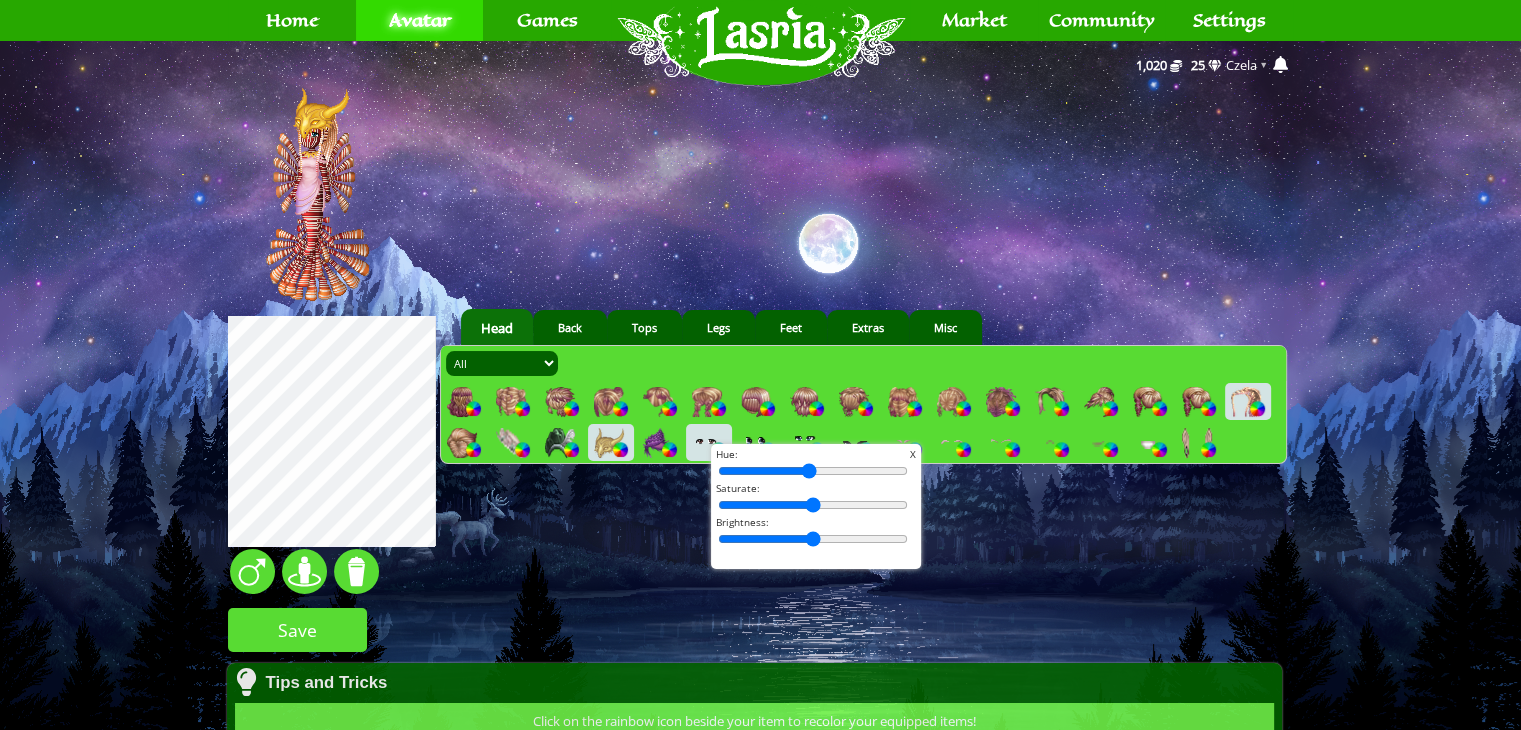 click on "X" at bounding box center (913, 454) 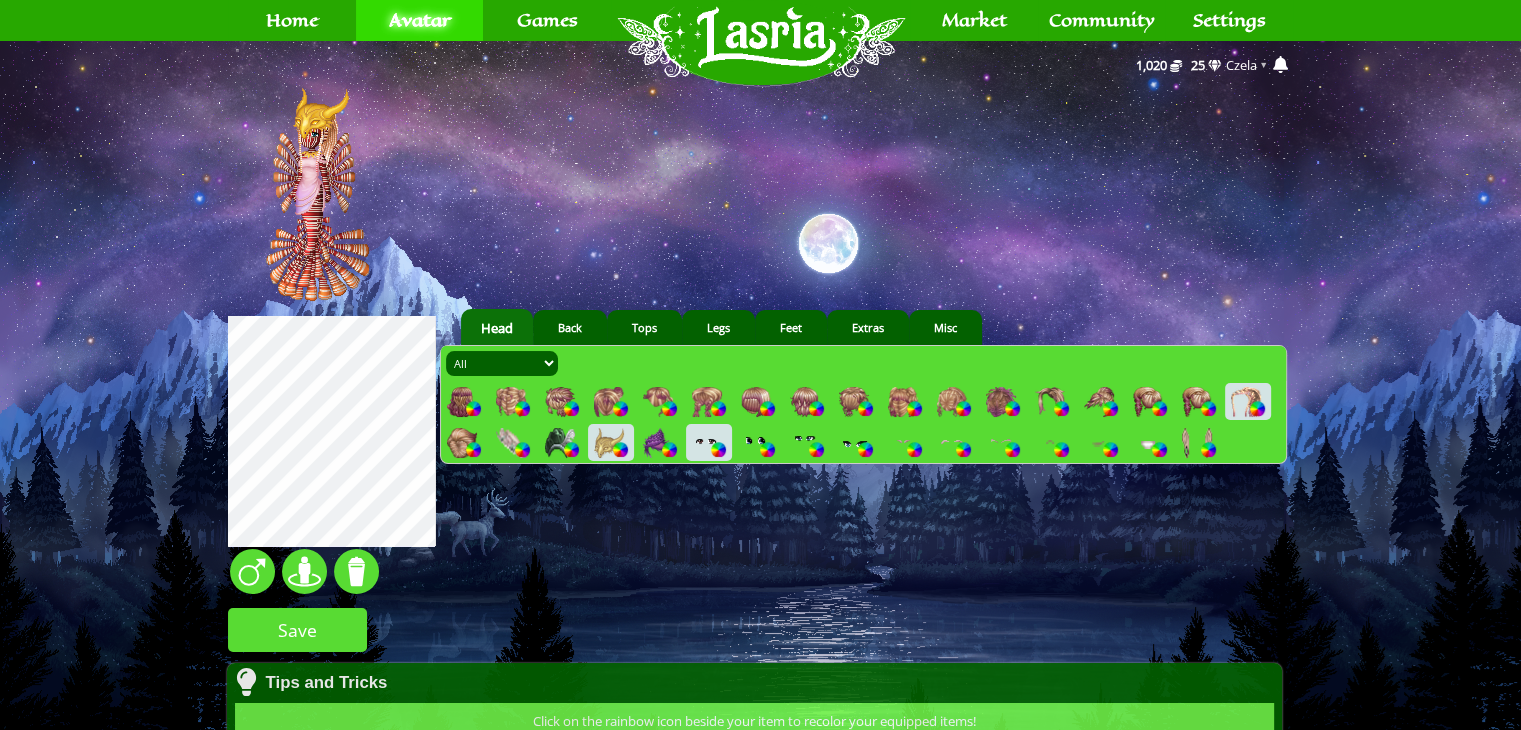 click at bounding box center (1148, 443) 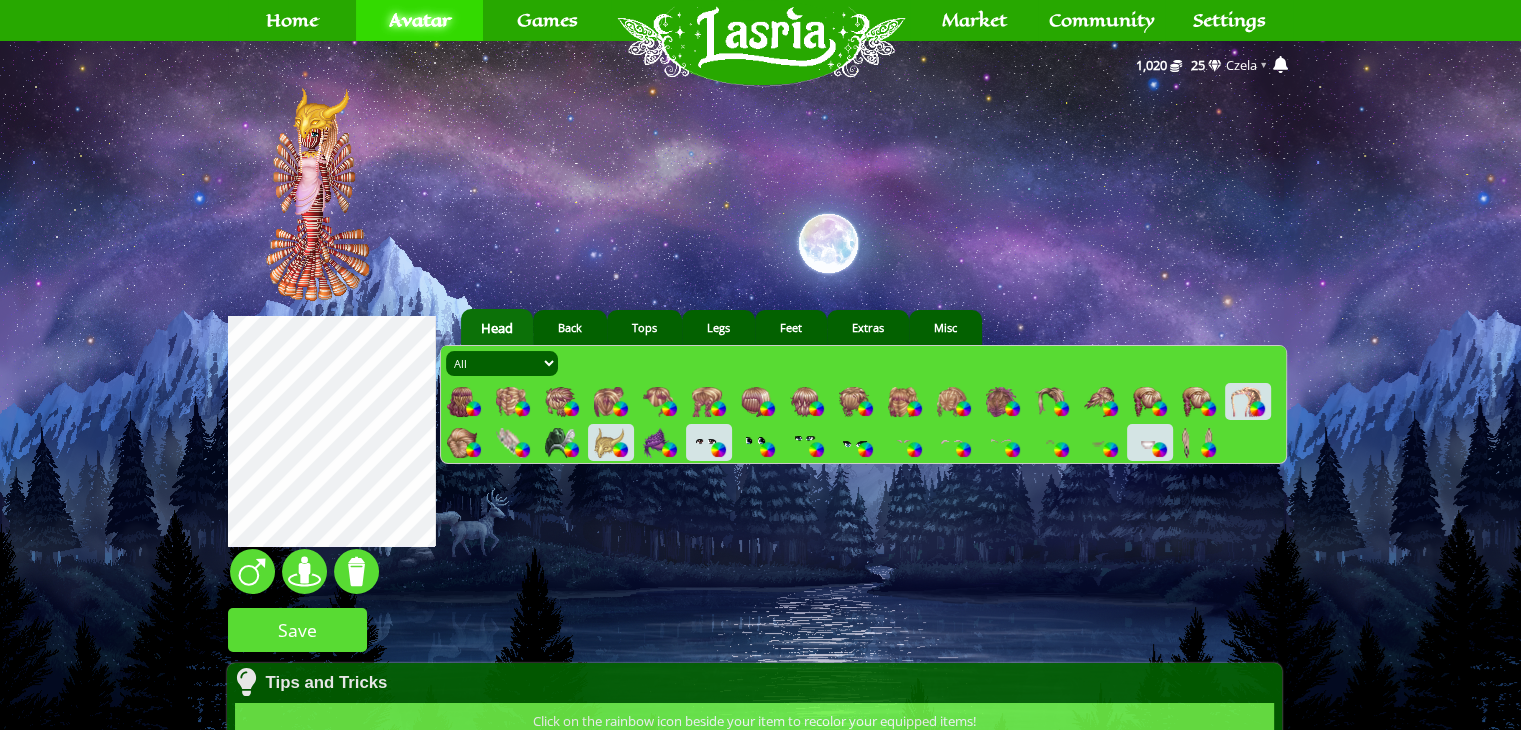 click at bounding box center [1099, 443] 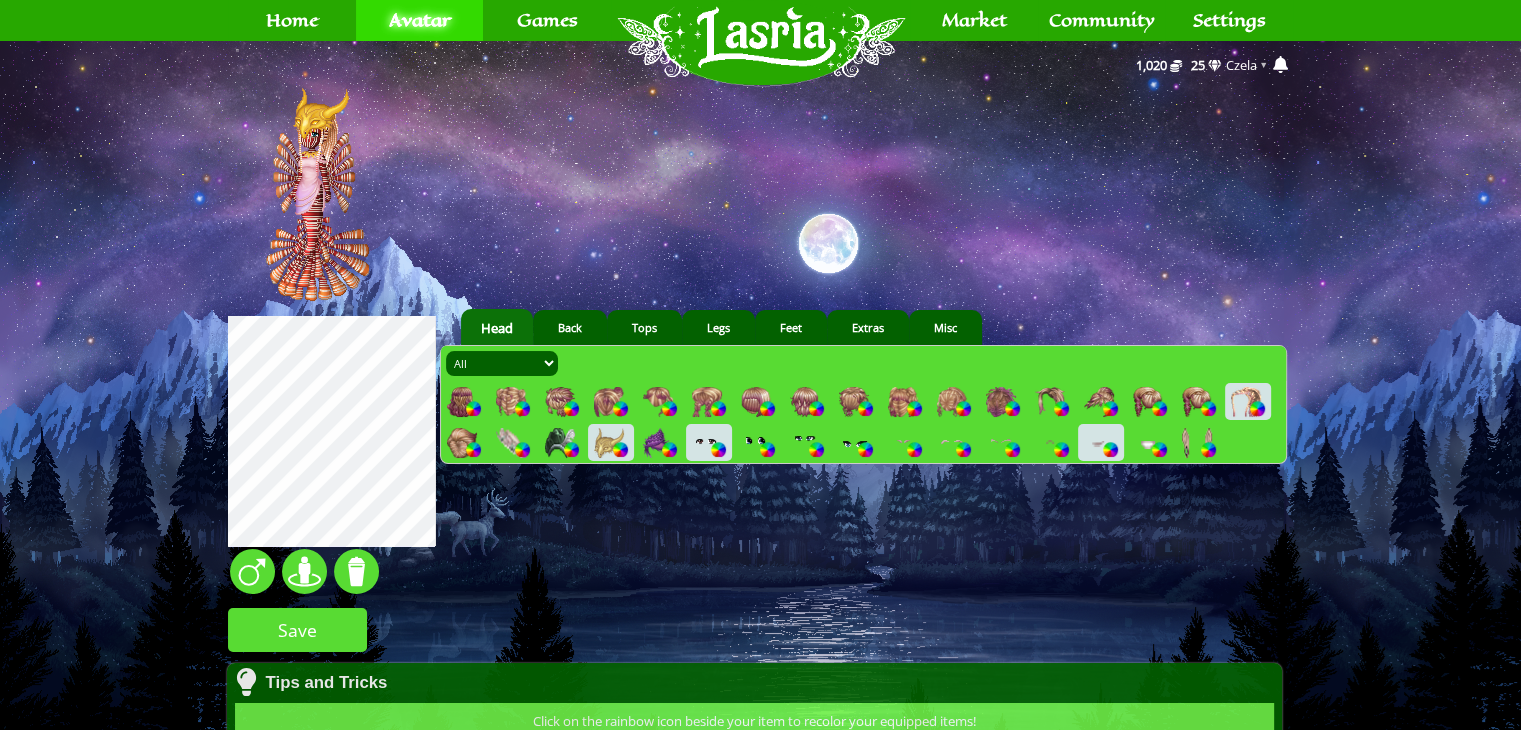click at bounding box center (1050, 443) 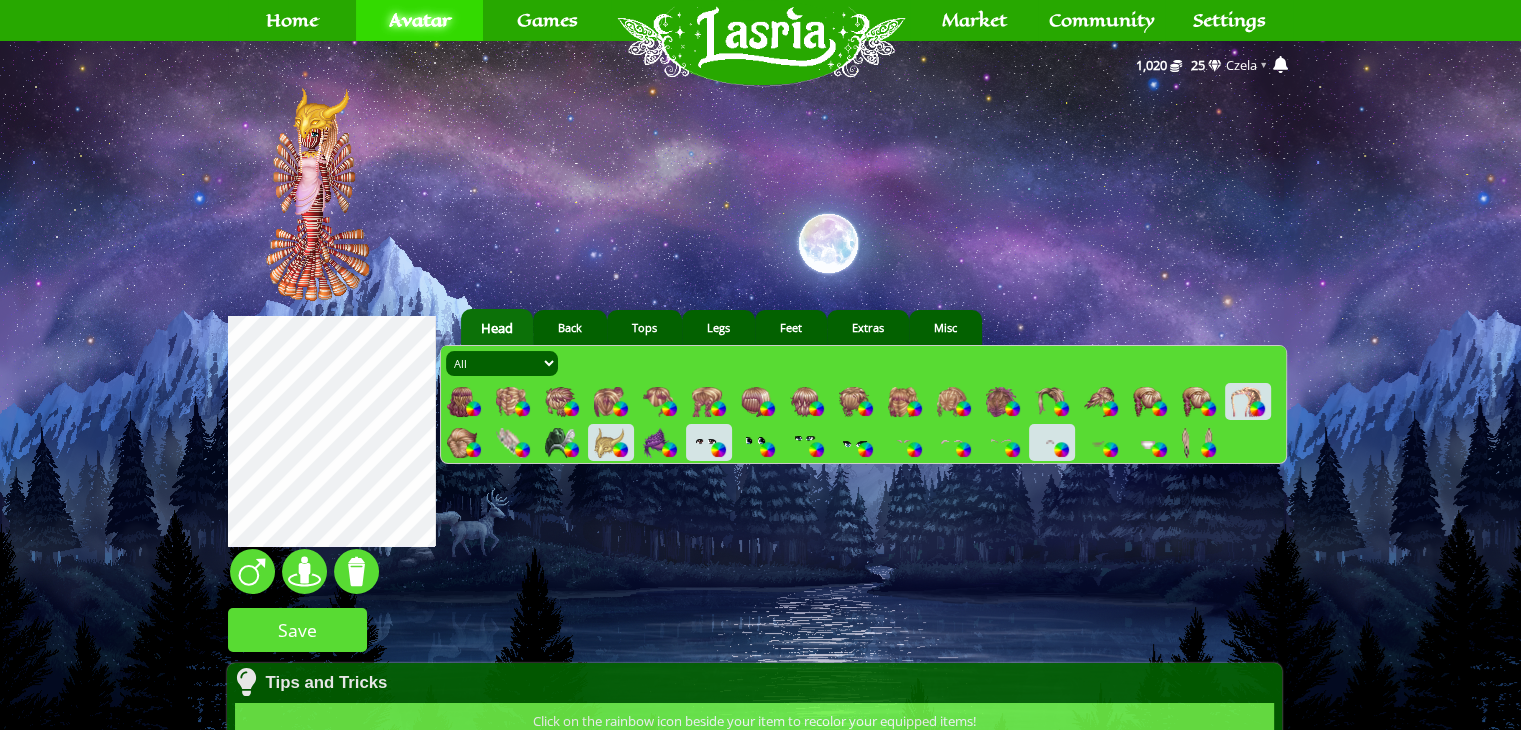 click at bounding box center [1148, 443] 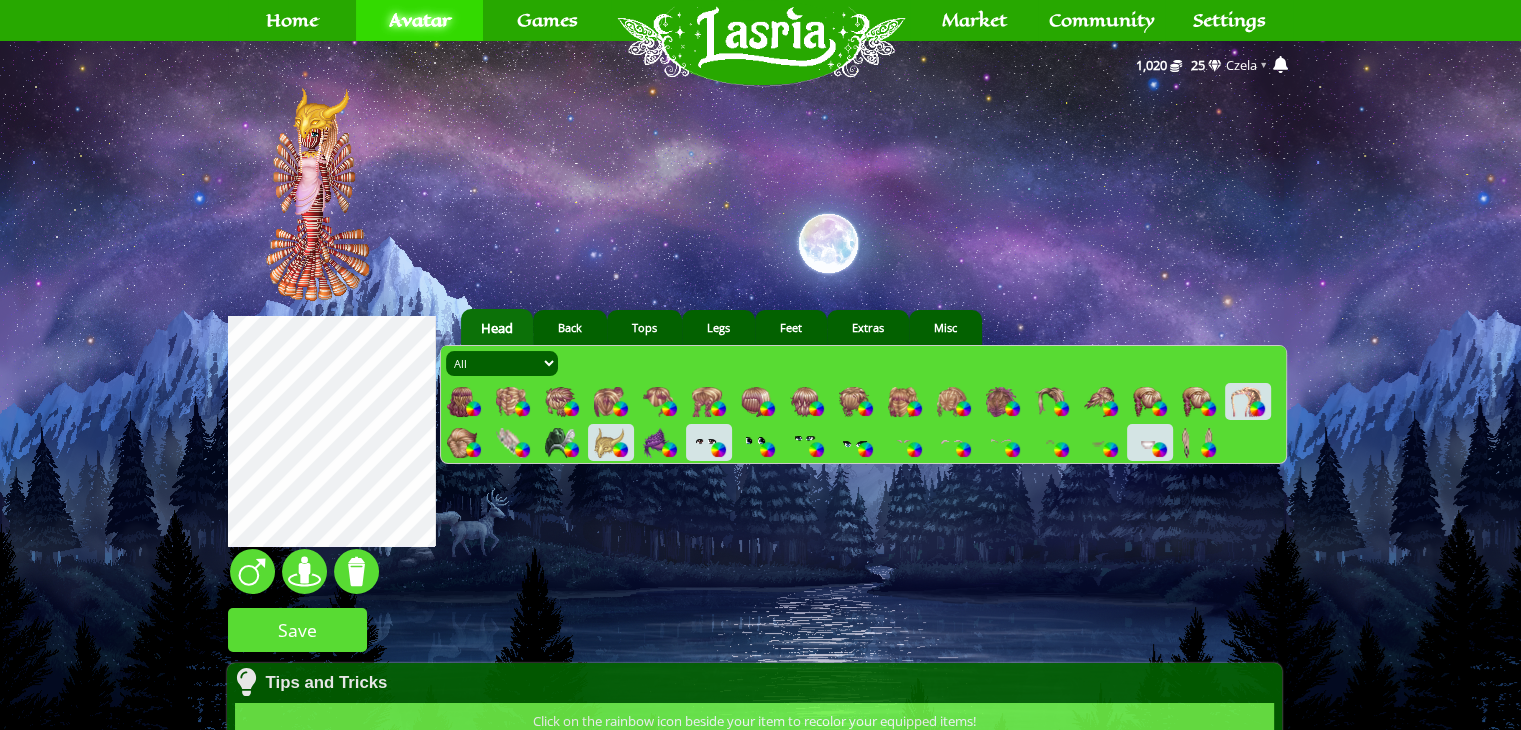 click at bounding box center [1050, 443] 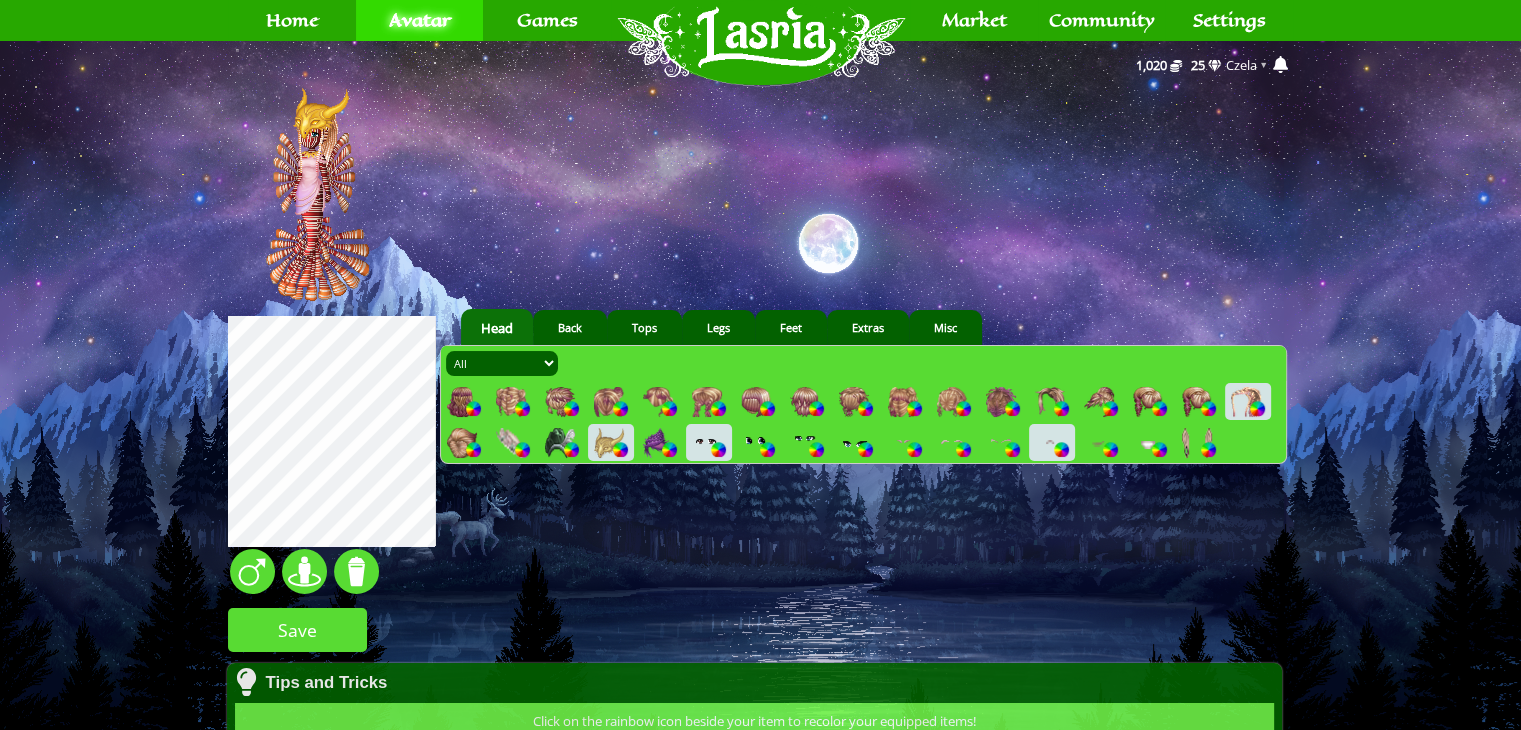 click at bounding box center [1050, 443] 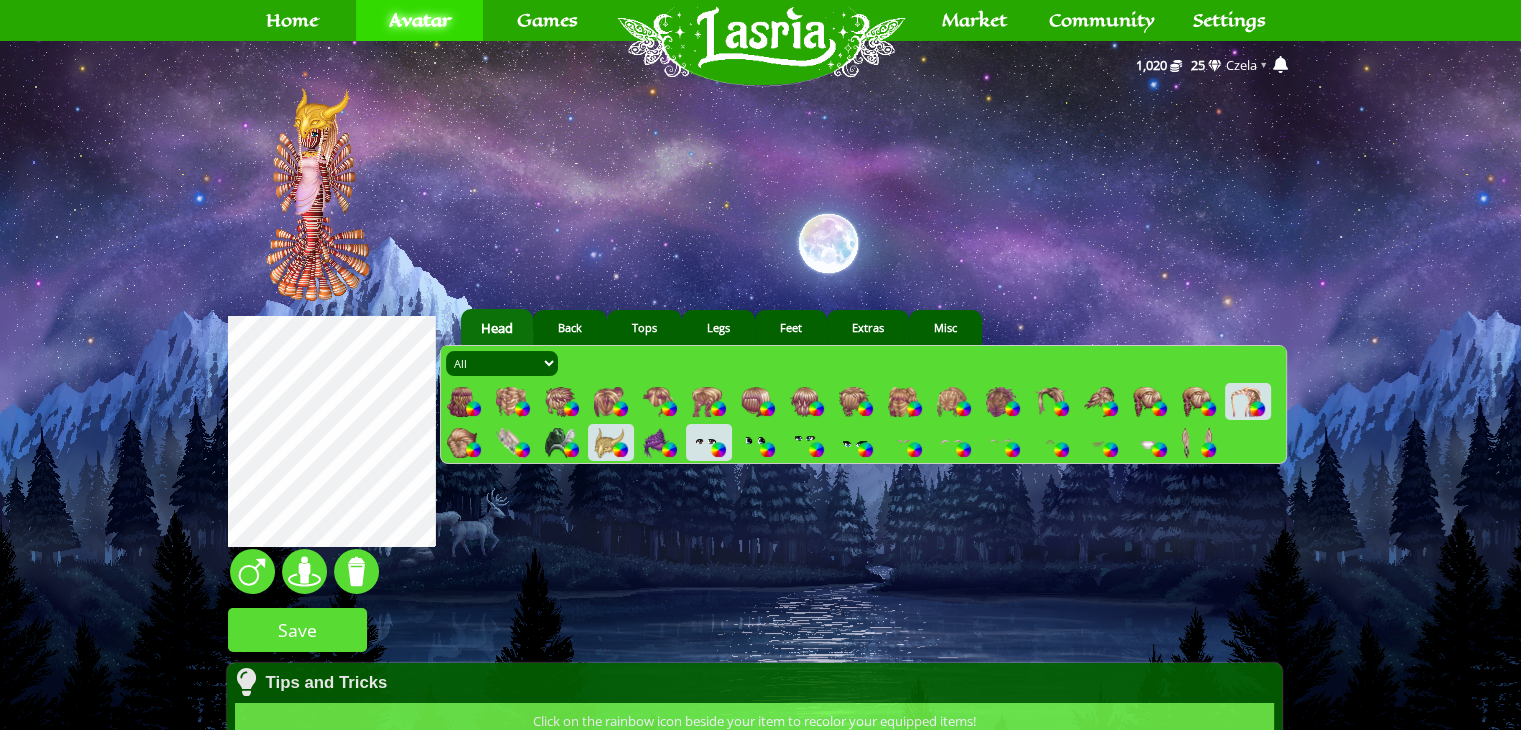 click at bounding box center [1197, 443] 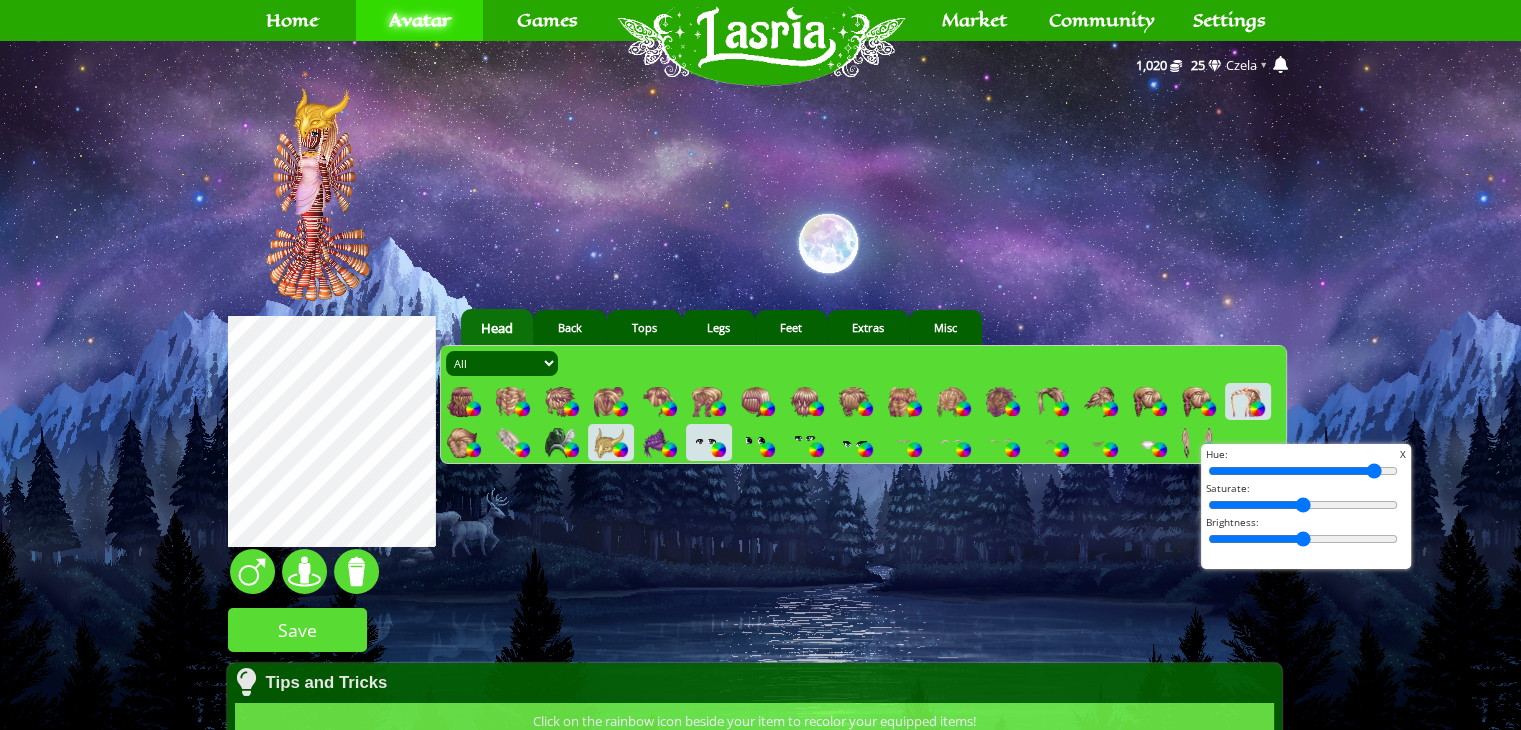 drag, startPoint x: 1214, startPoint y: 473, endPoint x: 1362, endPoint y: 470, distance: 148.0304 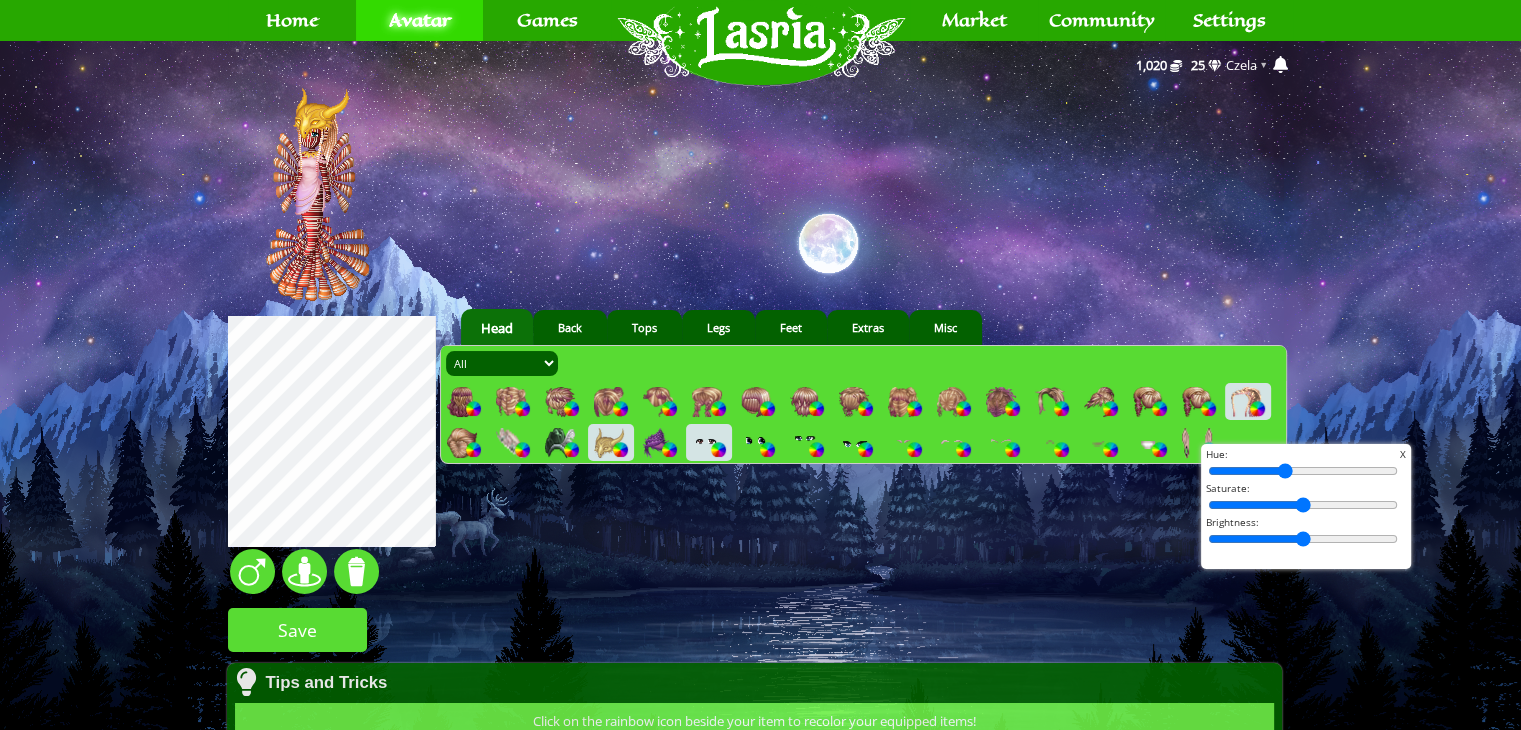 drag, startPoint x: 1356, startPoint y: 465, endPoint x: 1273, endPoint y: 475, distance: 83.60024 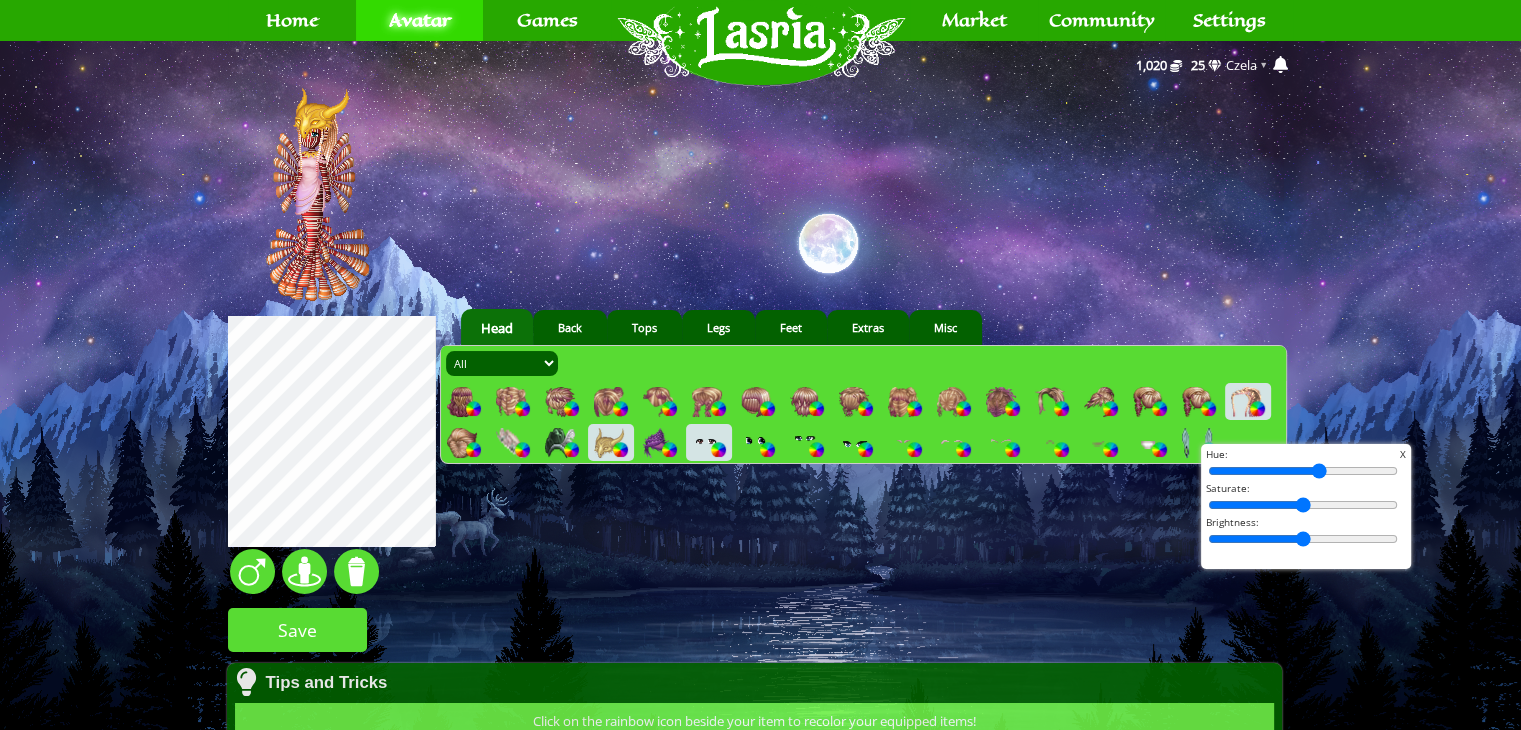 drag, startPoint x: 1275, startPoint y: 470, endPoint x: 1306, endPoint y: 473, distance: 31.144823 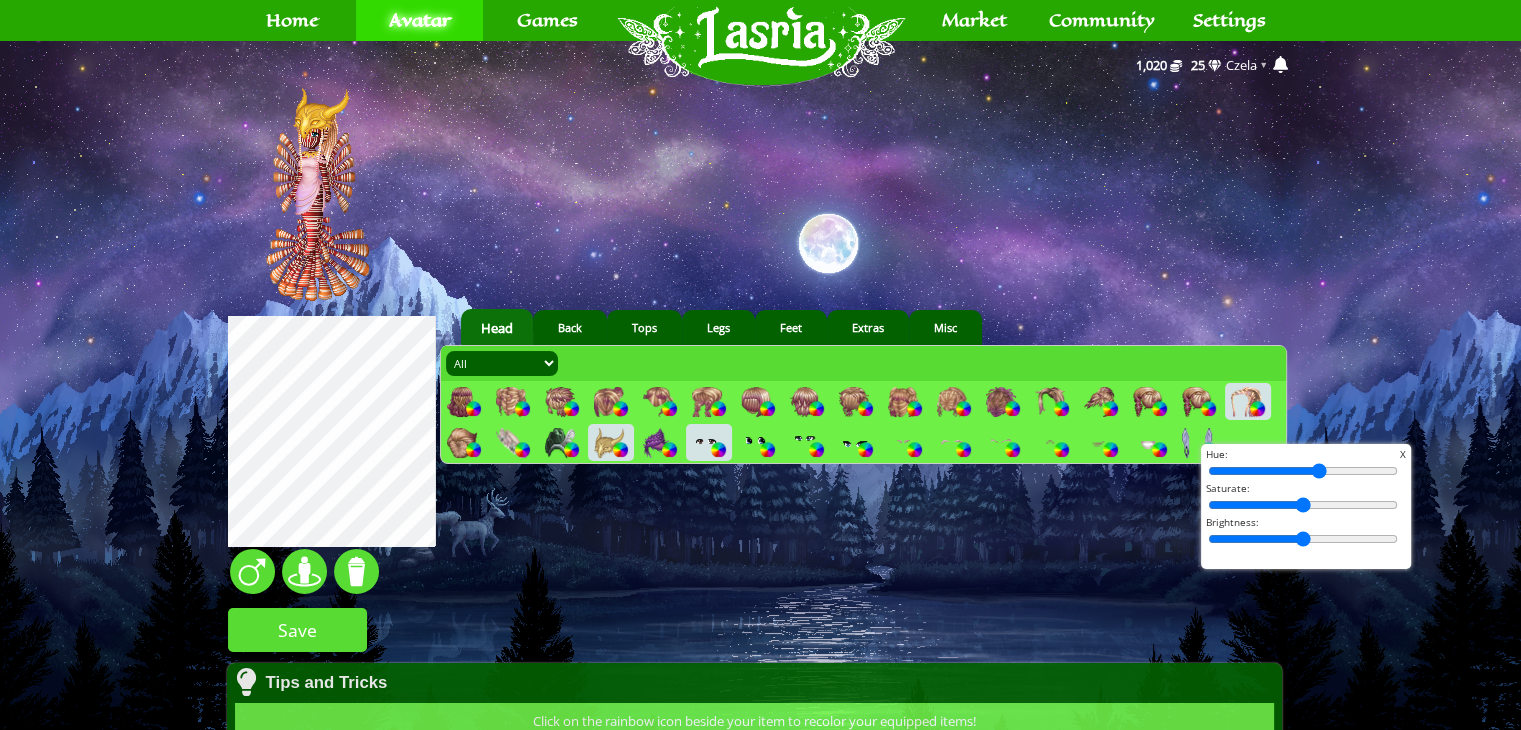 click on "369
Home
Avatar
Abilities
Crafting
Wardrobe
Inventory
Account
Games
RPG
Minigames" at bounding box center [760, 448] 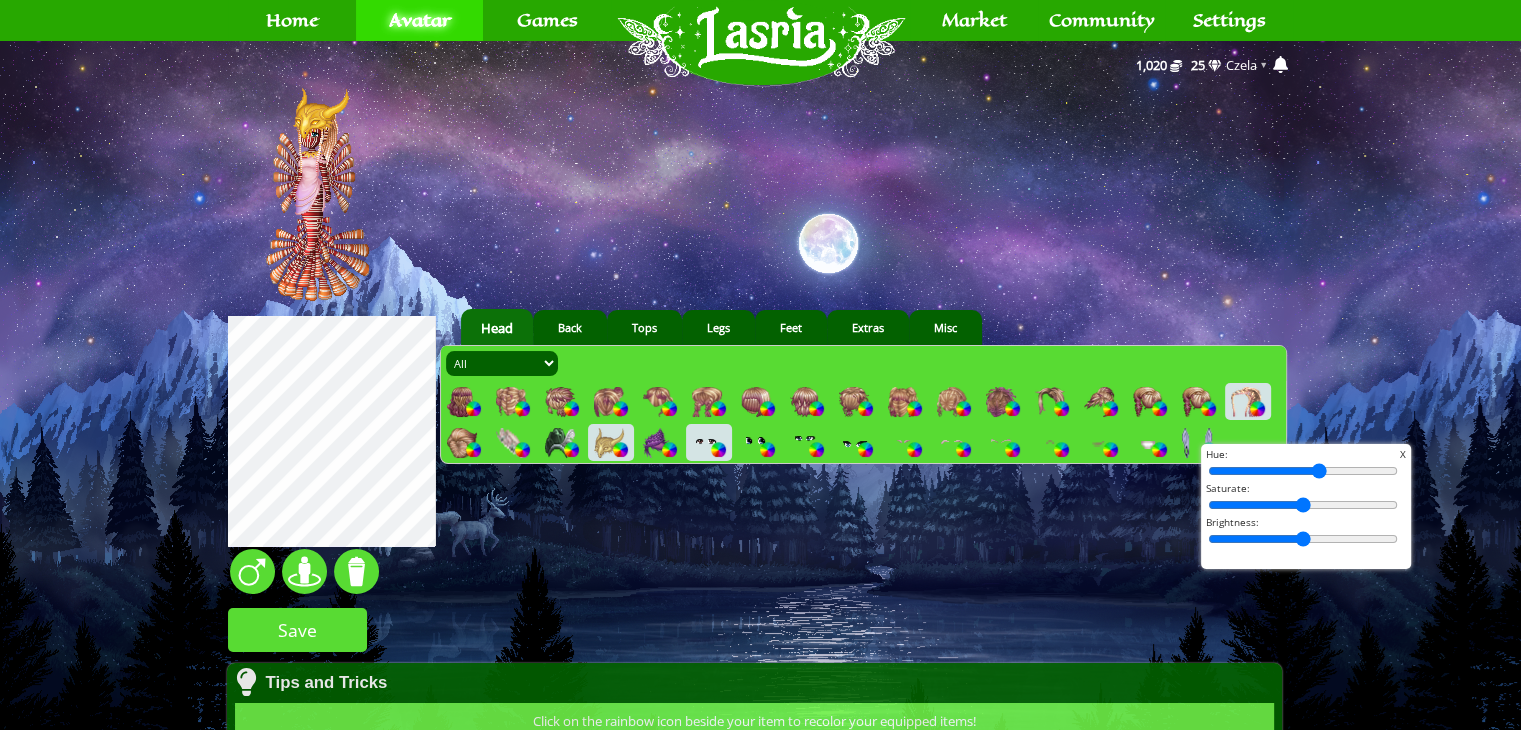 click at bounding box center (1197, 443) 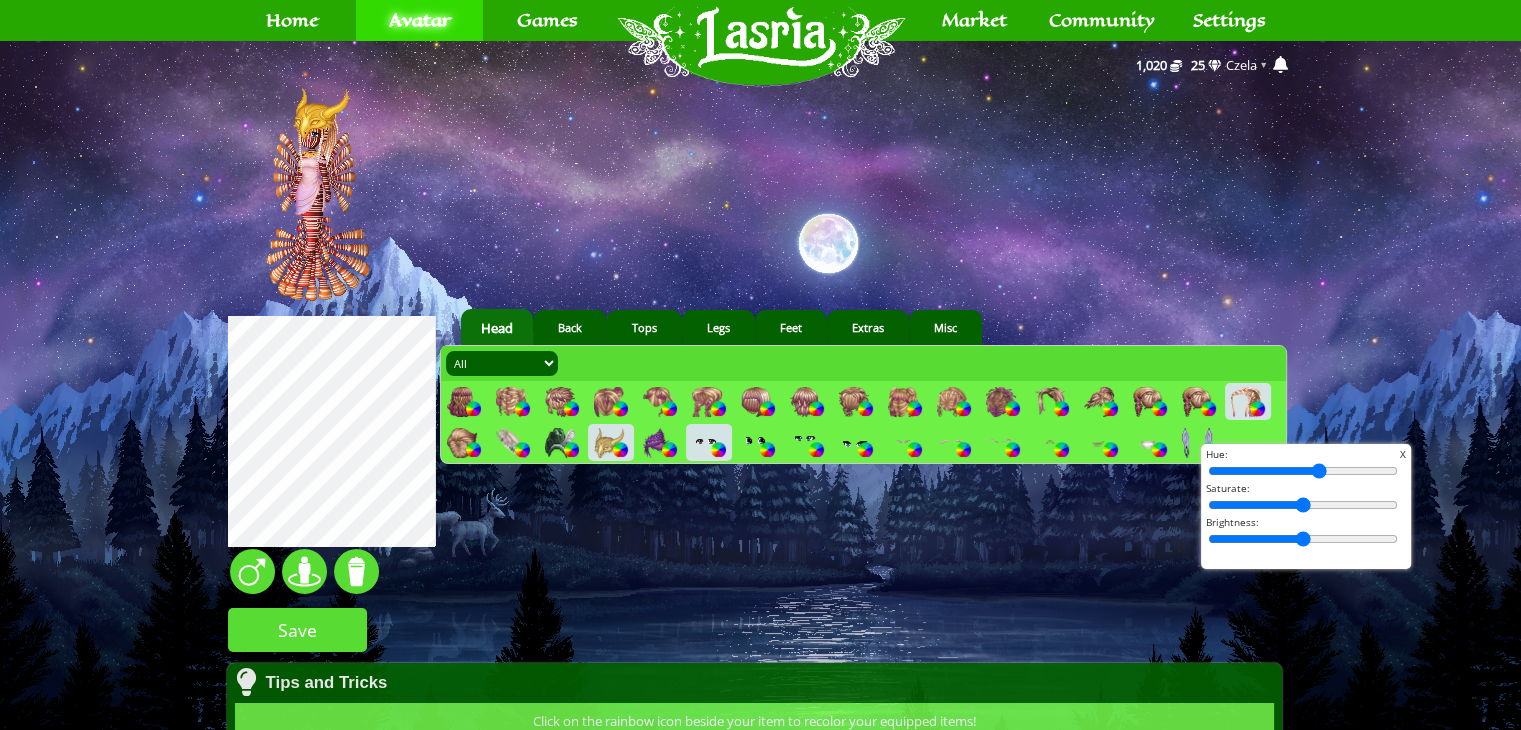 drag, startPoint x: 1132, startPoint y: 499, endPoint x: 1348, endPoint y: 440, distance: 223.91293 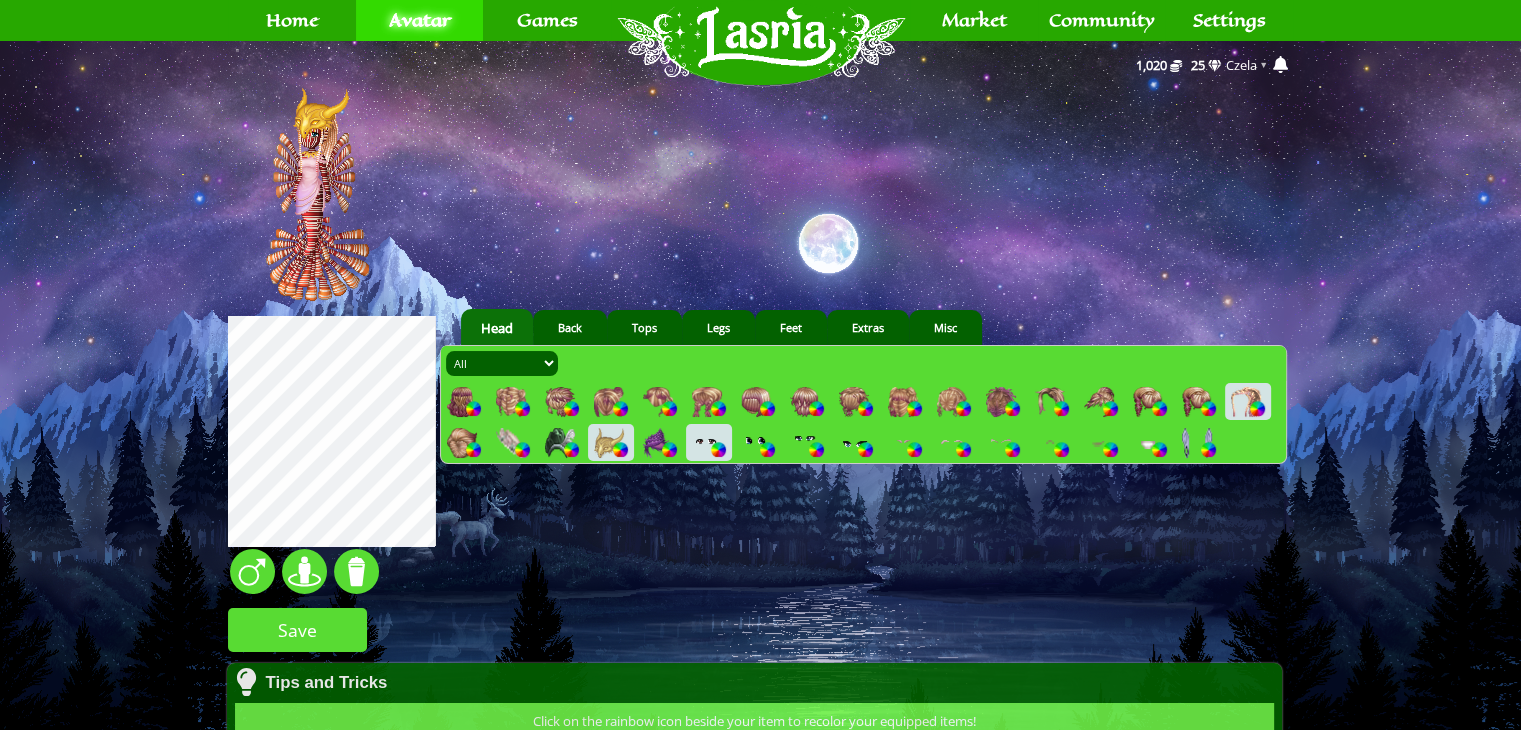 click on "X
Hue:
Saturate:
Brightness:" at bounding box center [611, 442] 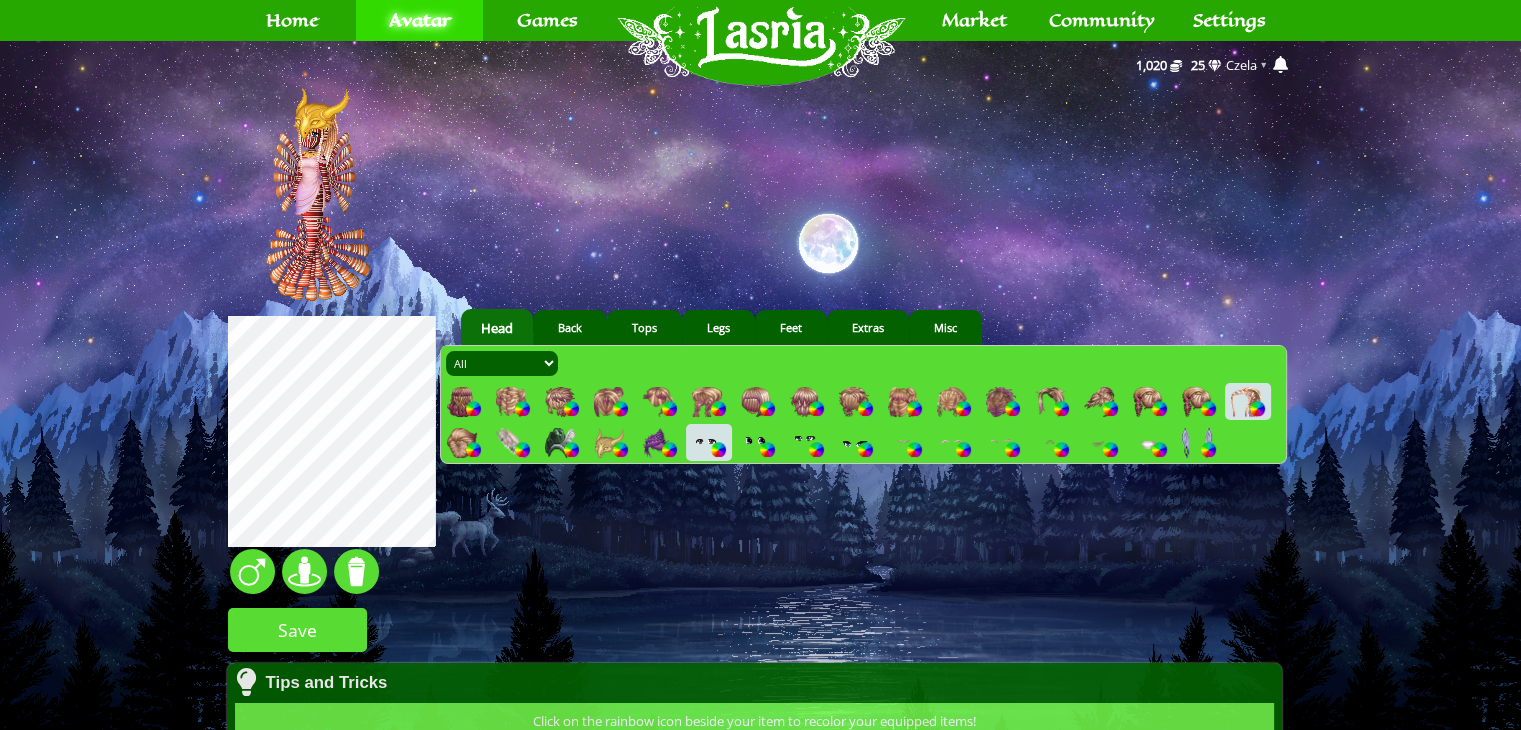 click at bounding box center (1197, 443) 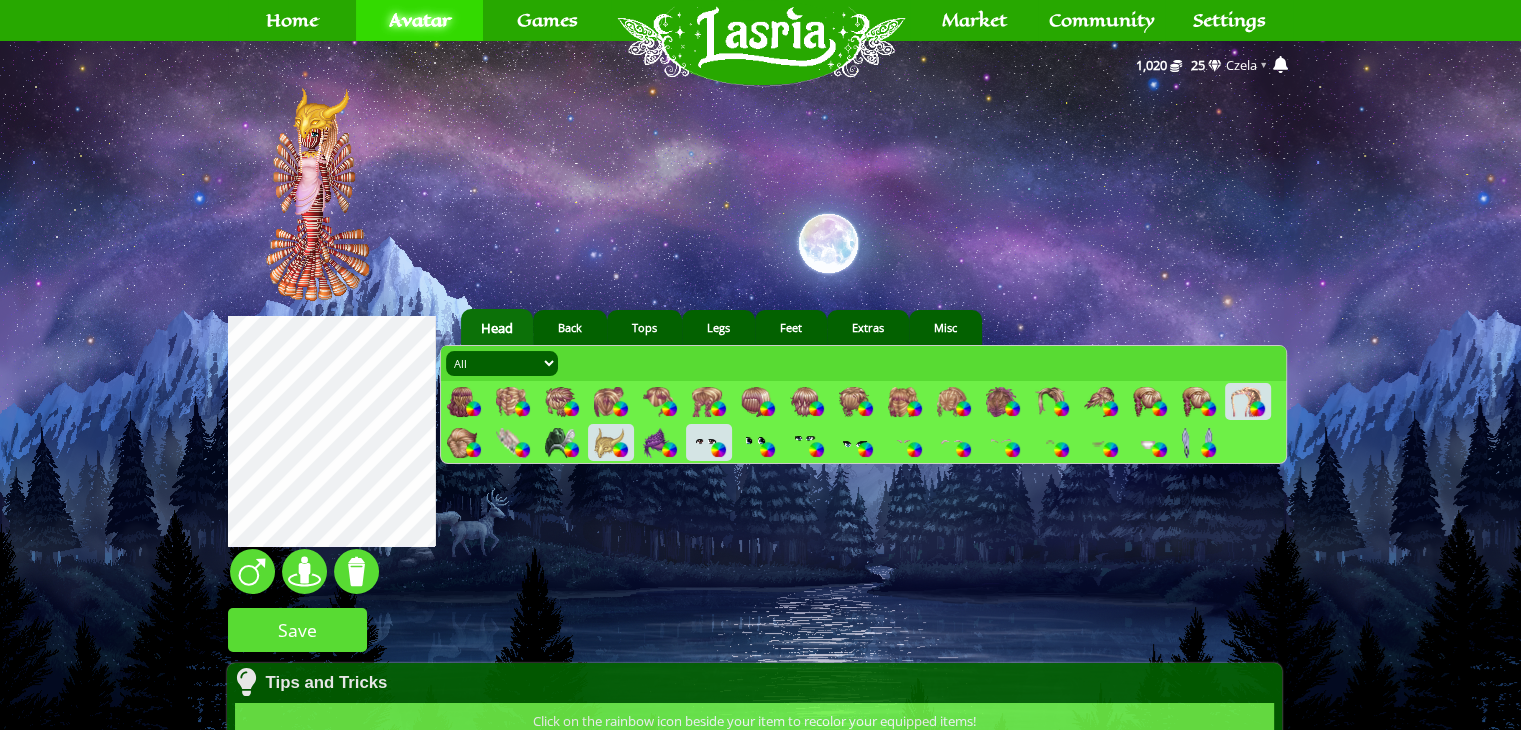click on "aquatic
16
1
1" at bounding box center (760, 579) 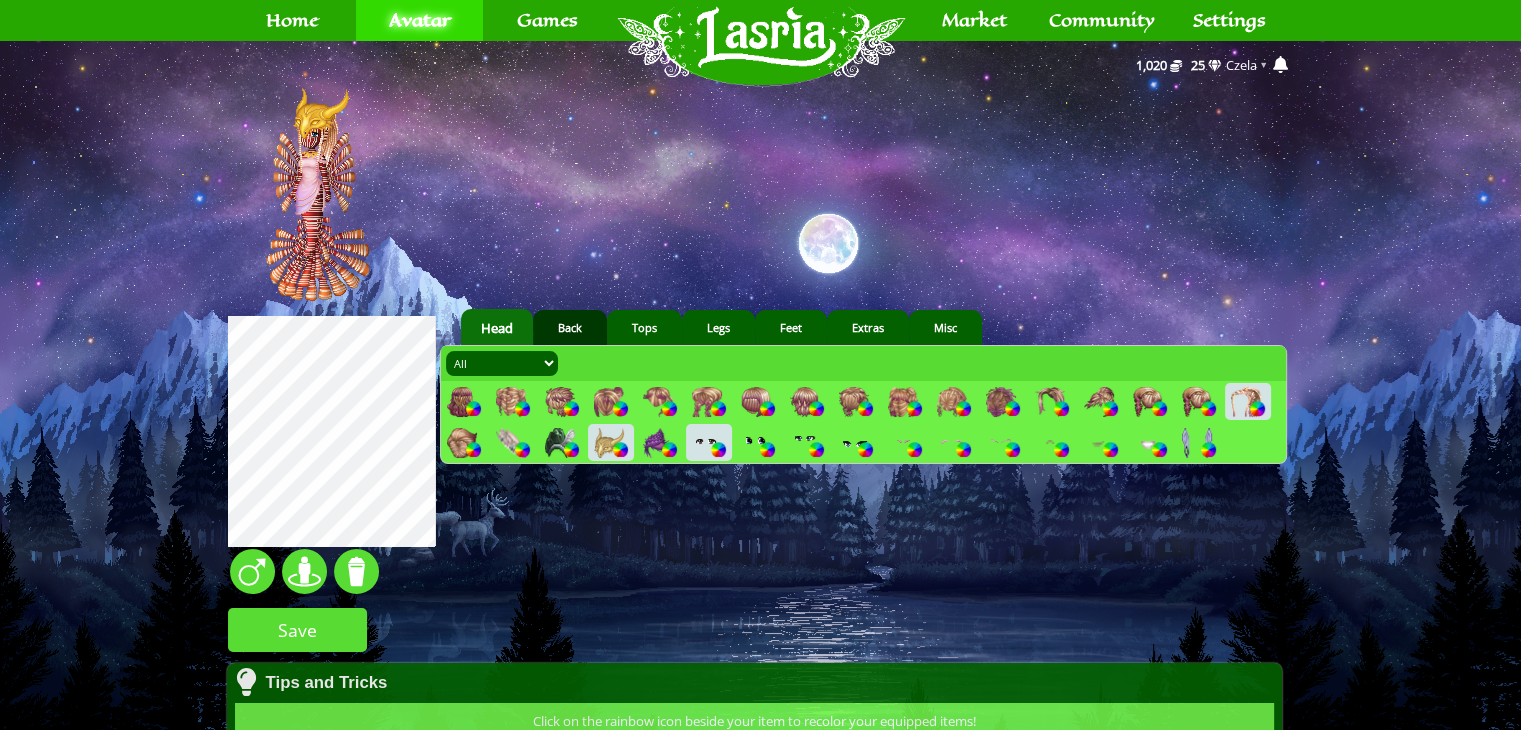 click on "Back" at bounding box center (570, 327) 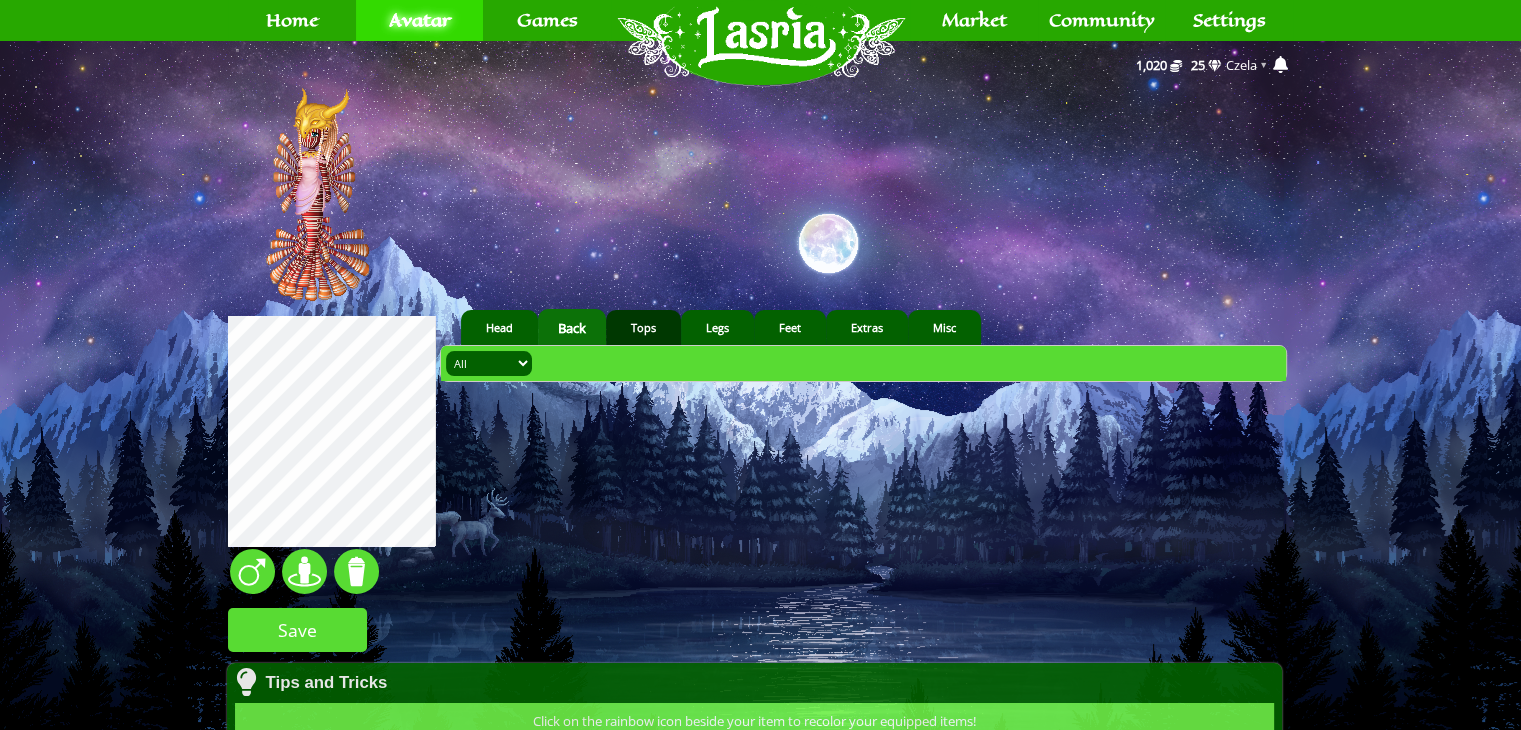 click on "Tops" at bounding box center [643, 327] 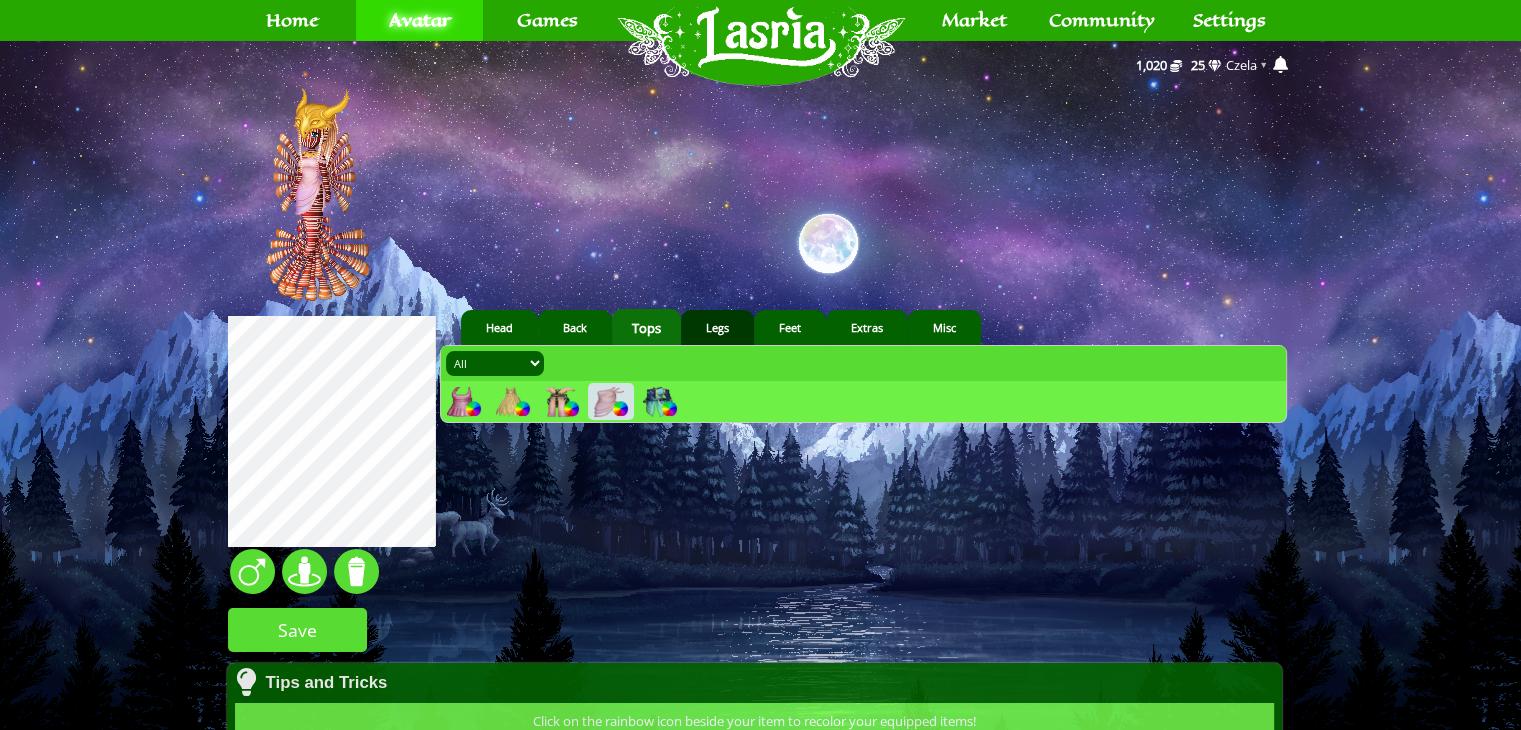 click on "Legs" at bounding box center [717, 327] 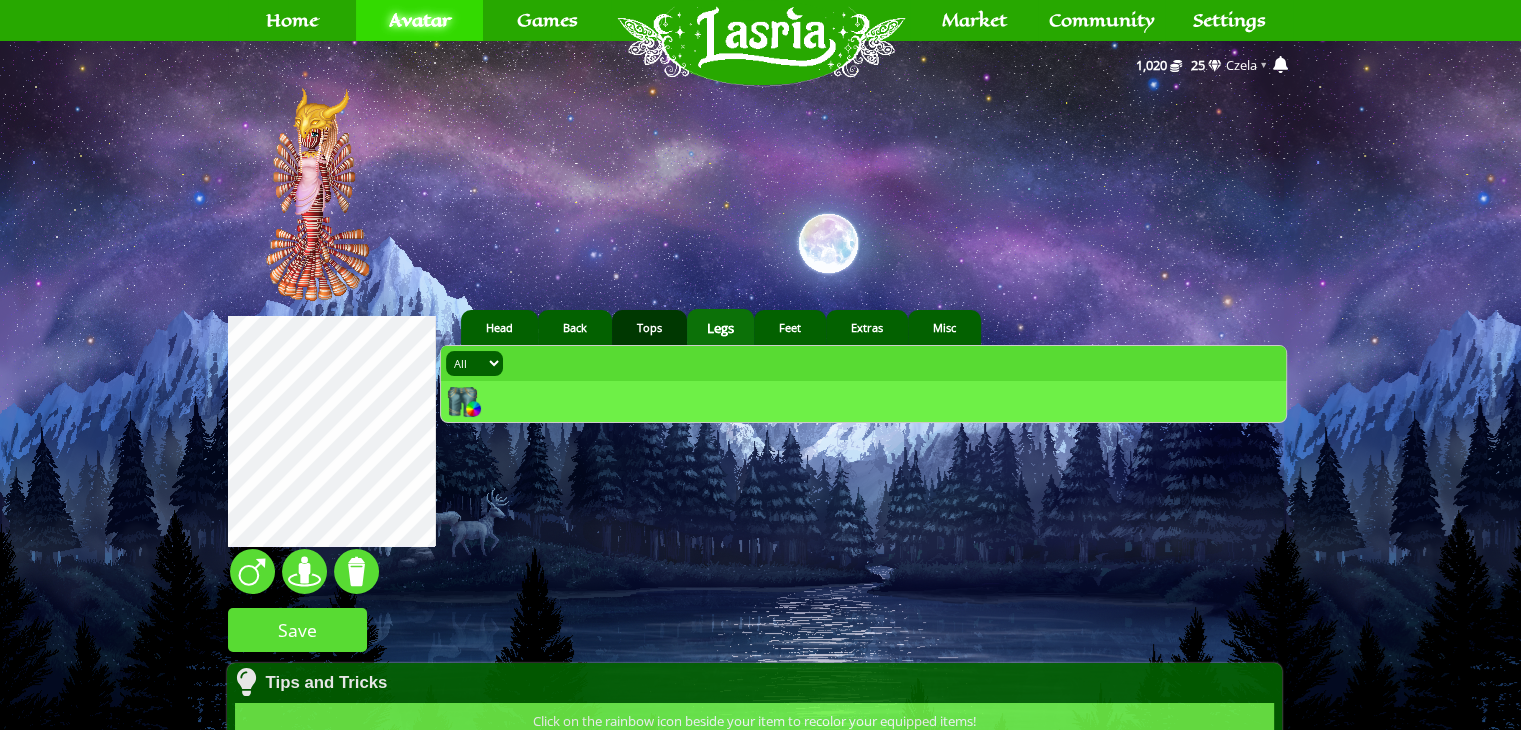 click on "Tops" at bounding box center [649, 327] 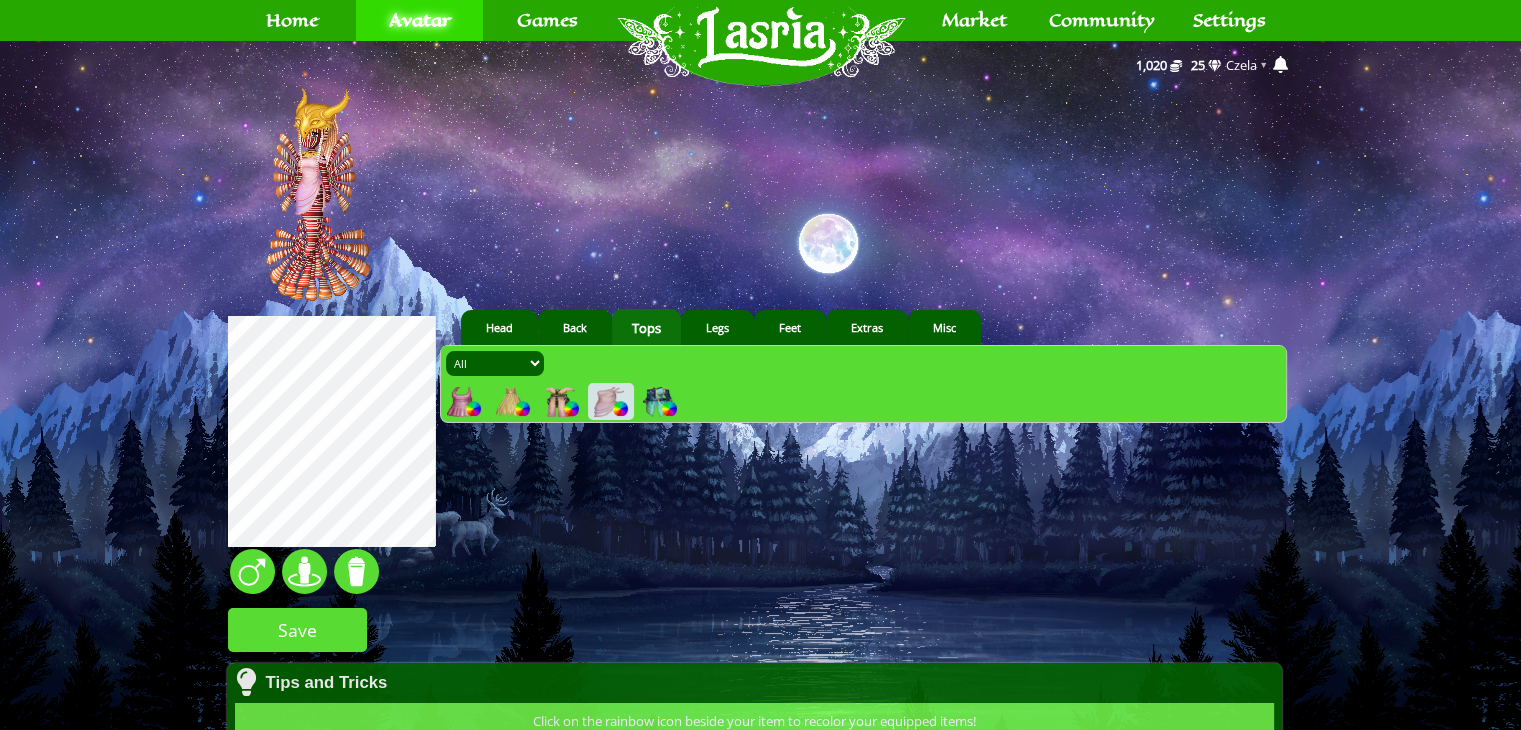 click at bounding box center (511, 402) 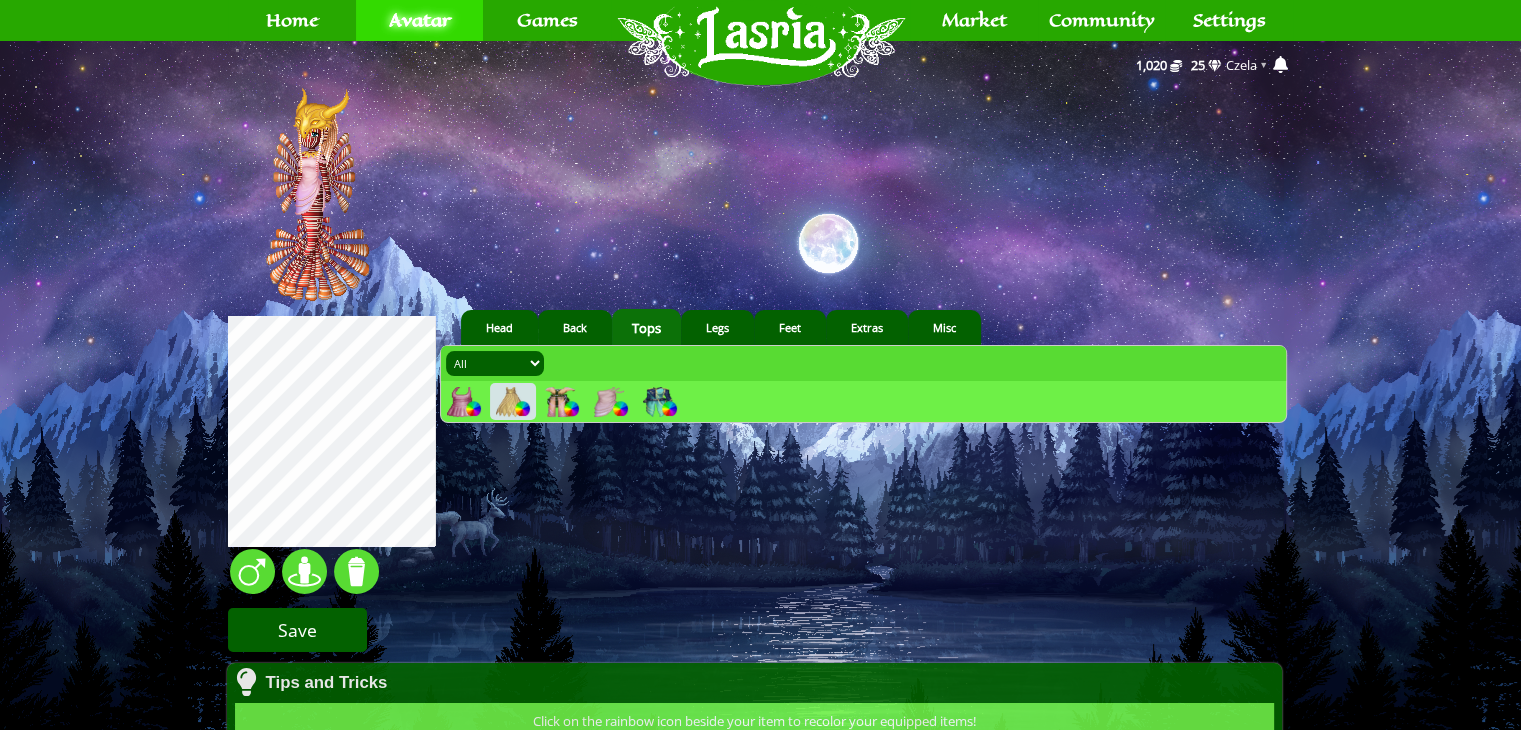 click on "Save" at bounding box center [297, 630] 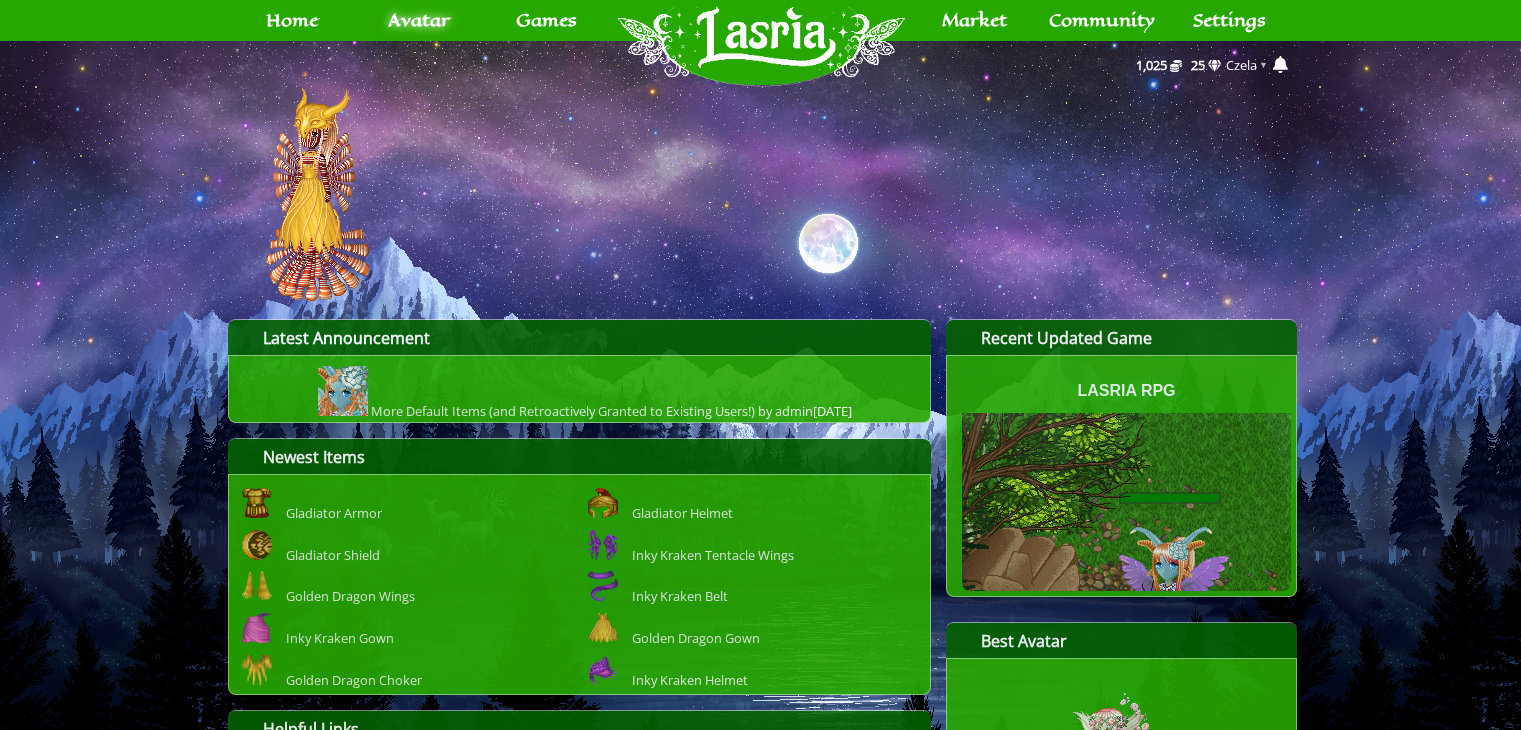 scroll, scrollTop: 0, scrollLeft: 0, axis: both 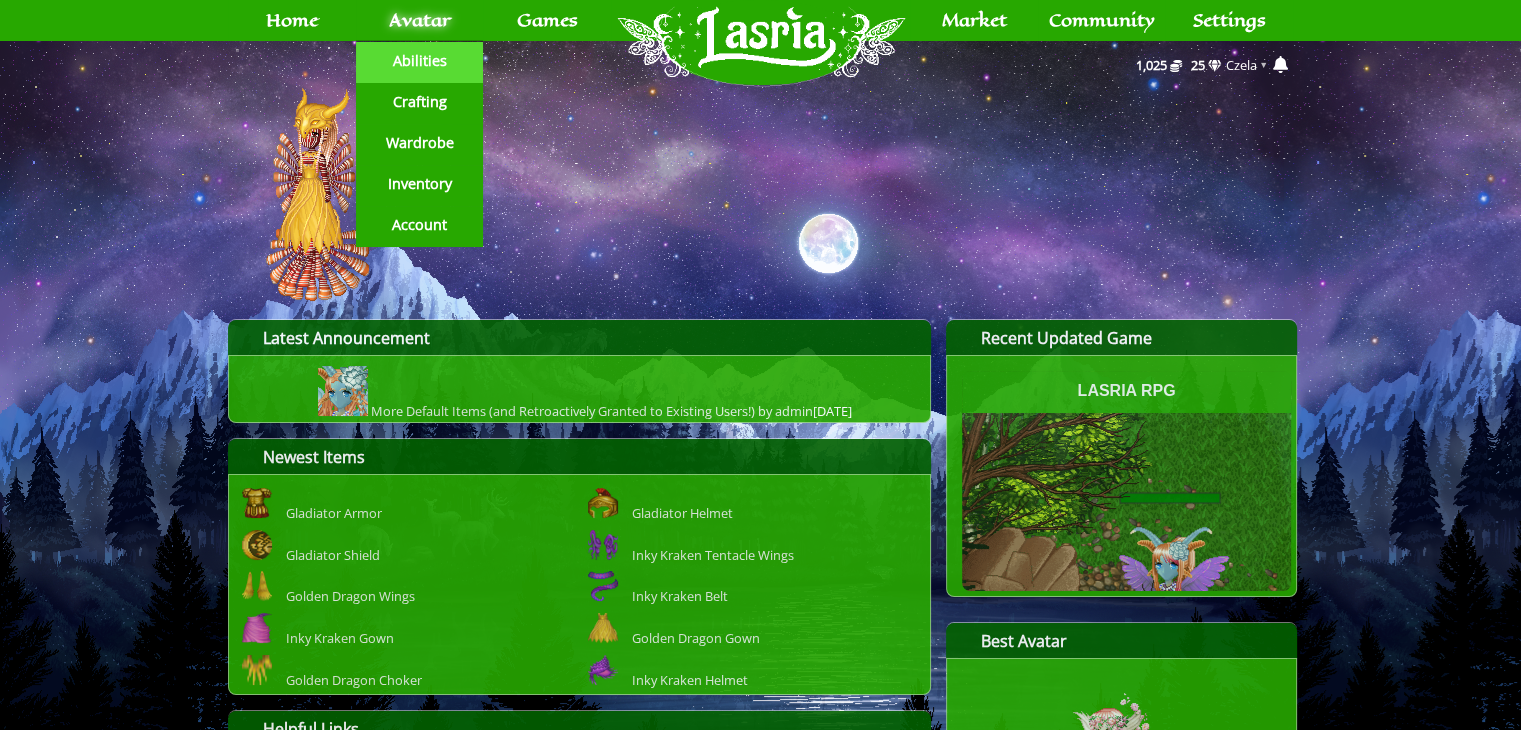 click on "Abilities" at bounding box center [419, 61] 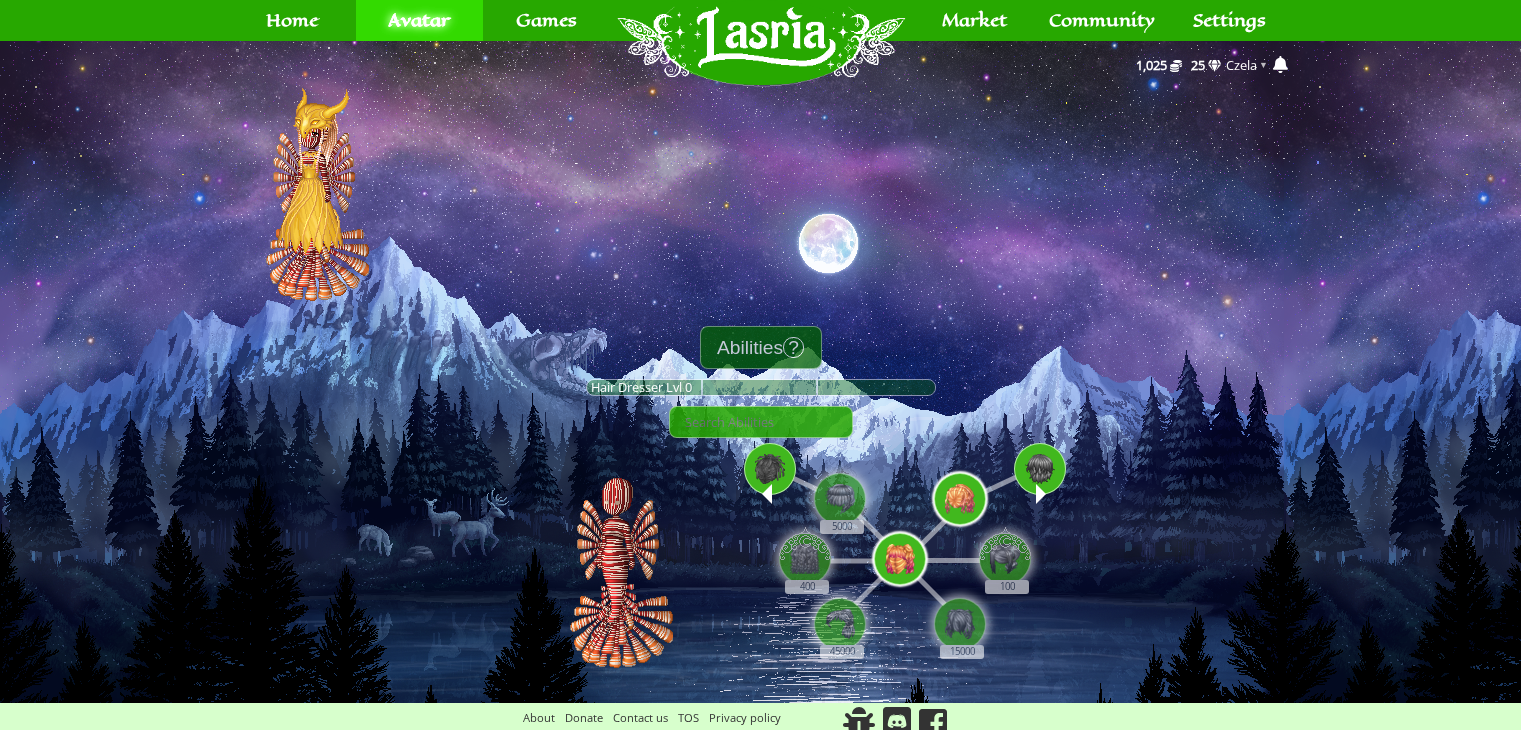 scroll, scrollTop: 0, scrollLeft: 0, axis: both 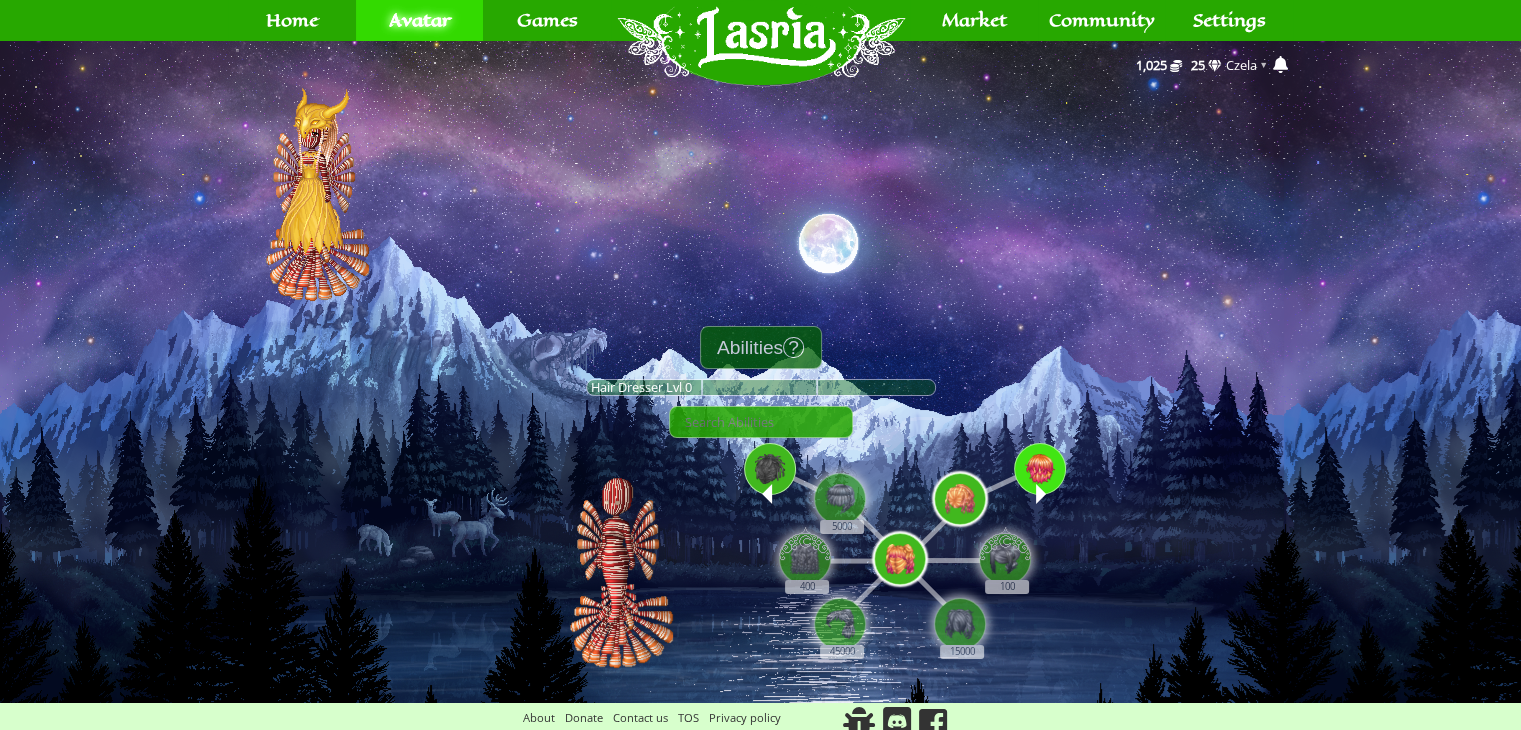 click at bounding box center (1040, 469) 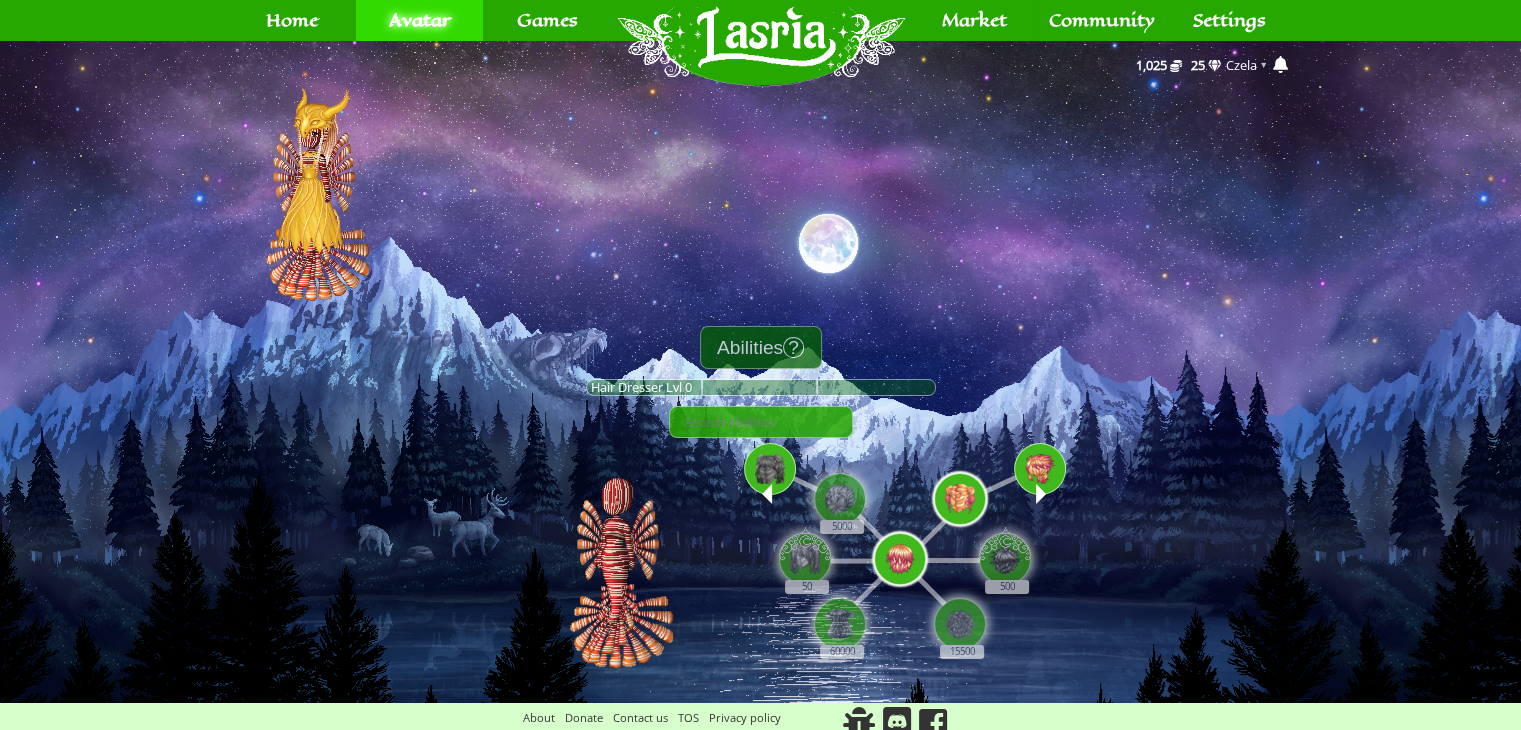 click at bounding box center [1041, 494] 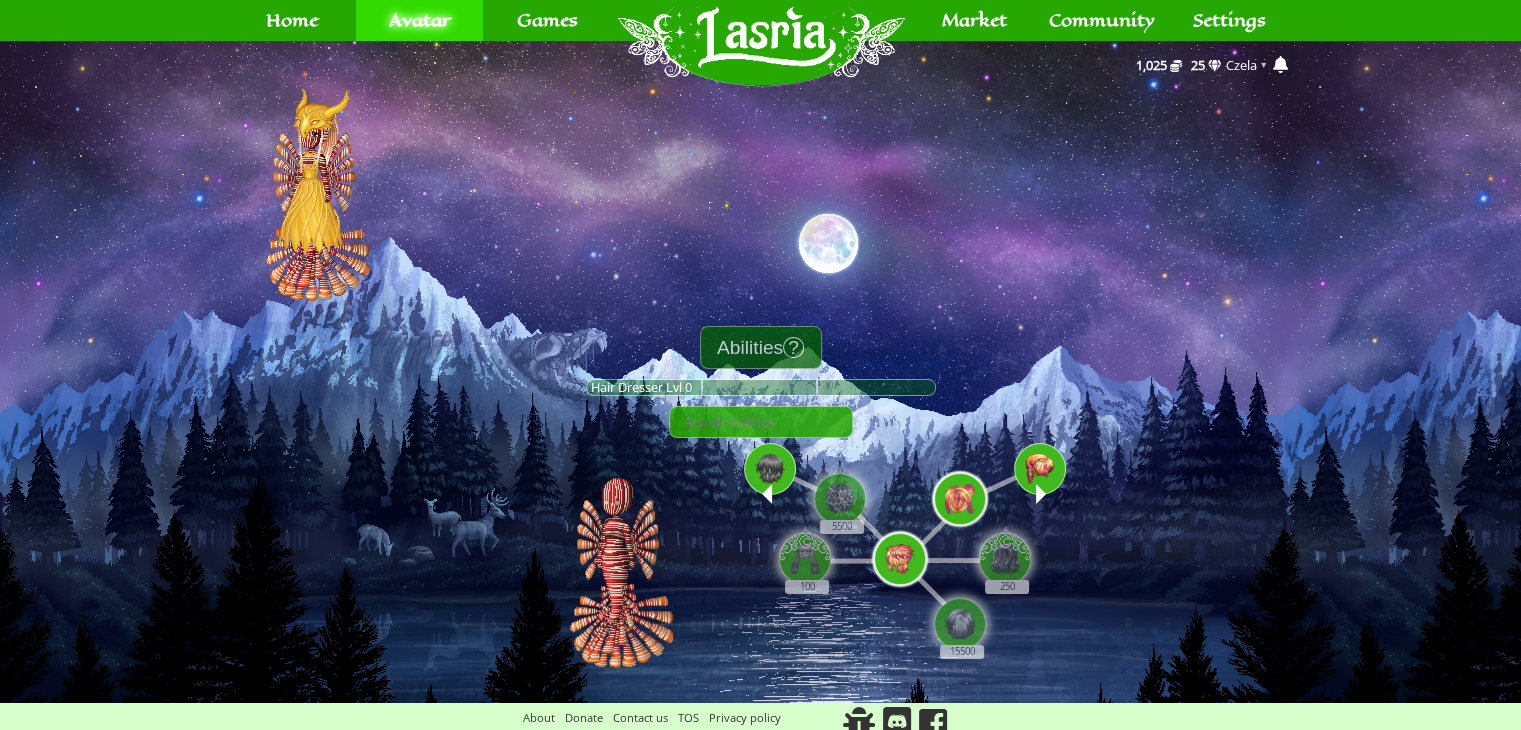 click at bounding box center (1041, 494) 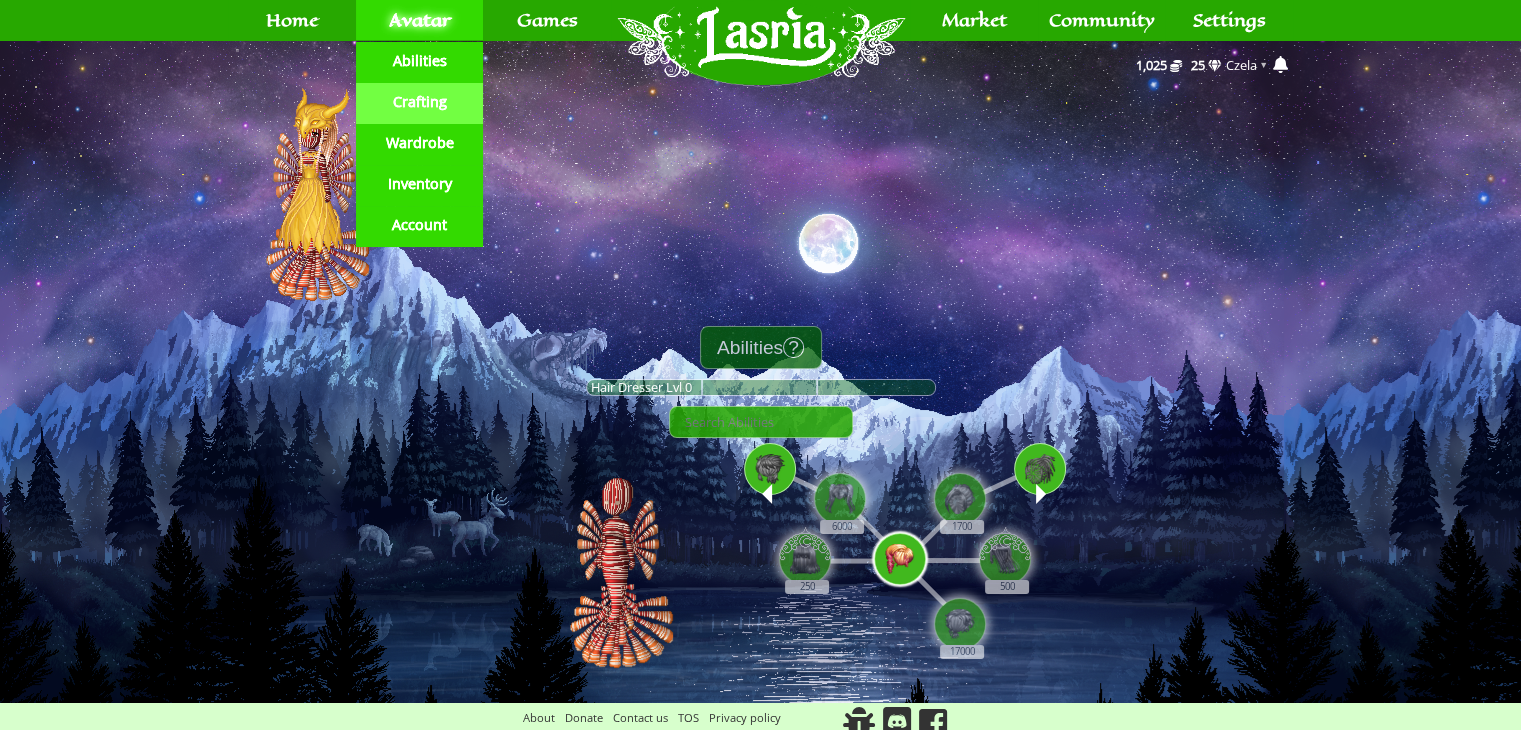 click on "Crafting" at bounding box center (419, 102) 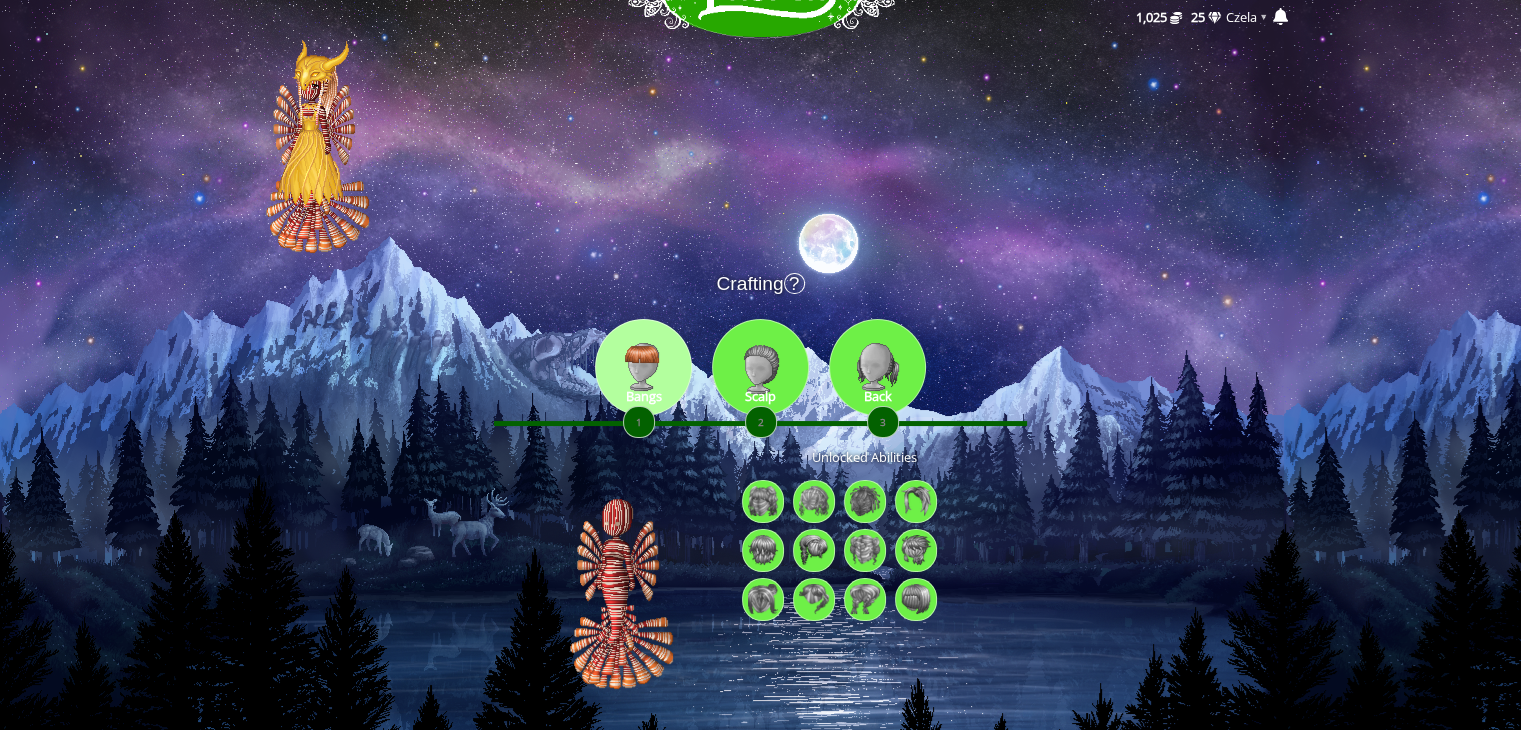 scroll, scrollTop: 0, scrollLeft: 0, axis: both 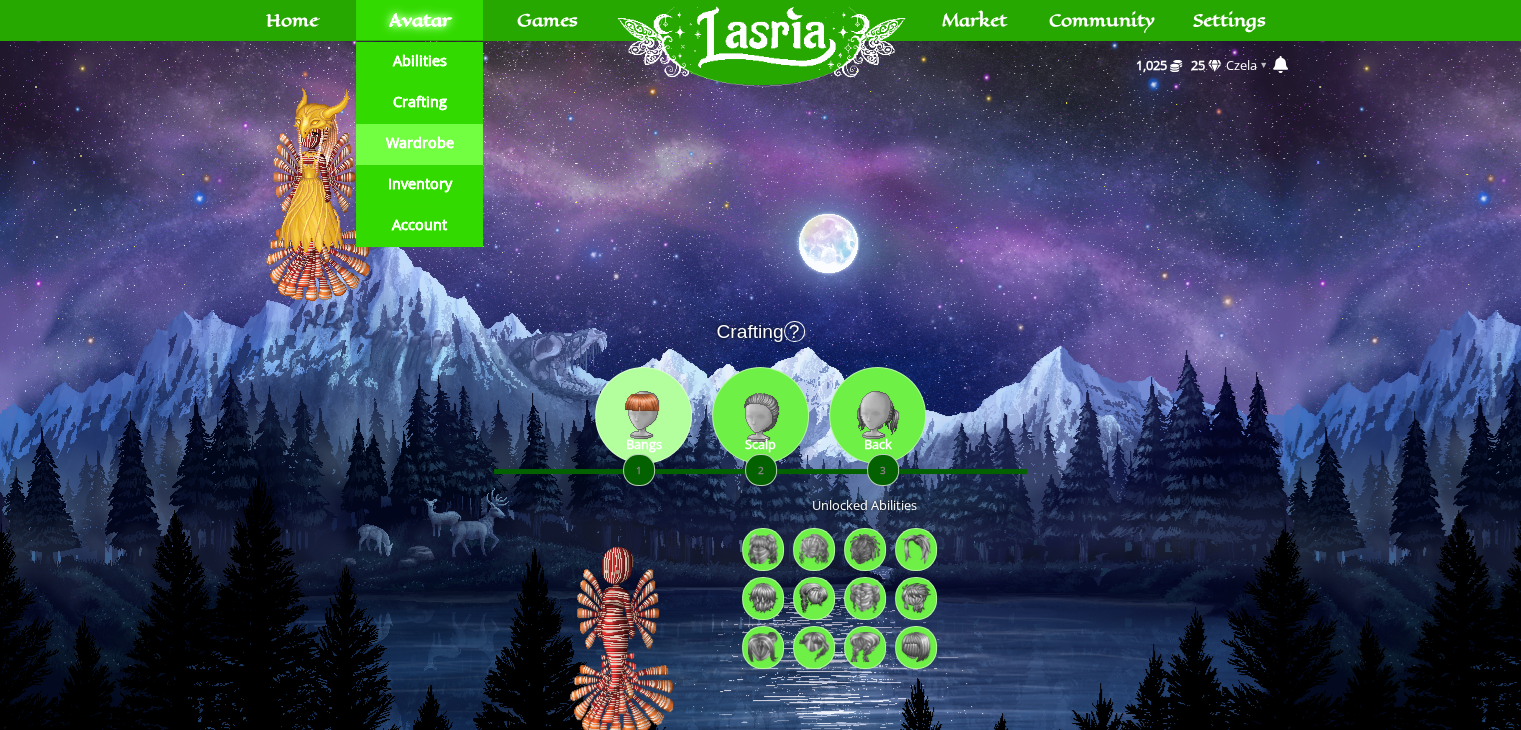 click on "Wardrobe" at bounding box center (419, 143) 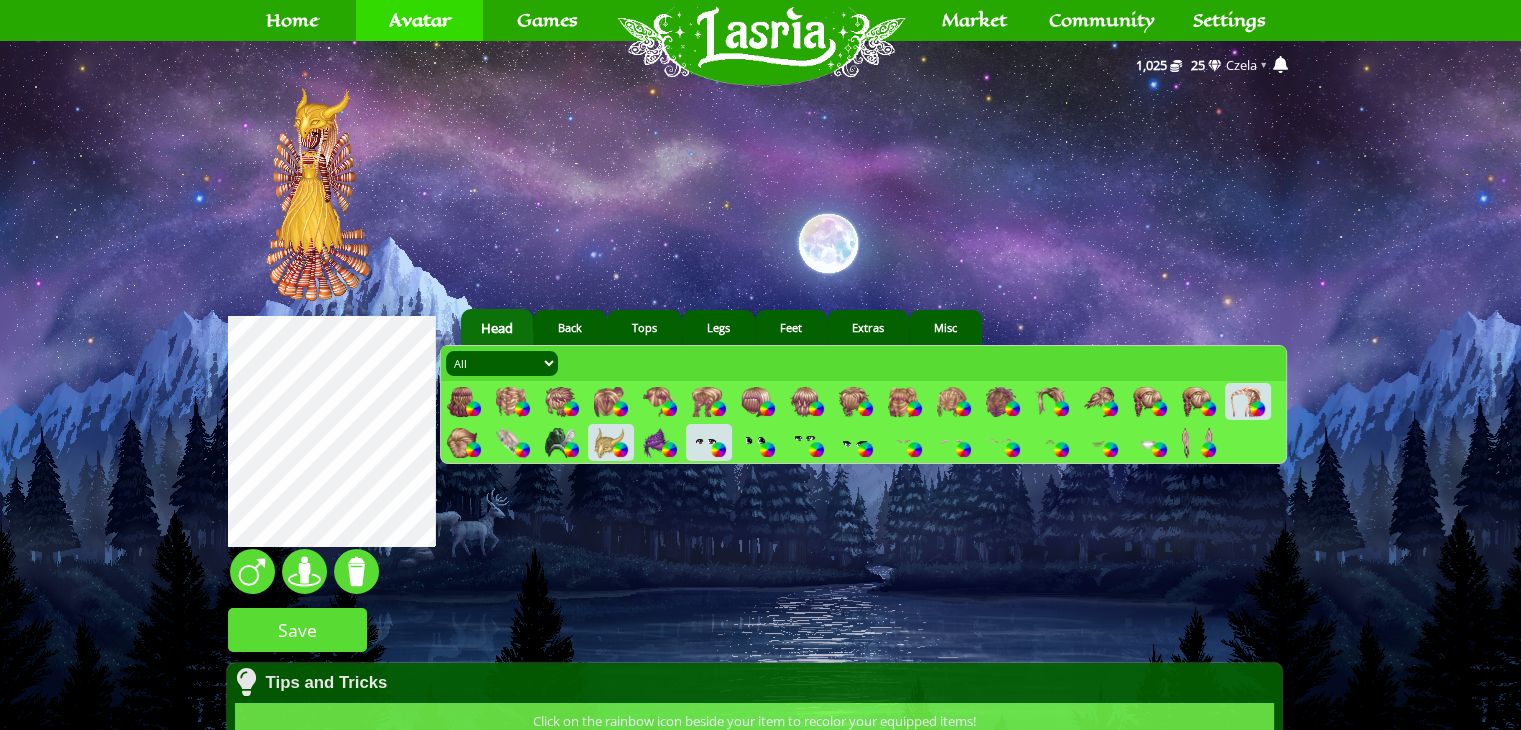 scroll, scrollTop: 0, scrollLeft: 0, axis: both 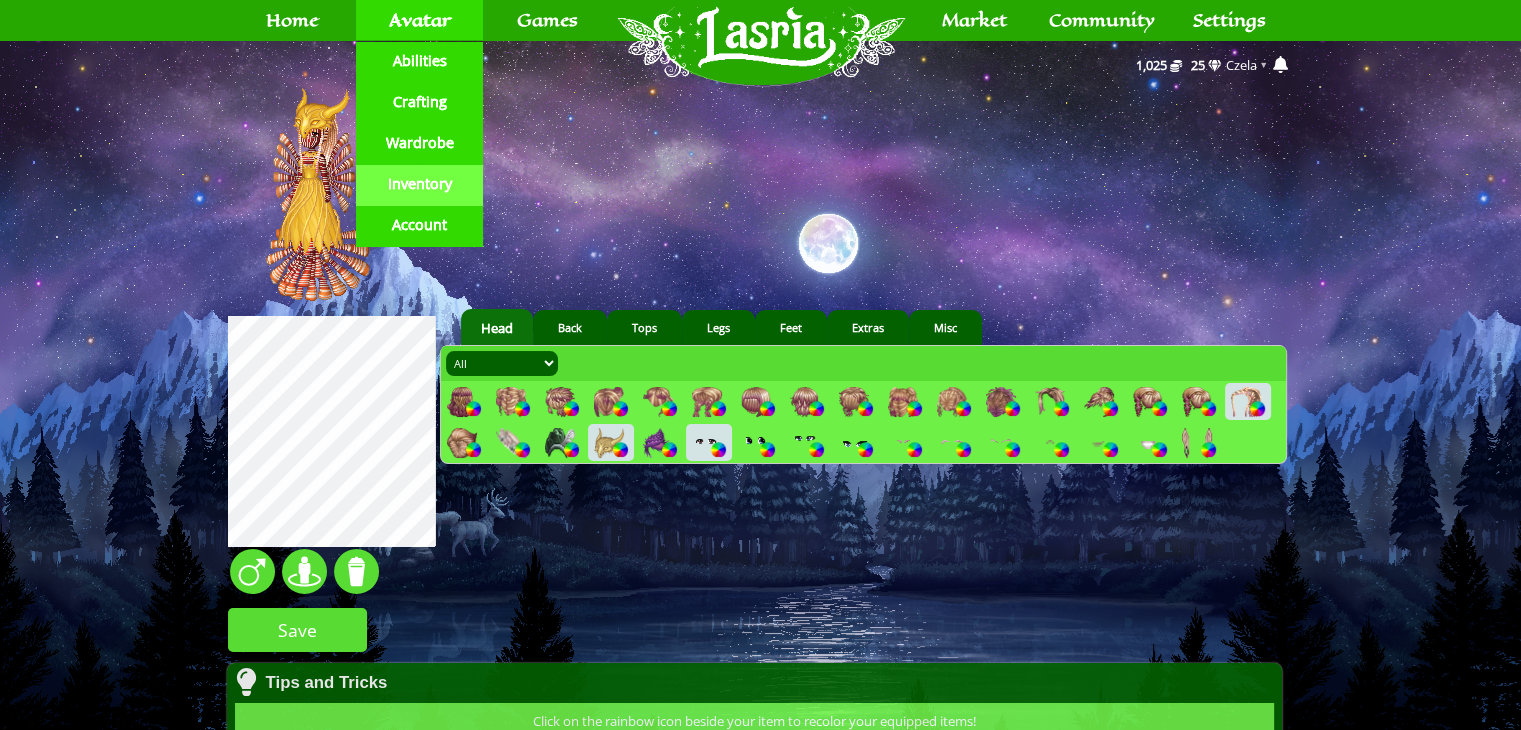 click on "Inventory" at bounding box center (419, 184) 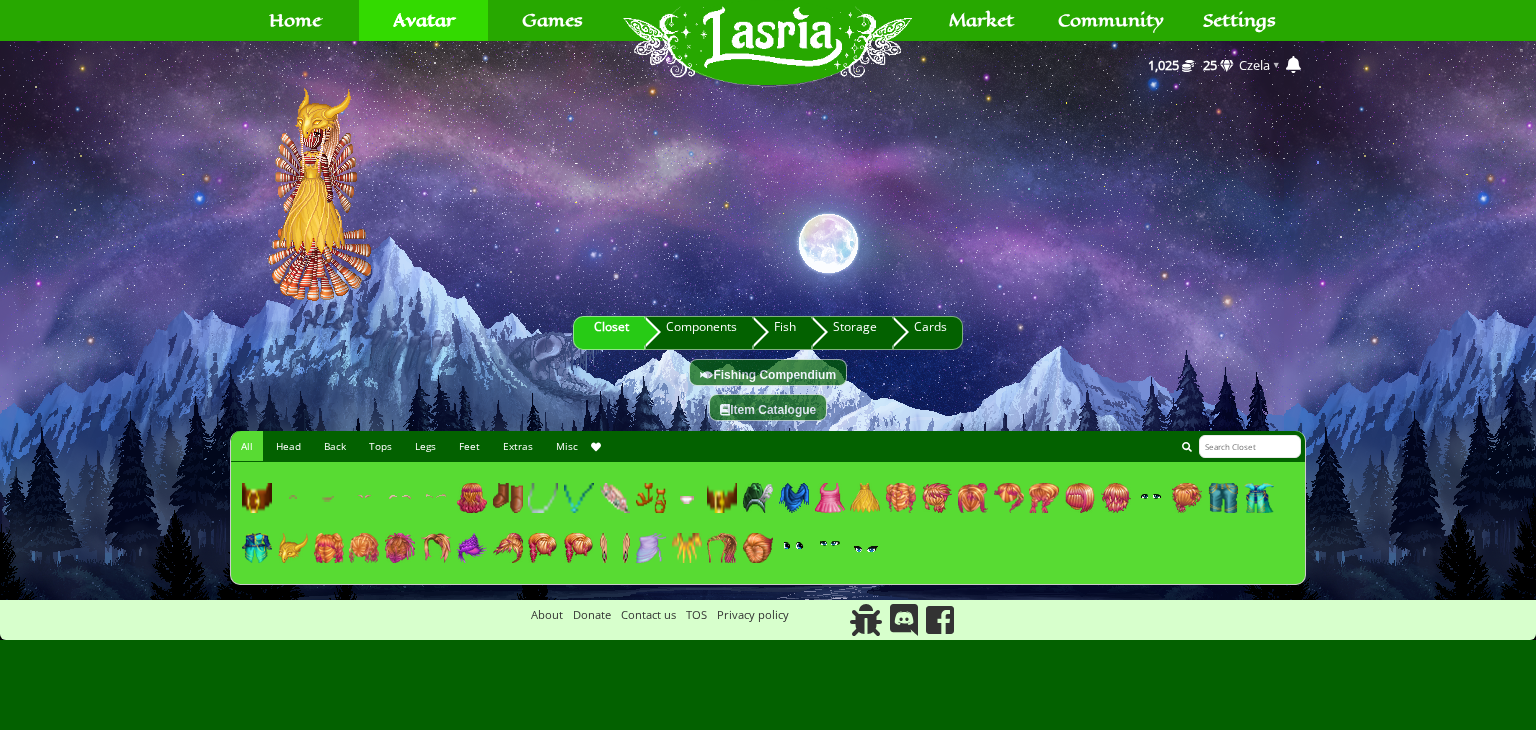 scroll, scrollTop: 0, scrollLeft: 0, axis: both 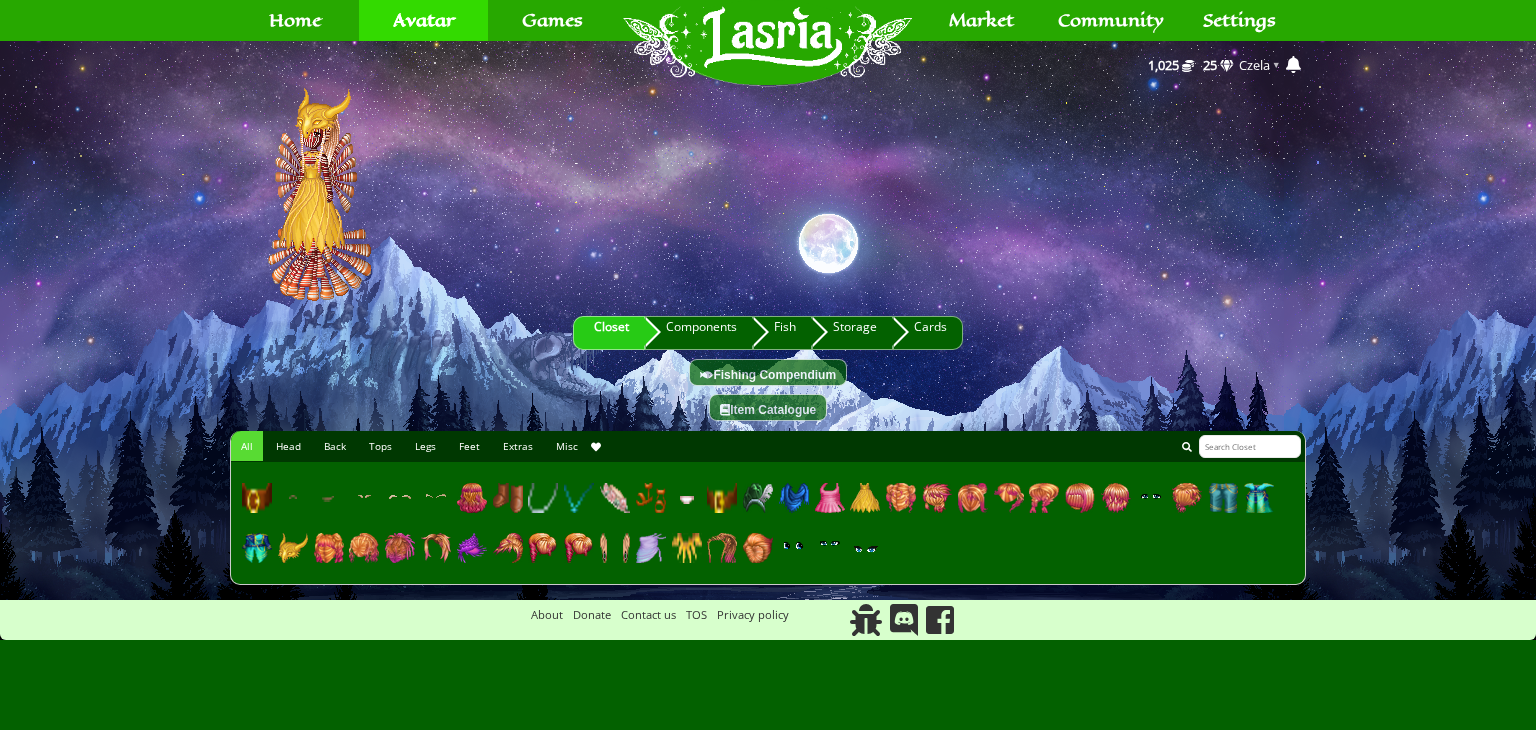 drag, startPoint x: 301, startPoint y: 443, endPoint x: 324, endPoint y: 441, distance: 23.086792 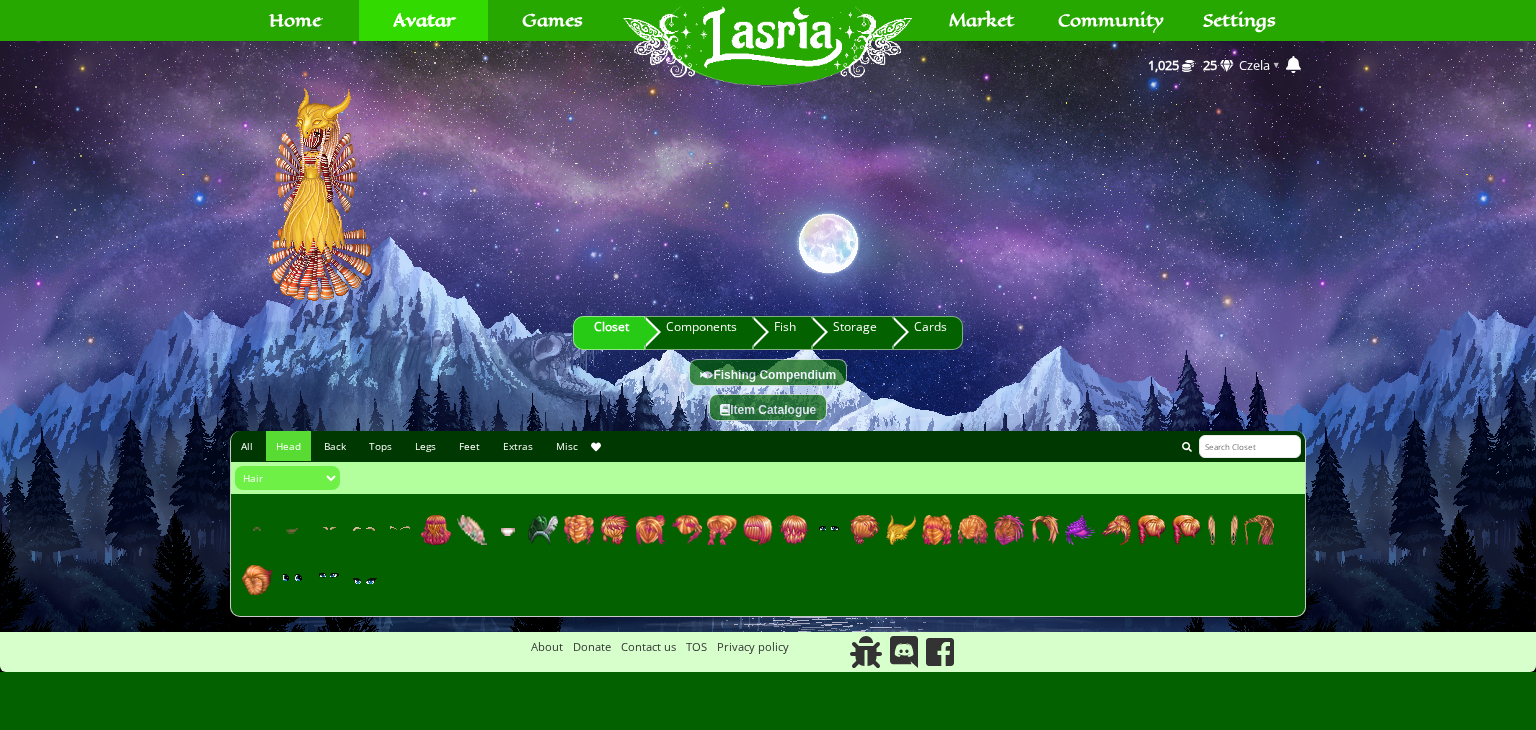 click on "Back" at bounding box center [335, 446] 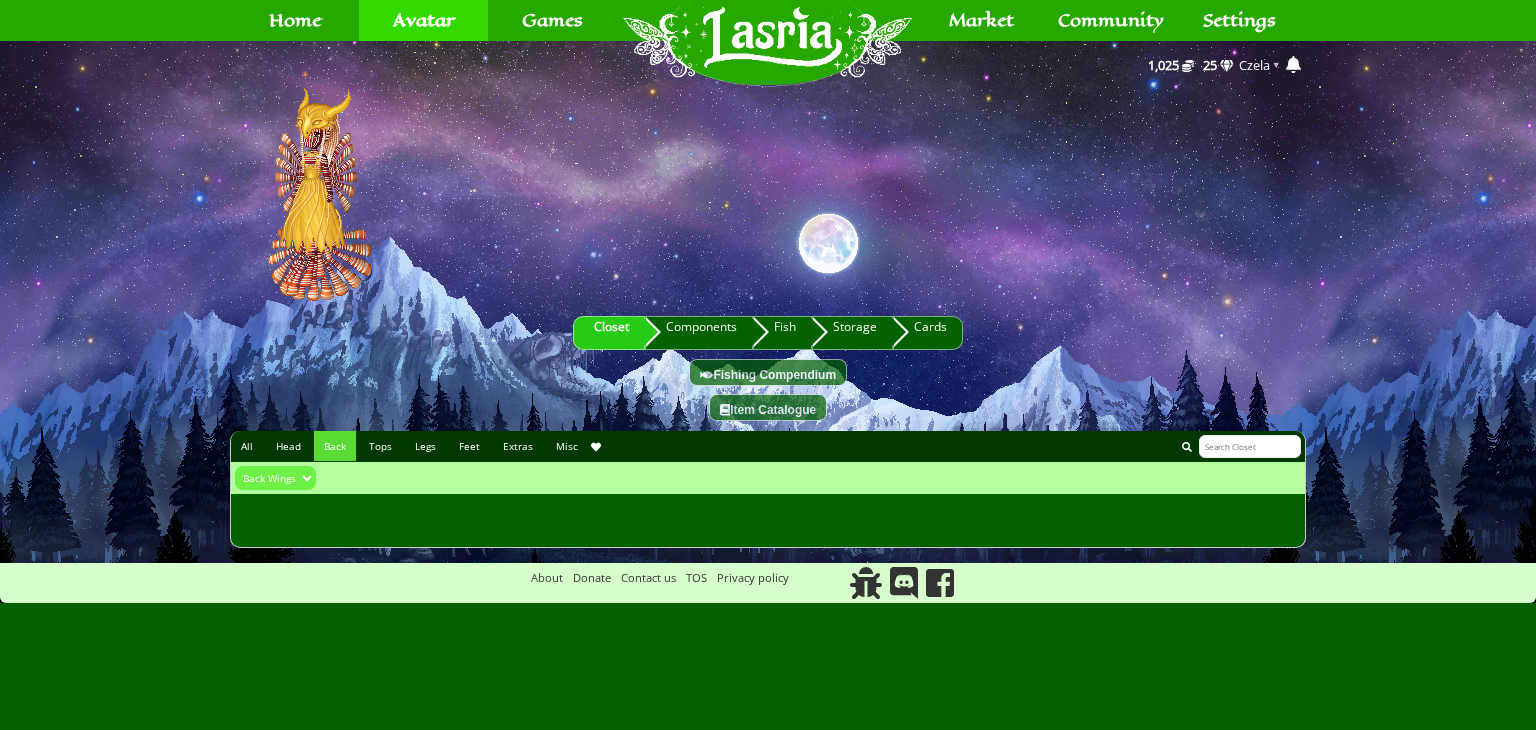 click on "Tops" at bounding box center [380, 446] 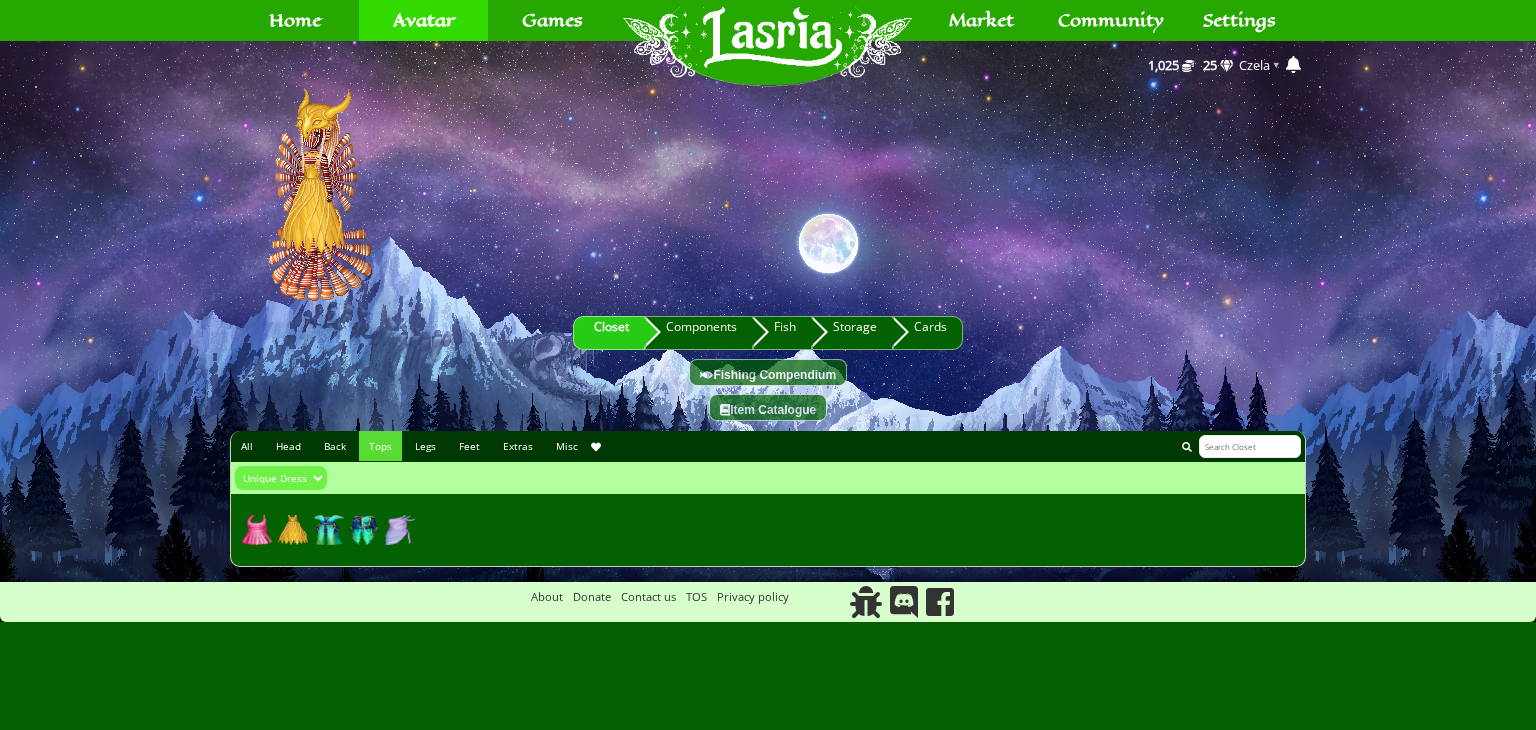 click on "Legs" at bounding box center [425, 446] 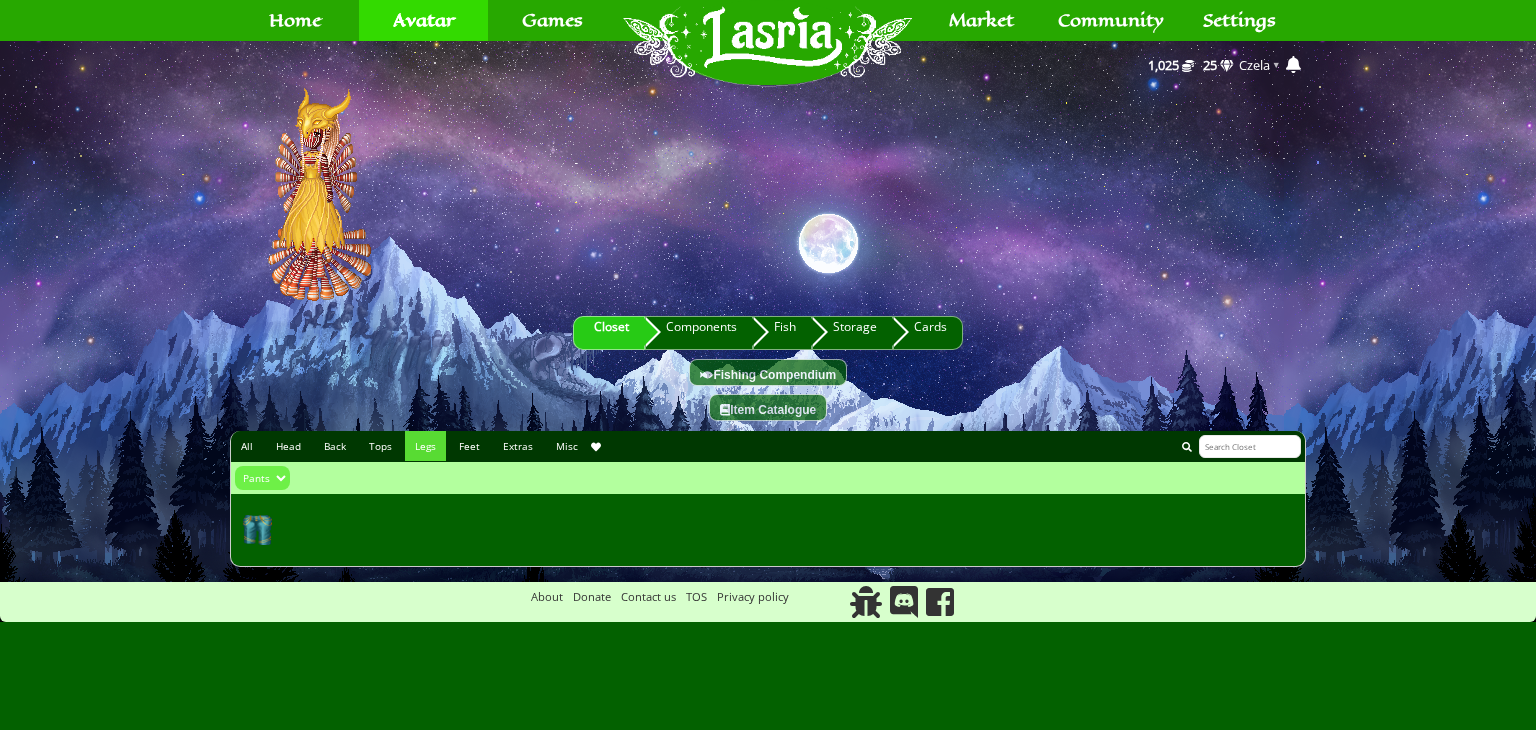 click on "Feet" at bounding box center (469, 446) 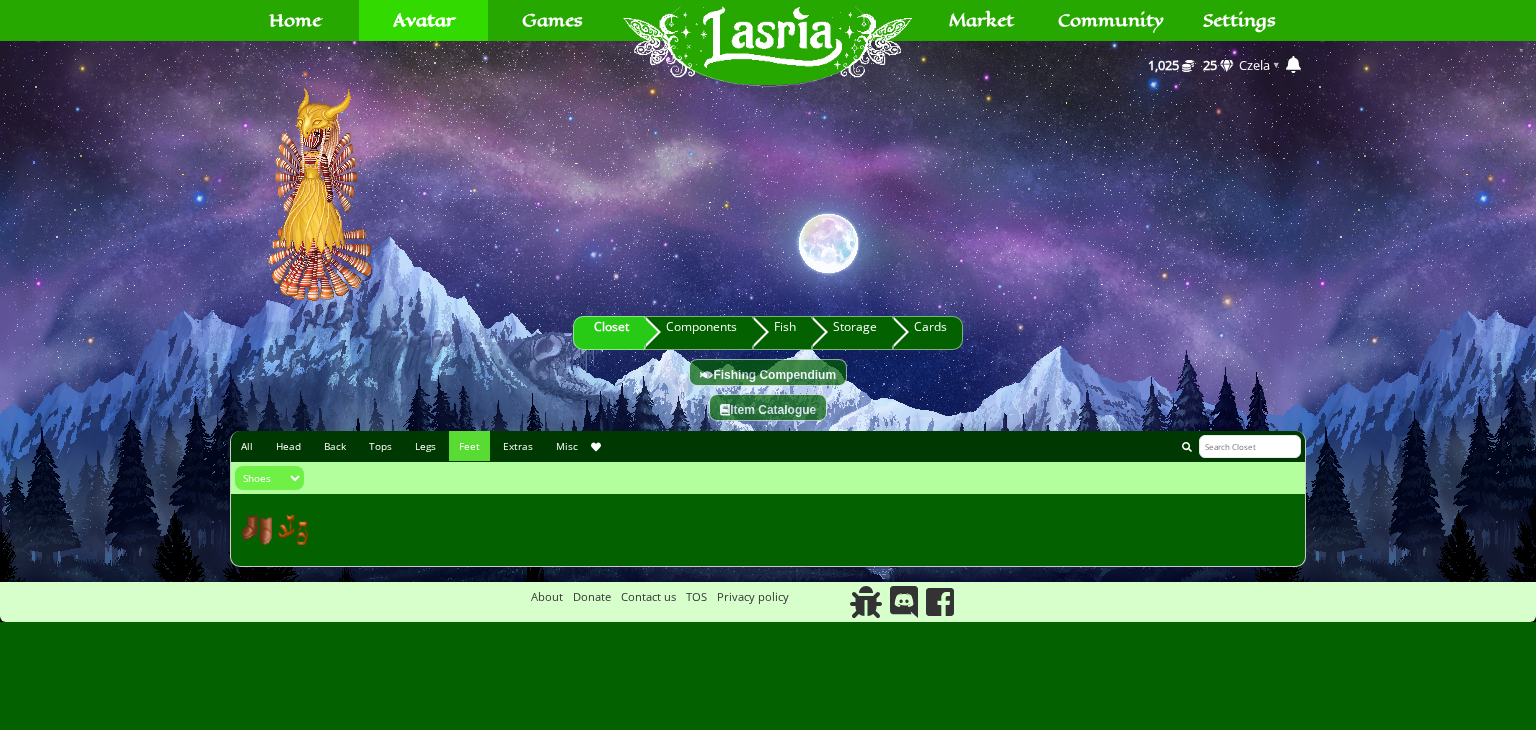 click on "Extras" at bounding box center (518, 446) 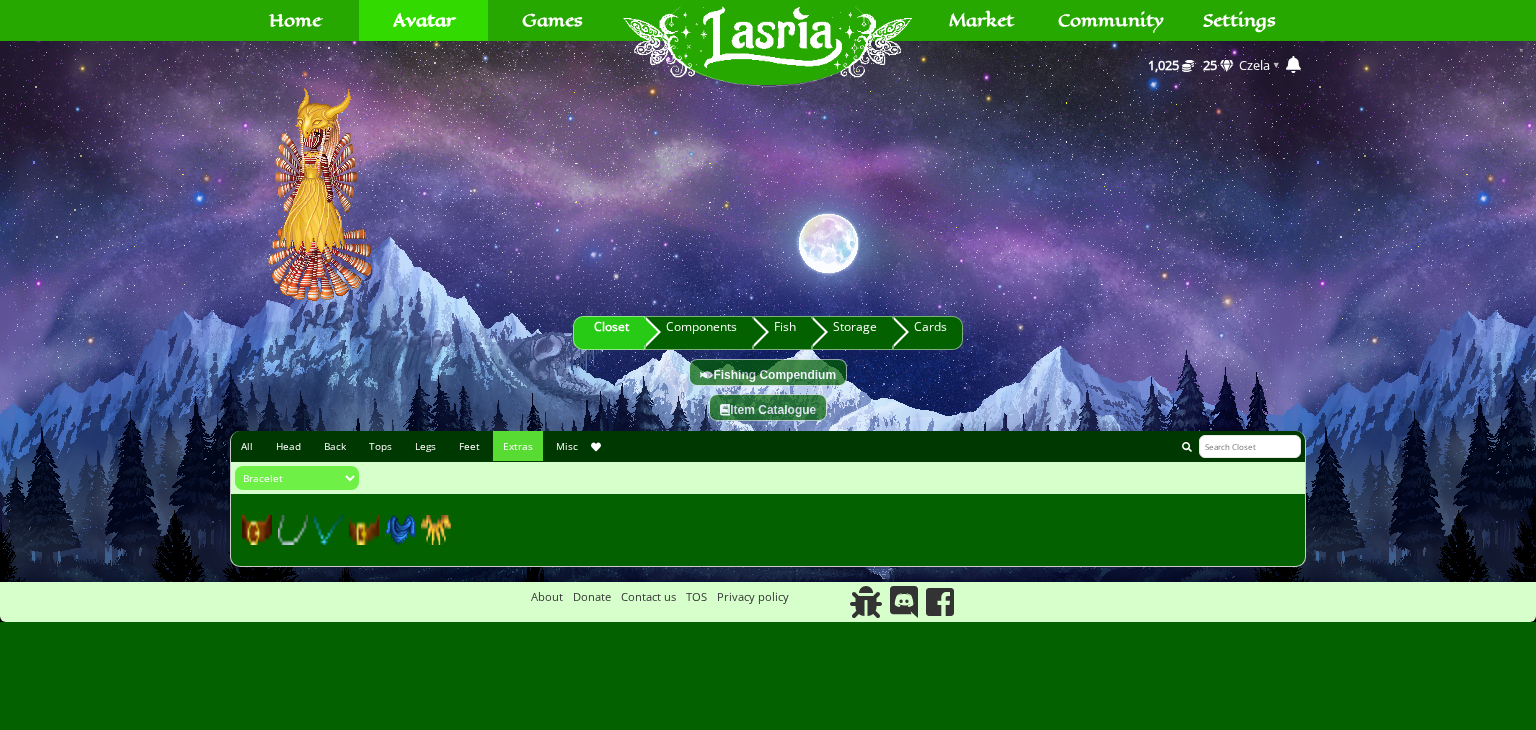 click on "Misc" at bounding box center (567, 446) 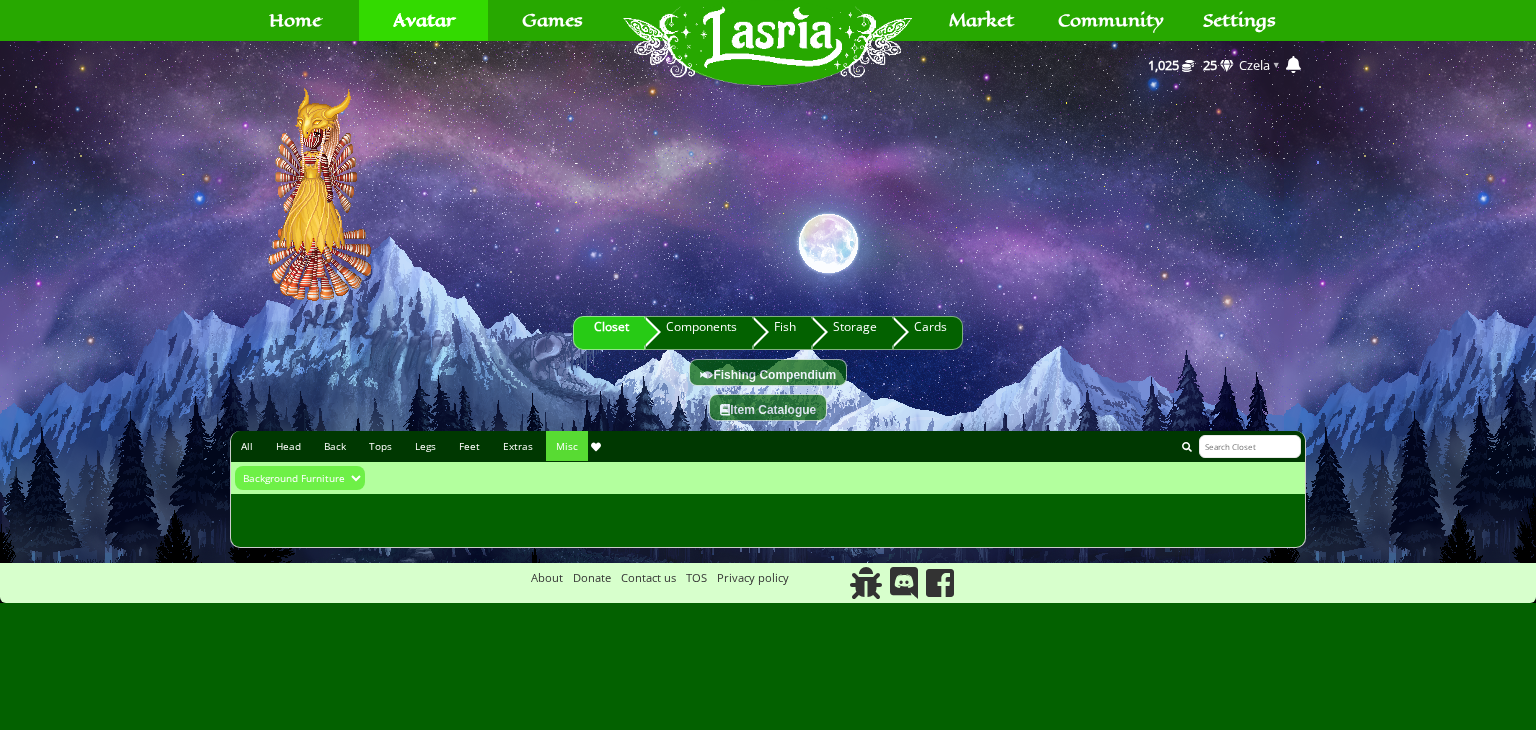 click on "All
Head
Back
Tops
Legs
Feet
Extras
Misc" at bounding box center [767, 446] 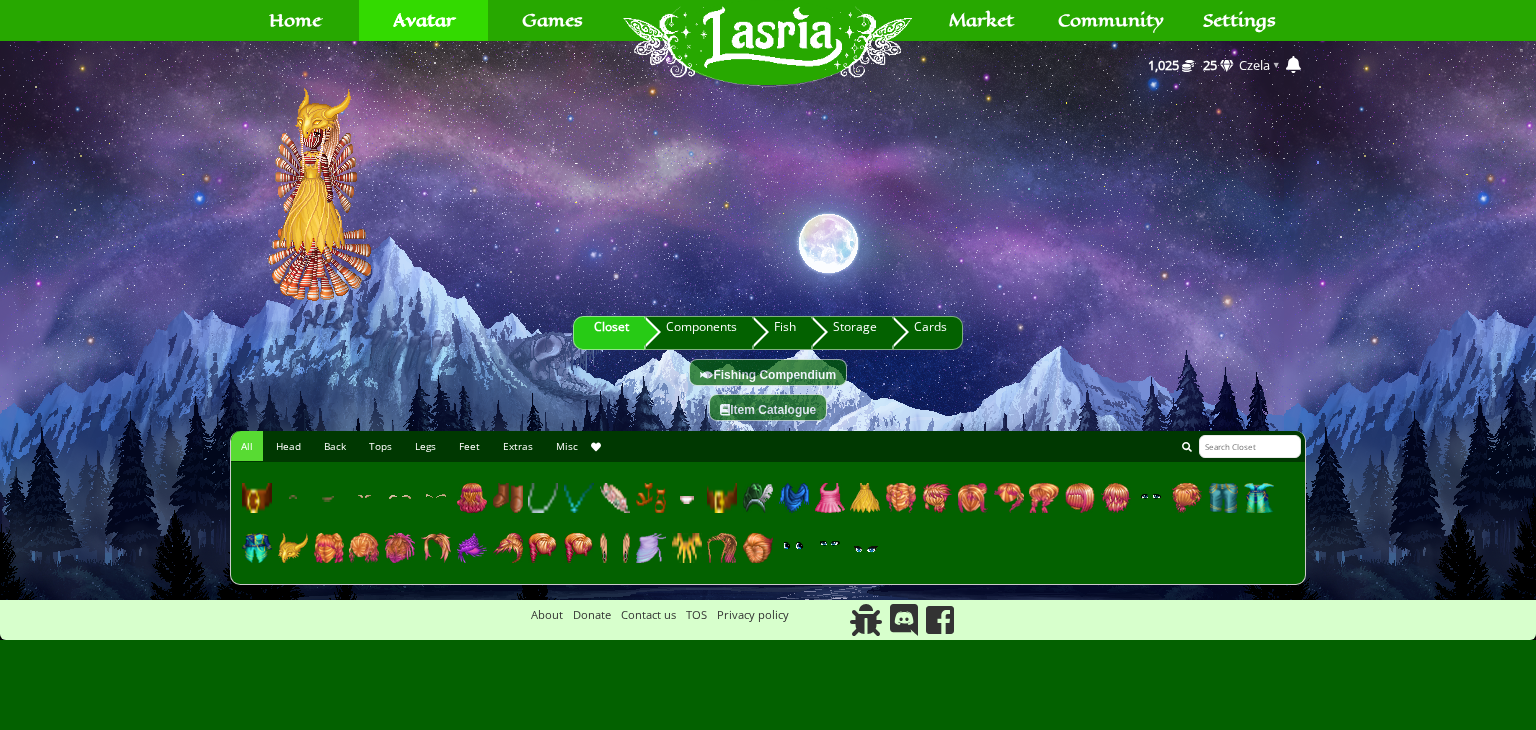 click on "Misc" at bounding box center [567, 446] 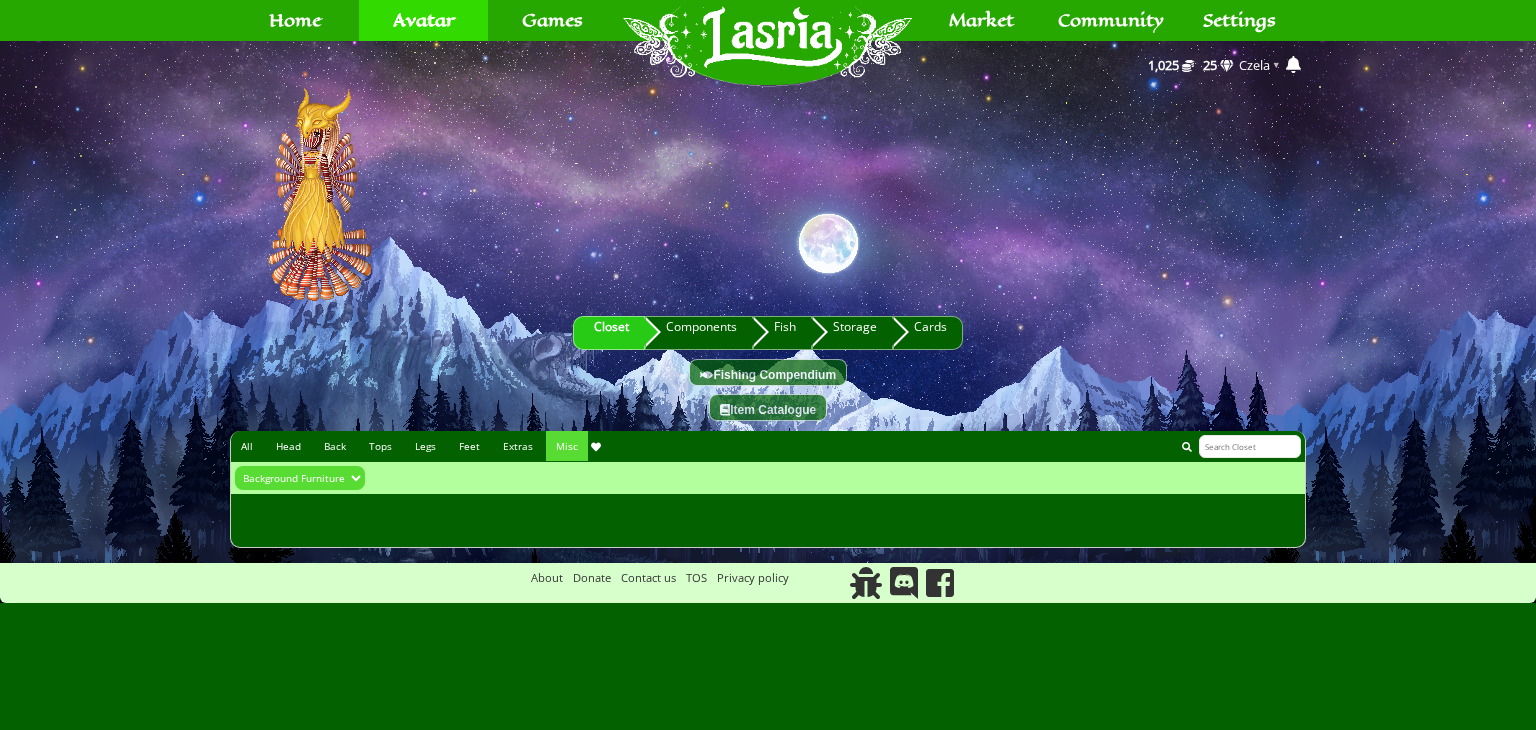 click on "Background Furniture" at bounding box center (300, 478) 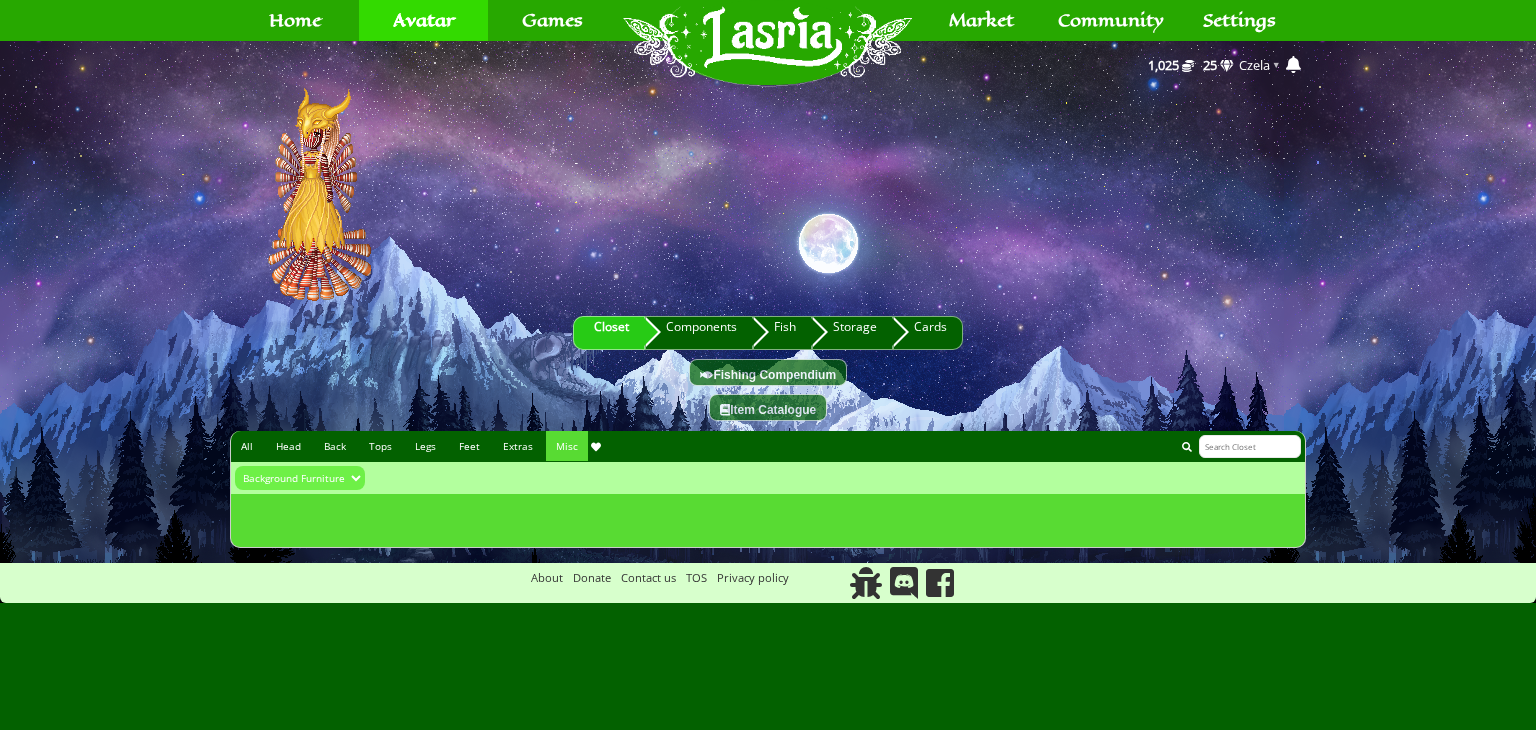 click on "Closet Components Fish Storage Cards
Fishing Compendium
Item Catalogue
All
Head
Back
Tops
Legs
Feet
Extras
Misc
Hair
Hat Headband Head
Eyes
Eyebrows Mouth Headdress Cape" at bounding box center [767, 432] 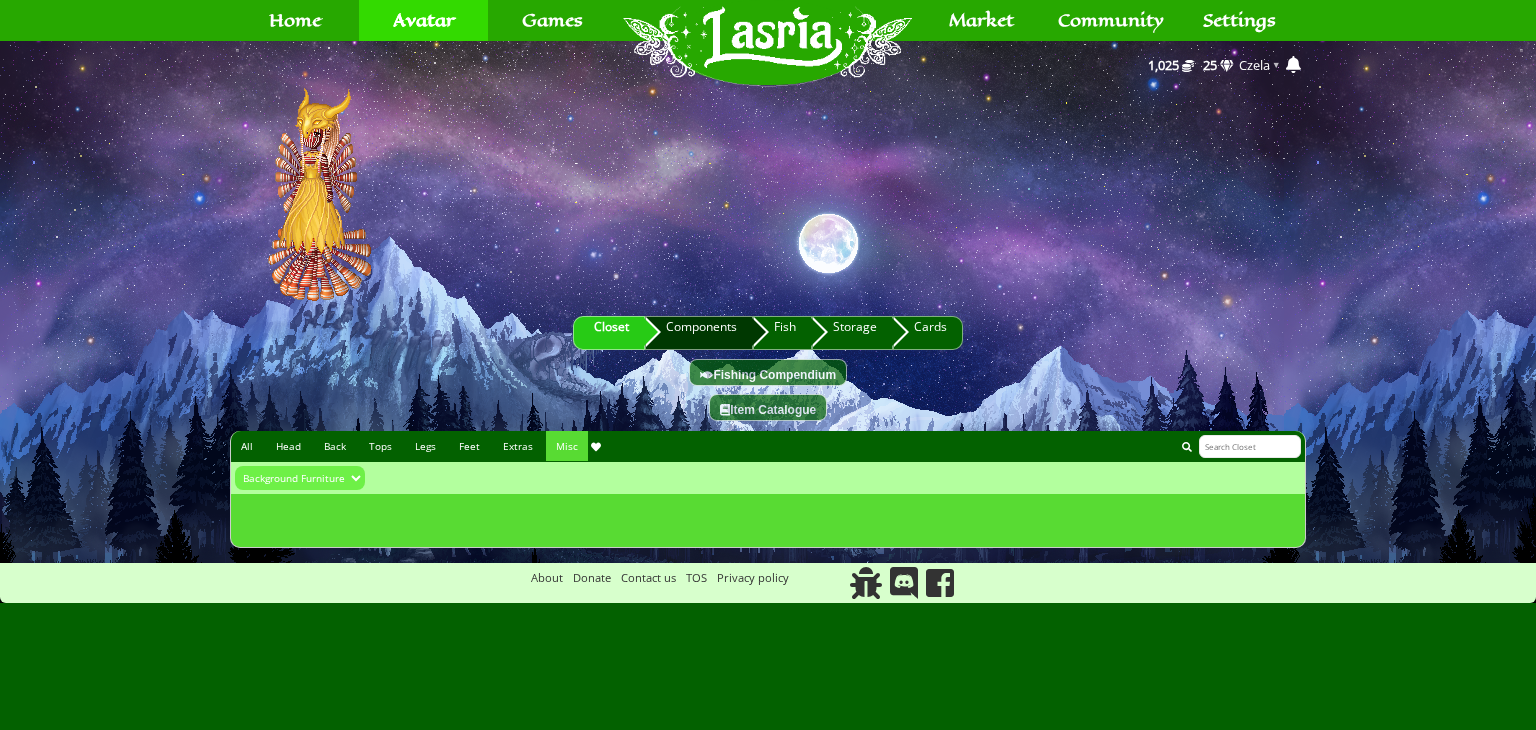 click on "Components" at bounding box center [699, 333] 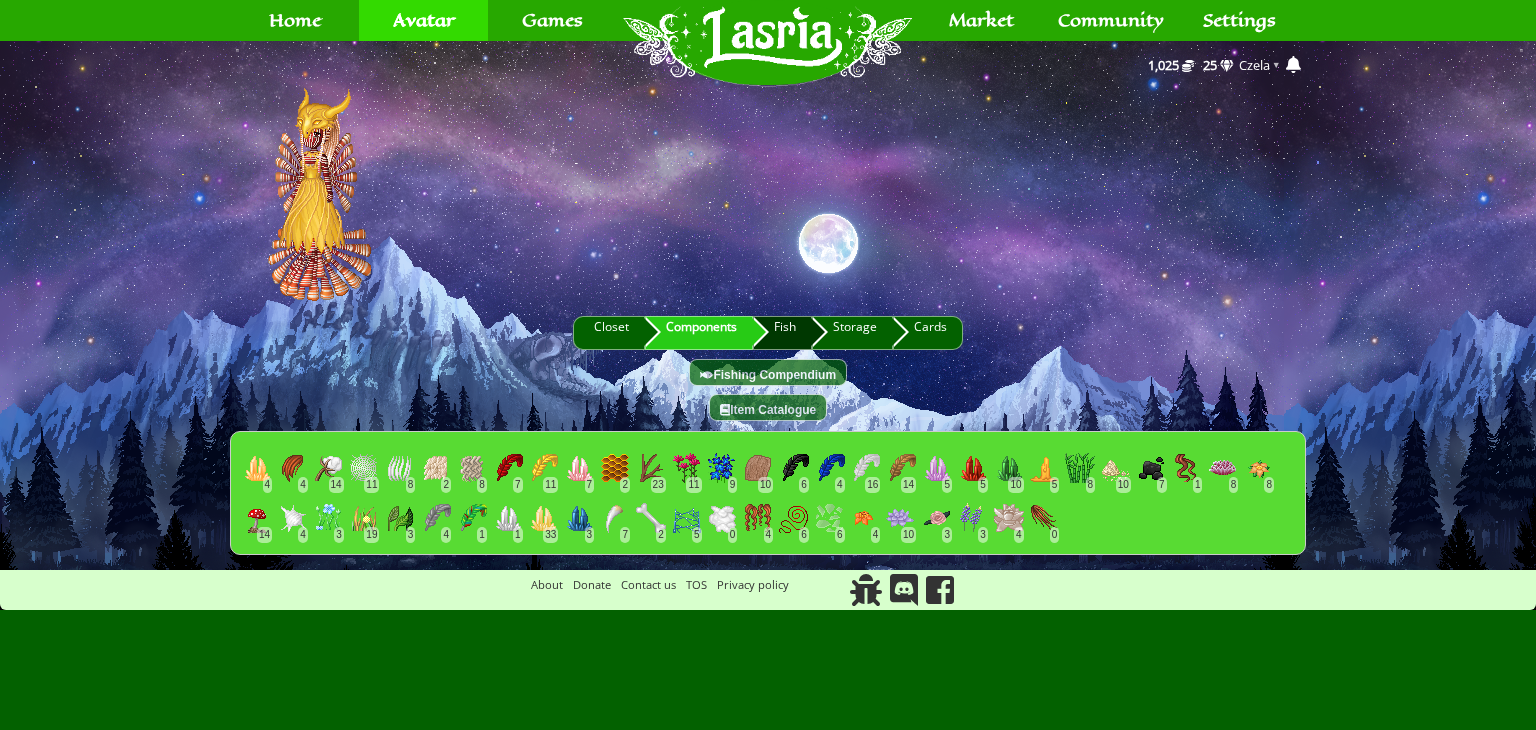 click on "Fish" at bounding box center [782, 333] 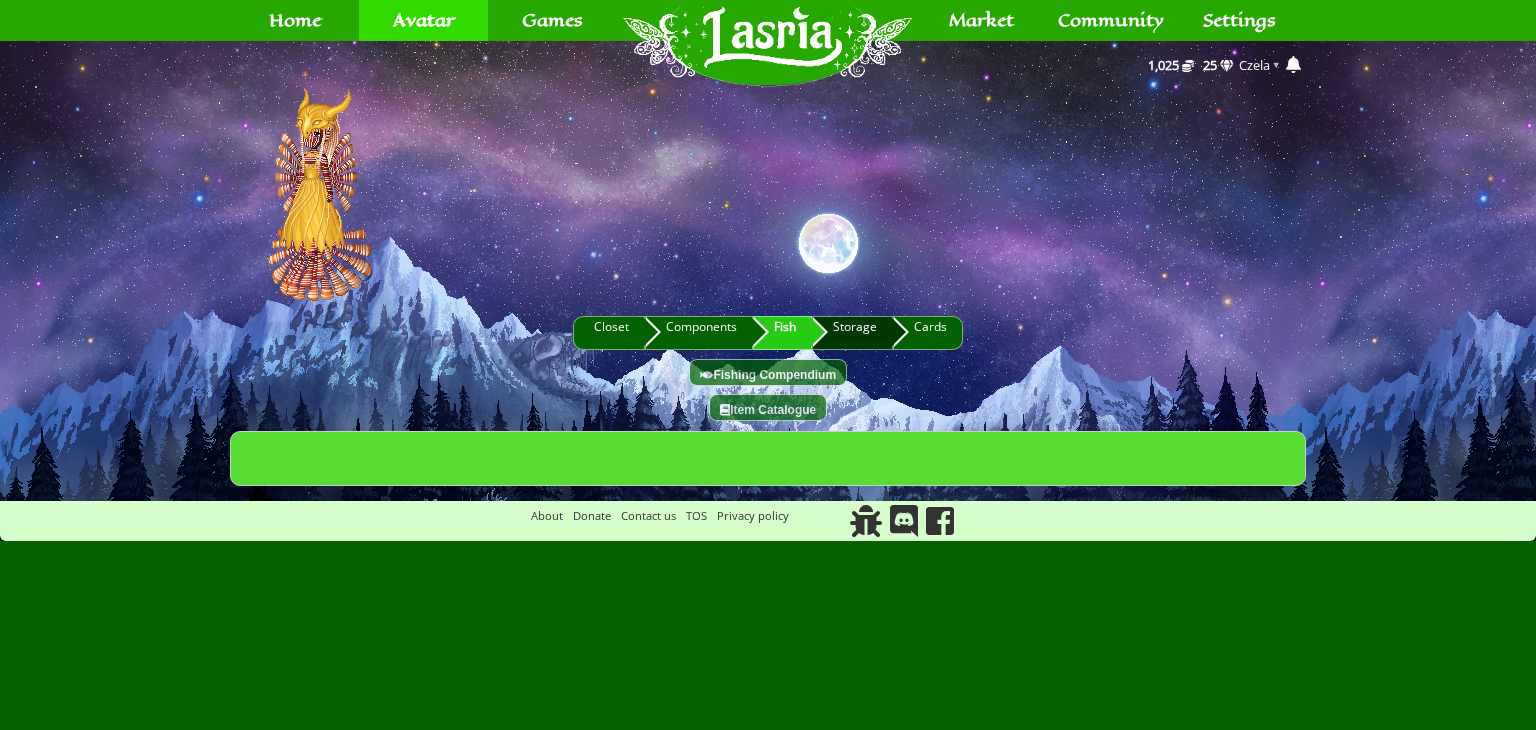 click on "Storage" at bounding box center [852, 333] 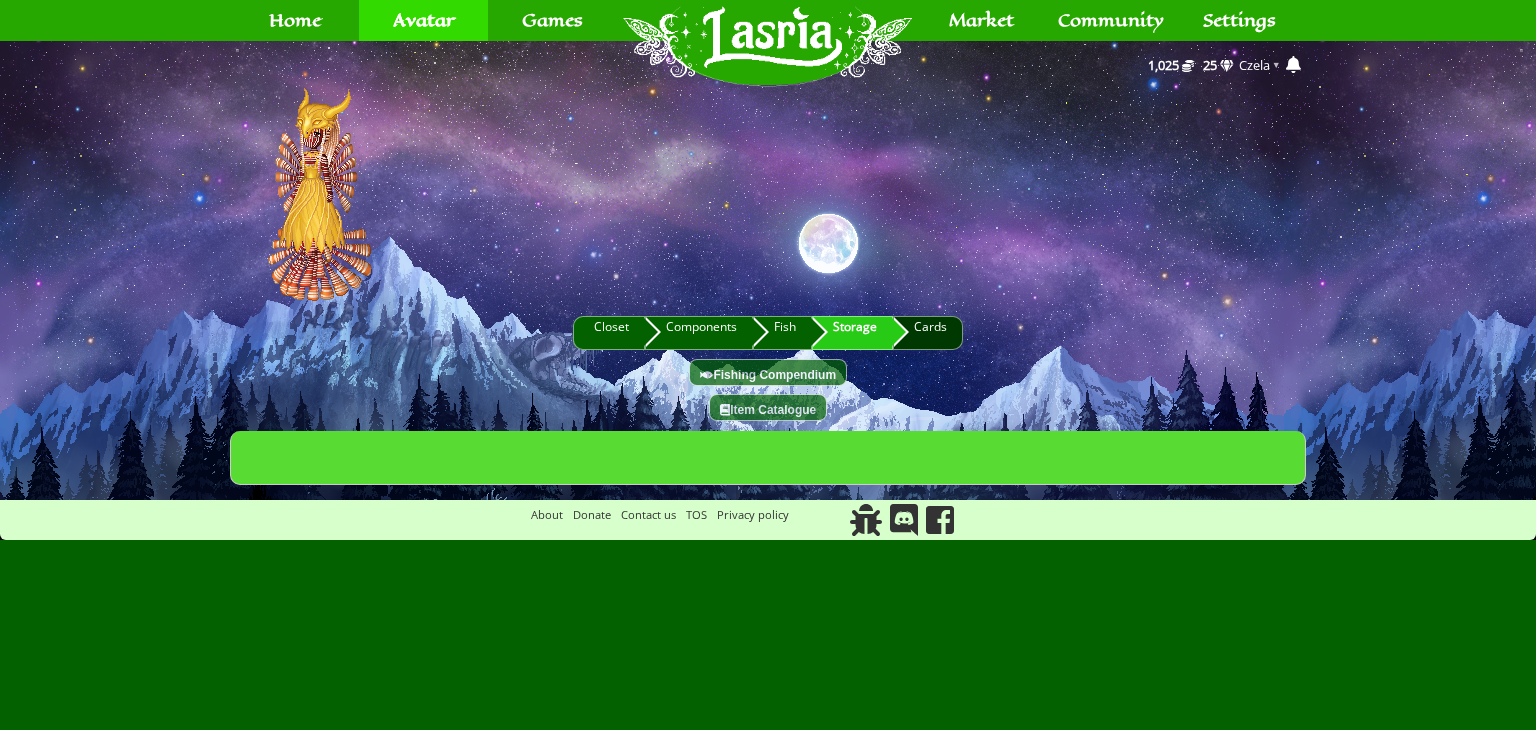 click on "Cards" at bounding box center [928, 333] 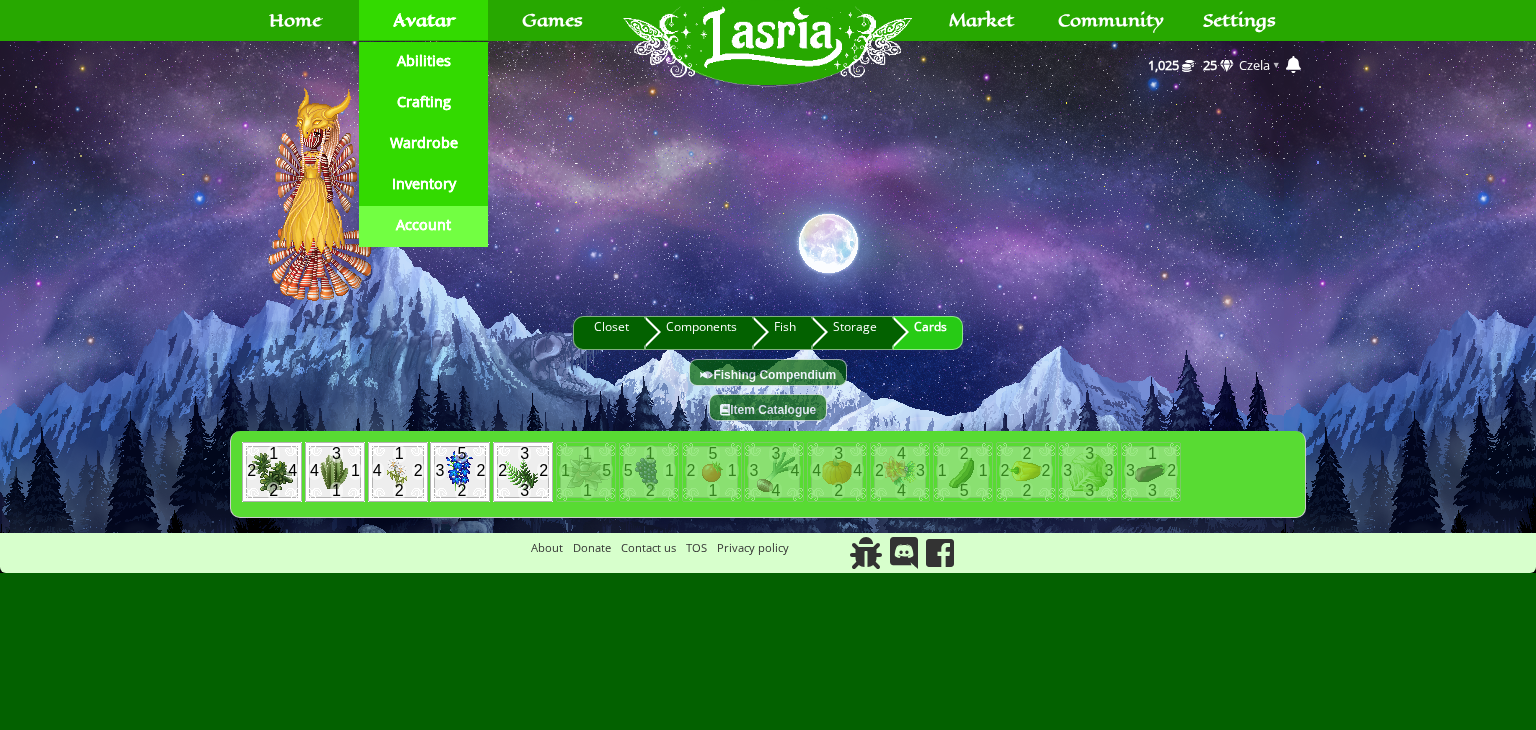 click on "Account" at bounding box center (423, 225) 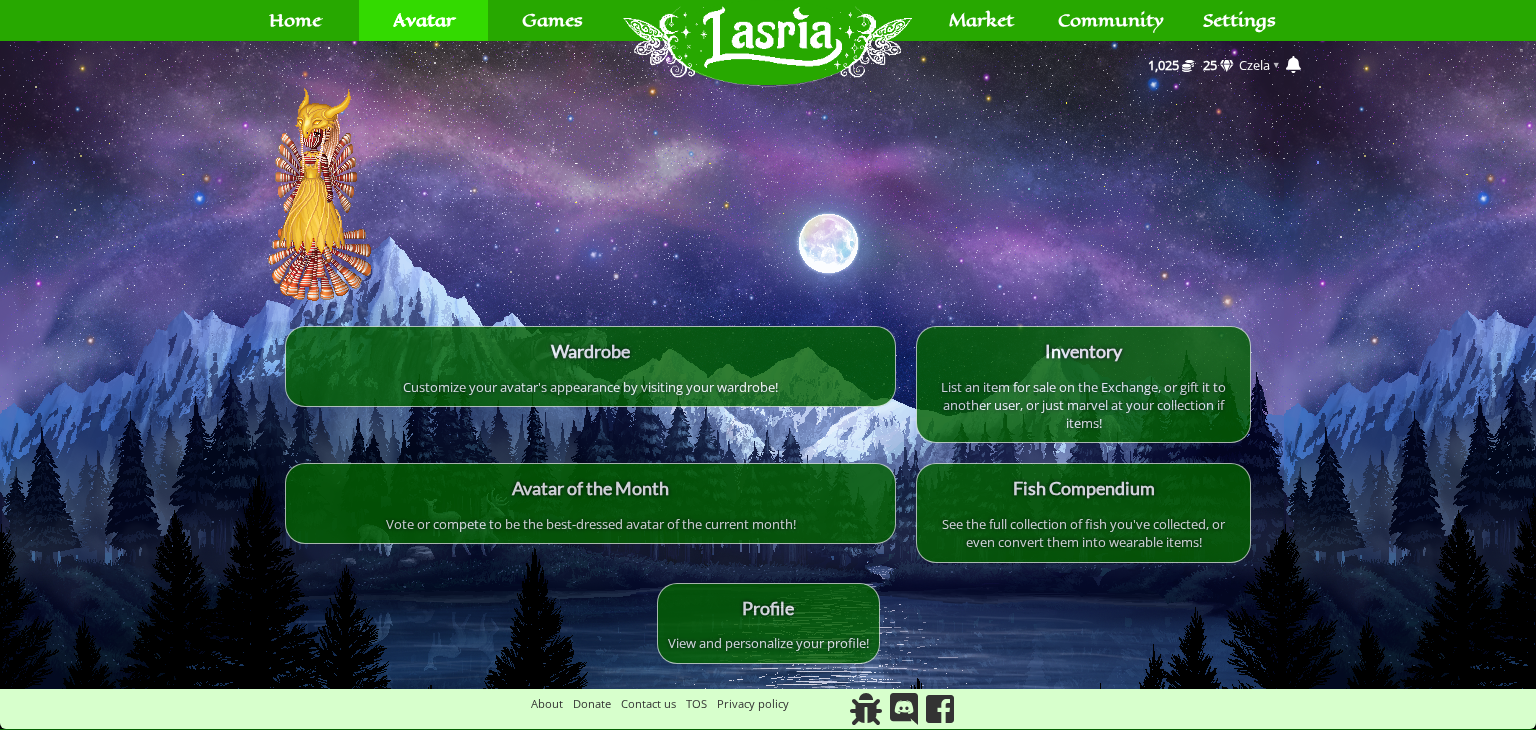 scroll, scrollTop: 0, scrollLeft: 0, axis: both 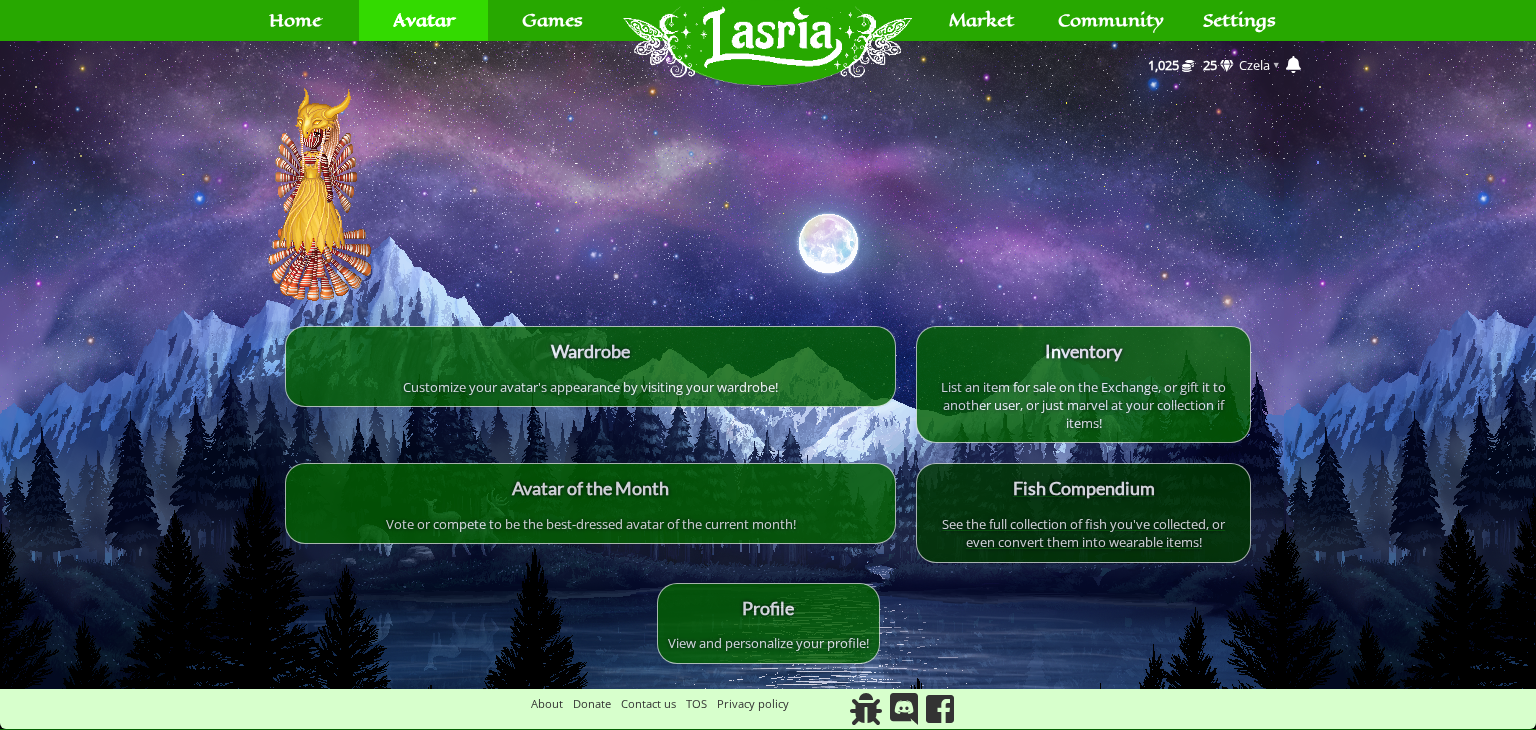 click on "See the full collection of fish you've collected, or even convert them into wearable items!" at bounding box center [1083, 533] 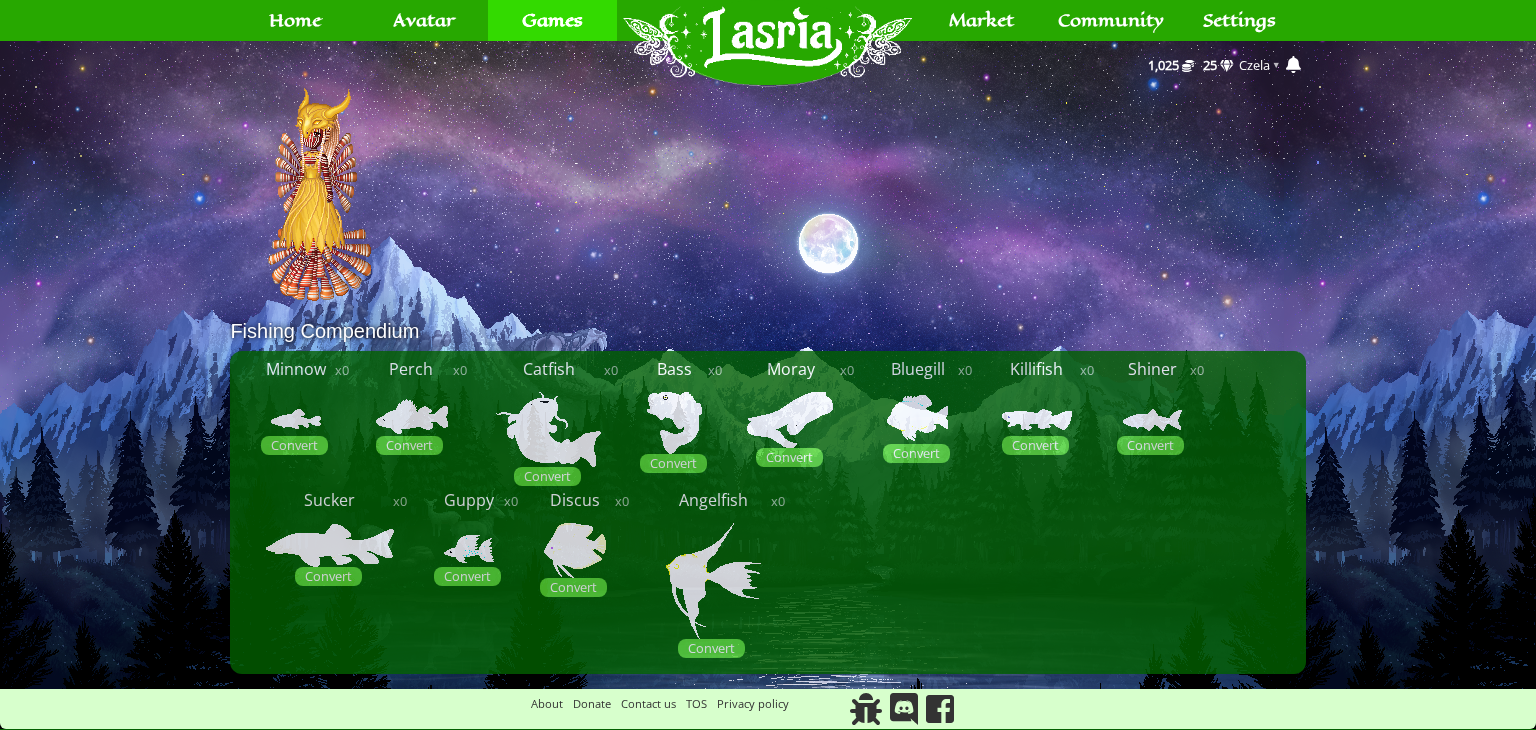 scroll, scrollTop: 0, scrollLeft: 0, axis: both 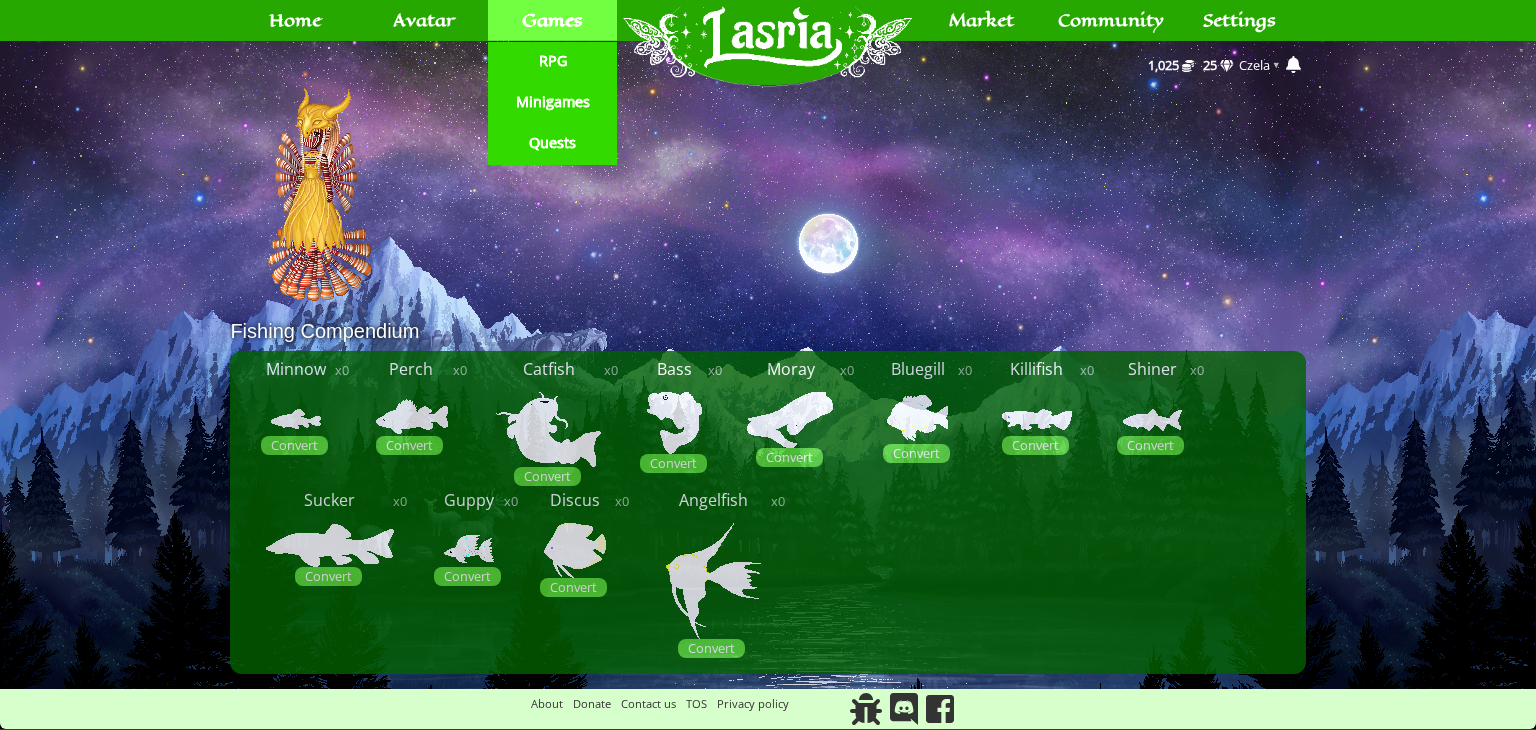 click on "Games" at bounding box center [552, 20] 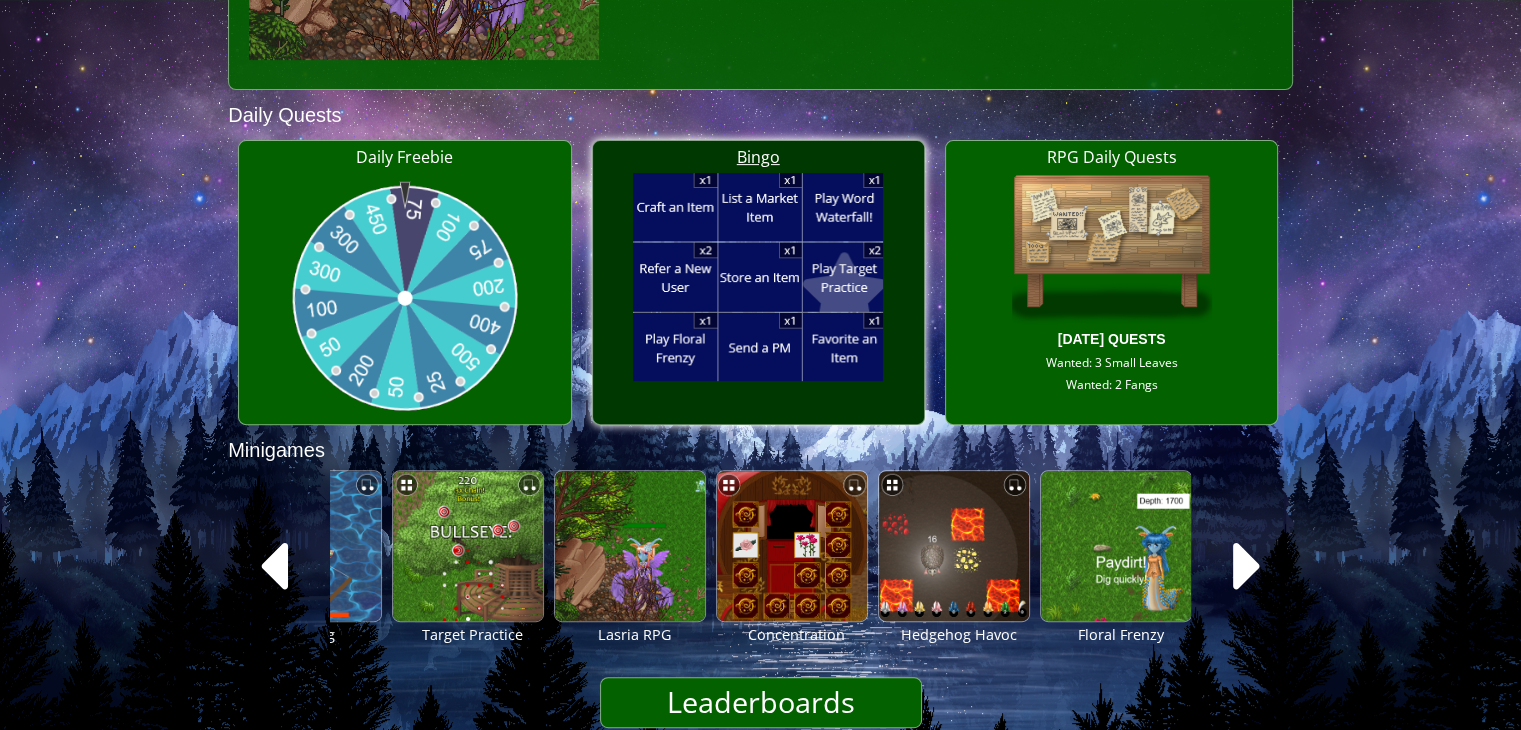 scroll, scrollTop: 752, scrollLeft: 0, axis: vertical 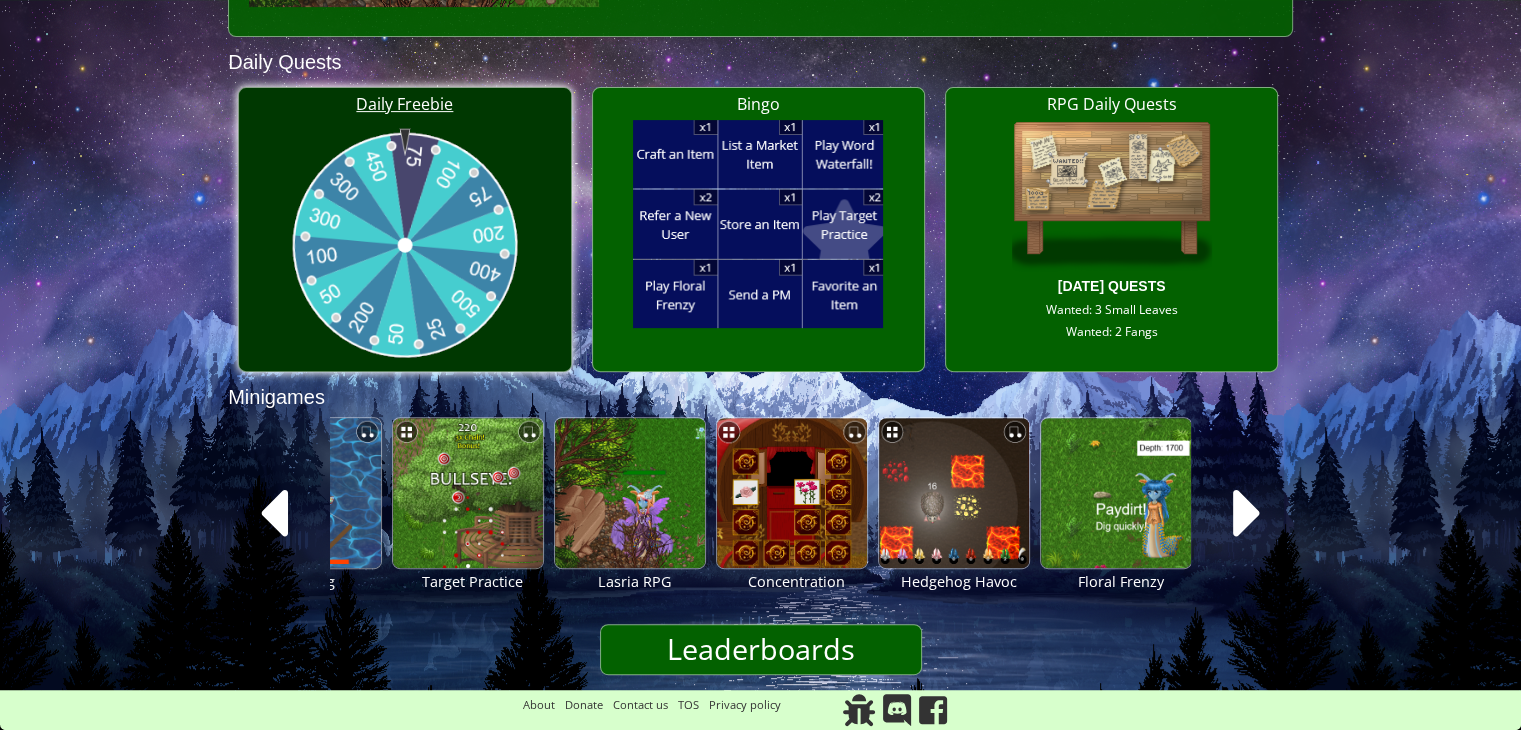 click at bounding box center [405, 245] 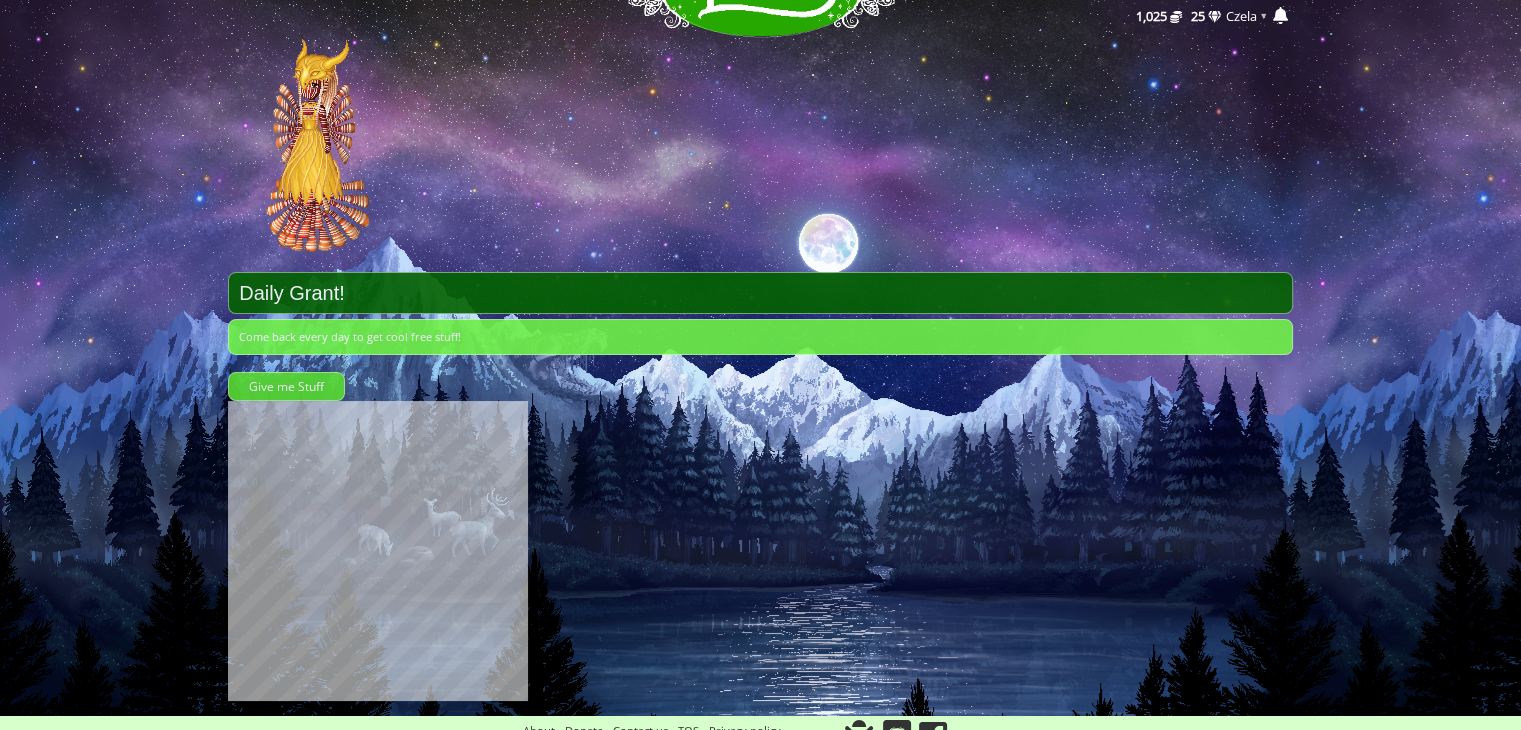 scroll, scrollTop: 72, scrollLeft: 0, axis: vertical 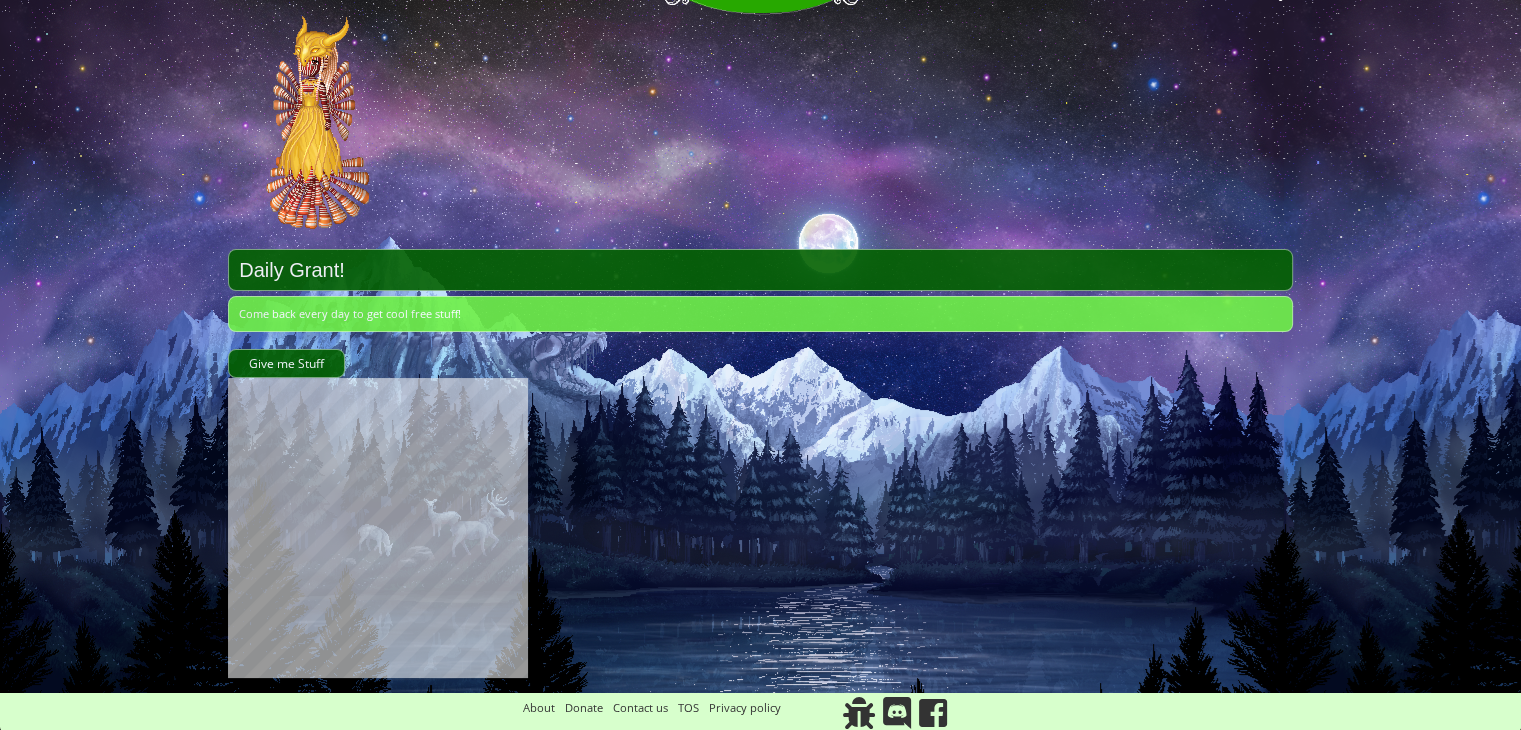 click on "Give me Stuff" at bounding box center [286, 363] 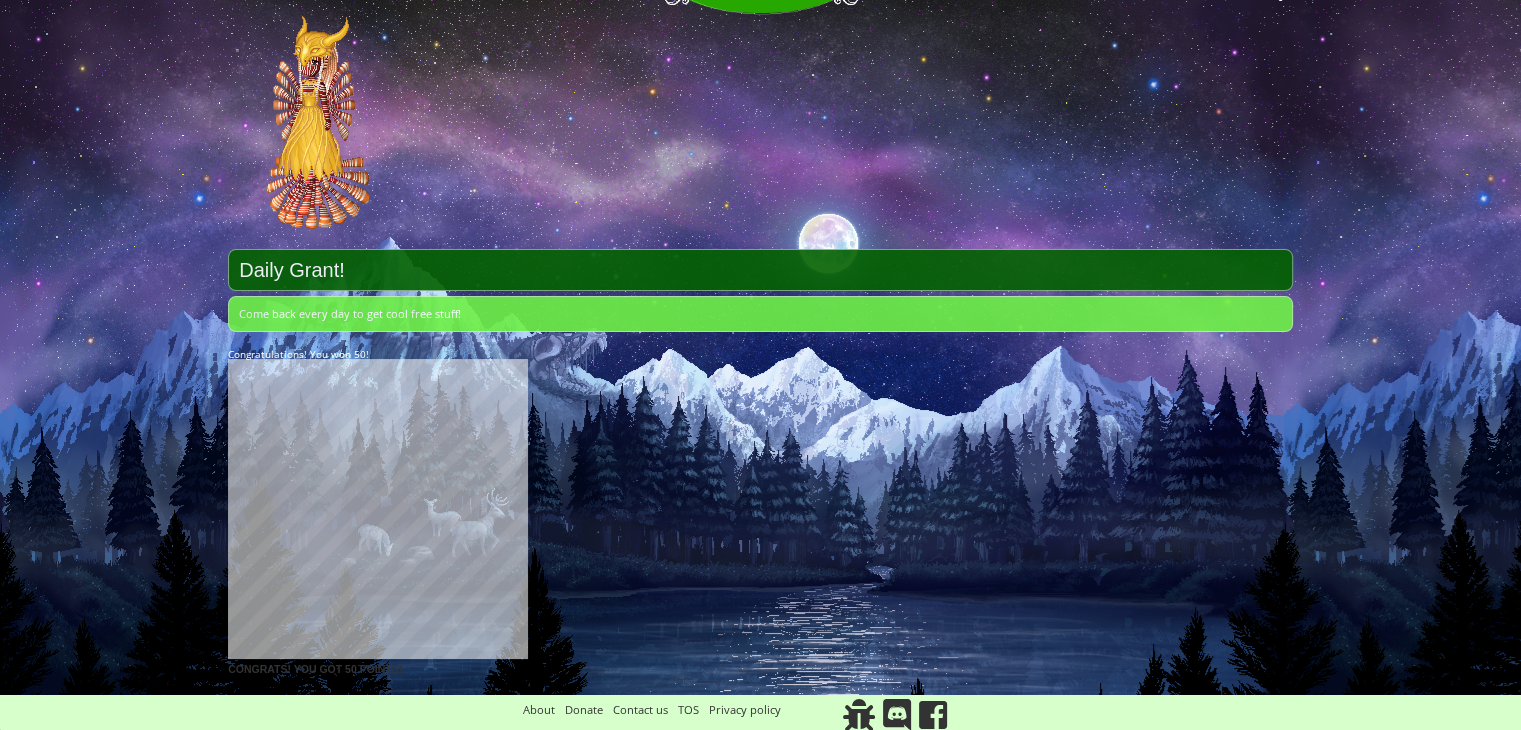 scroll, scrollTop: 0, scrollLeft: 0, axis: both 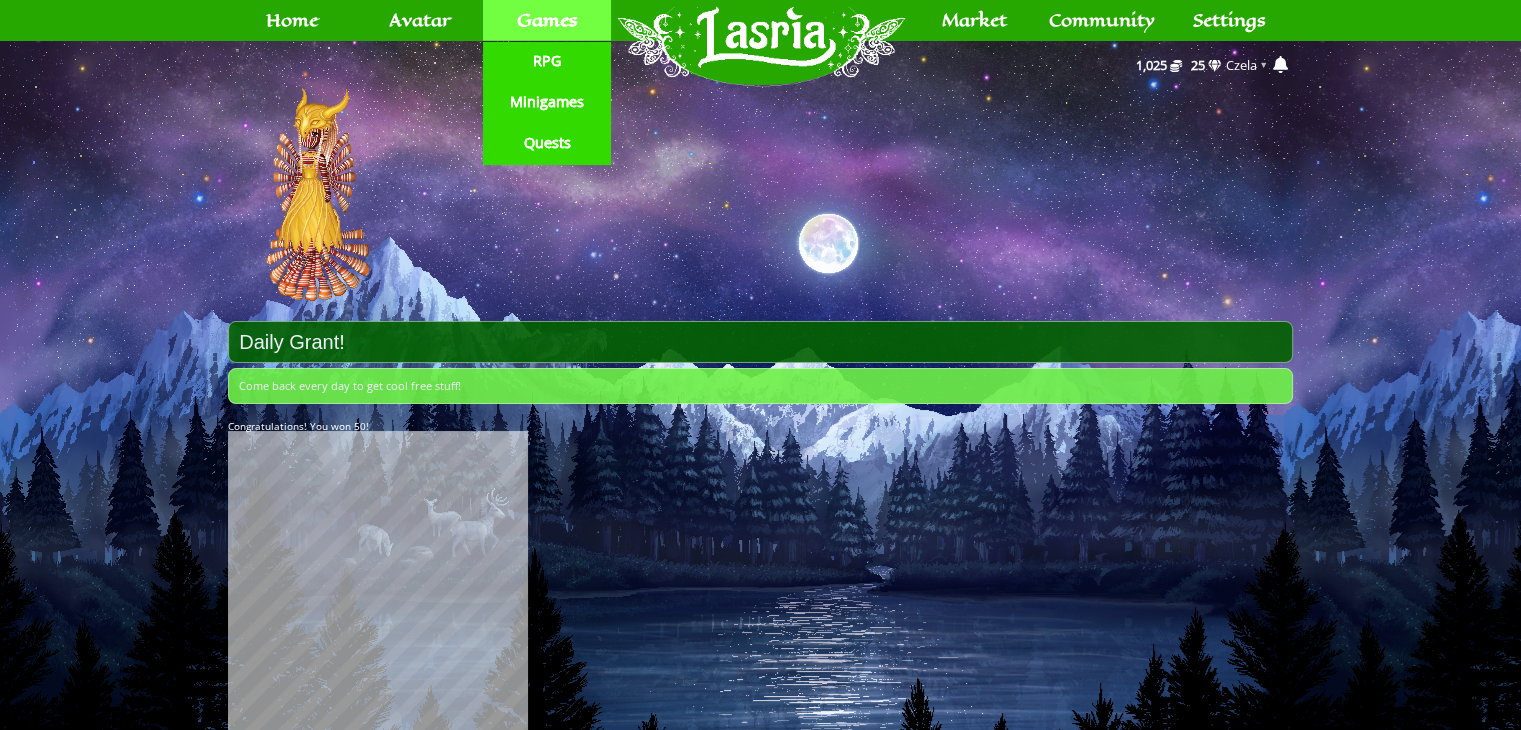 click on "Games" at bounding box center (546, 20) 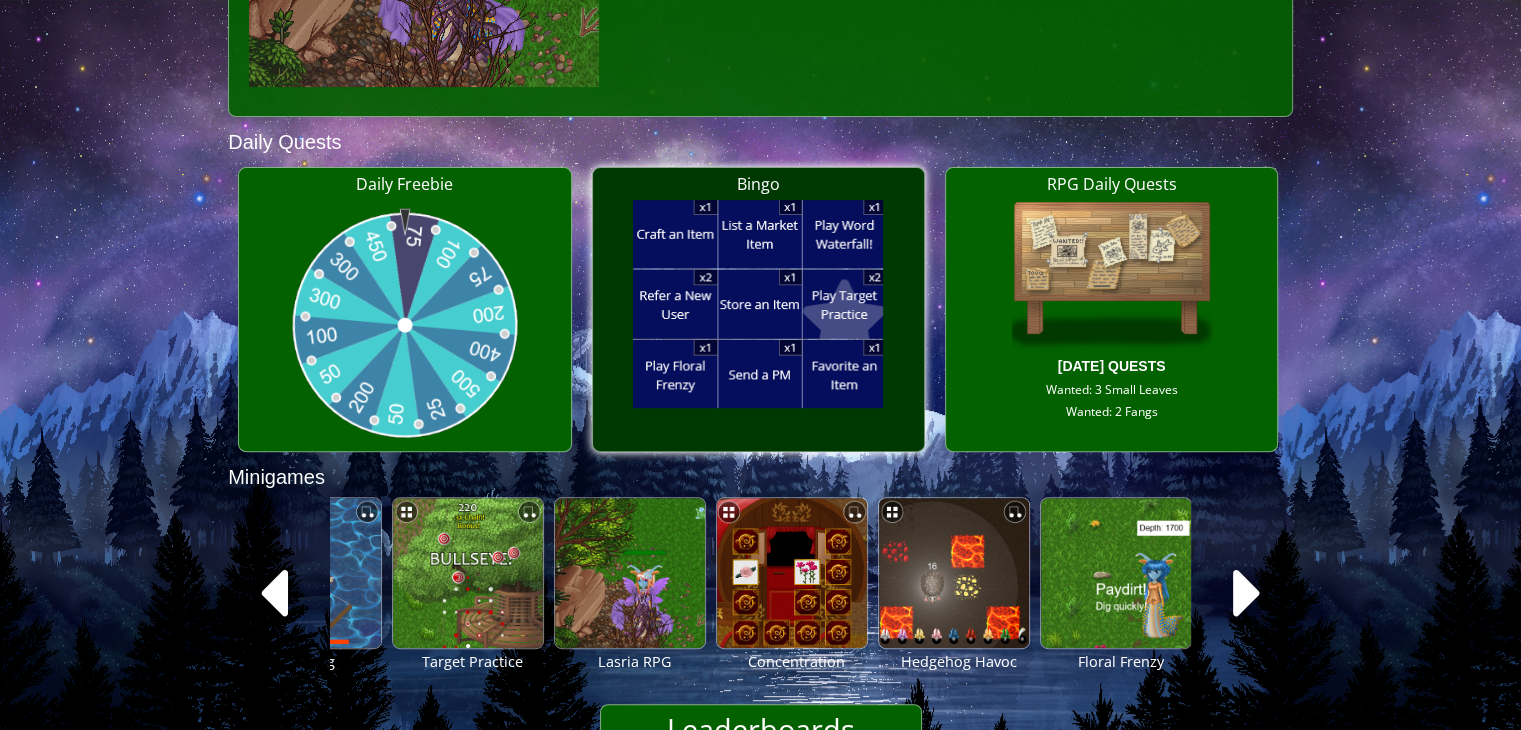 scroll, scrollTop: 752, scrollLeft: 0, axis: vertical 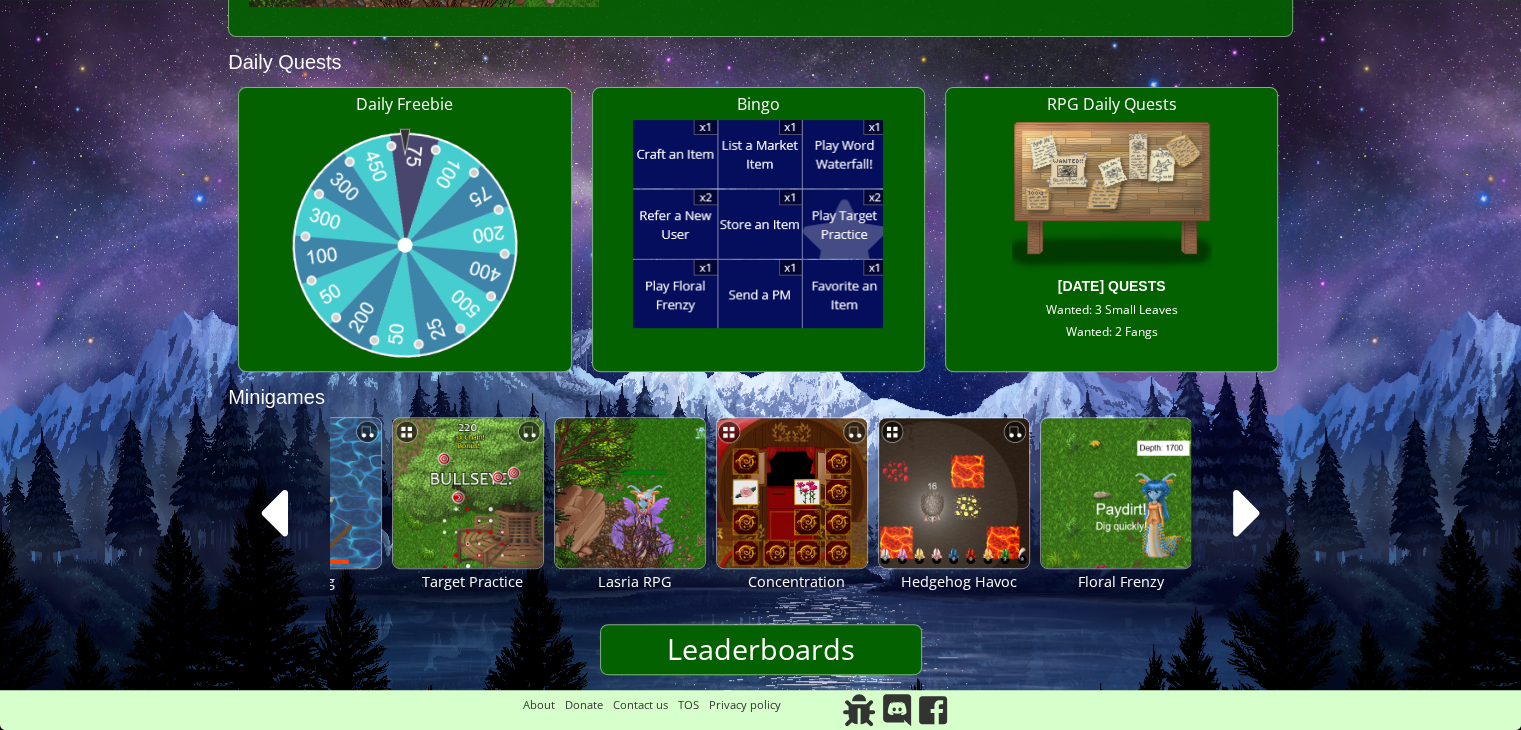 click 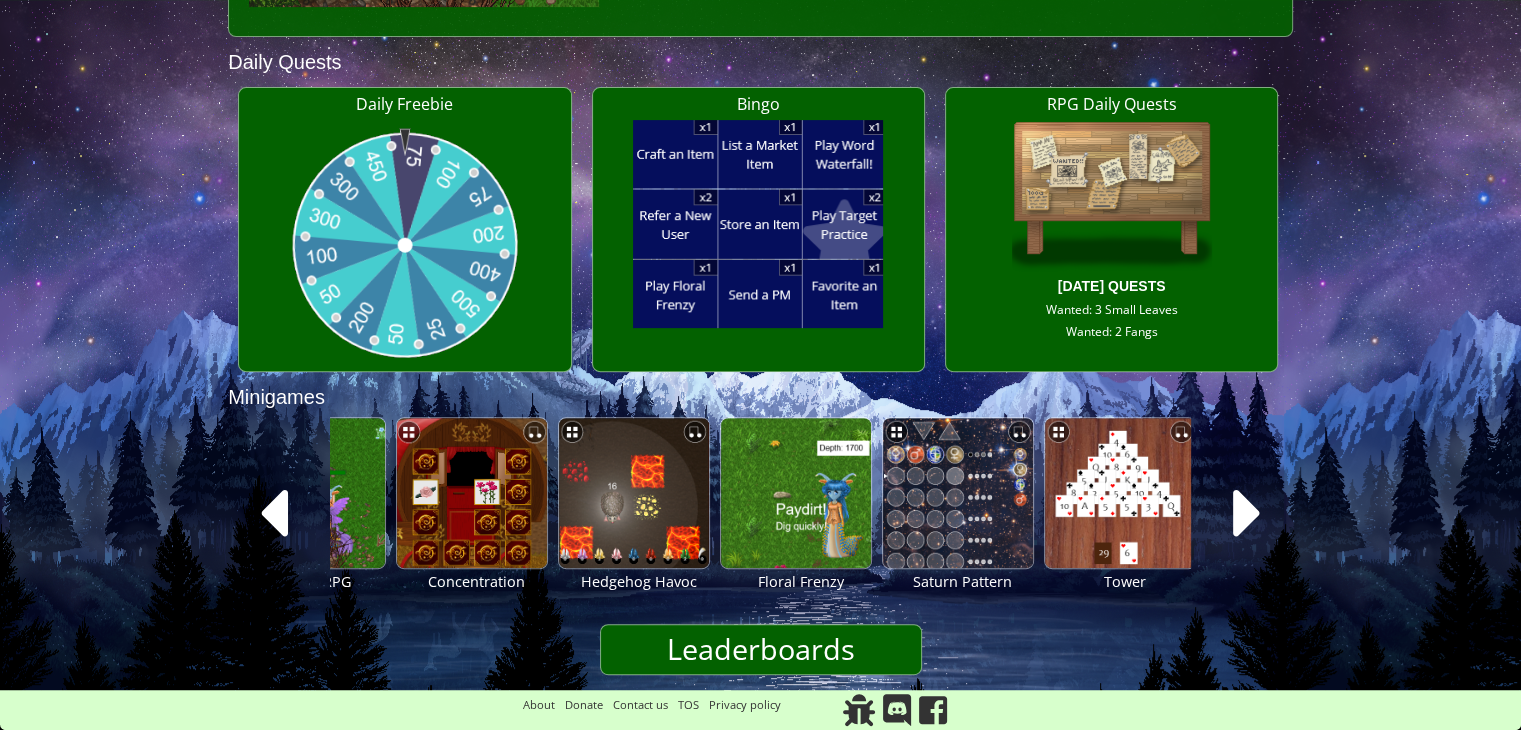 click 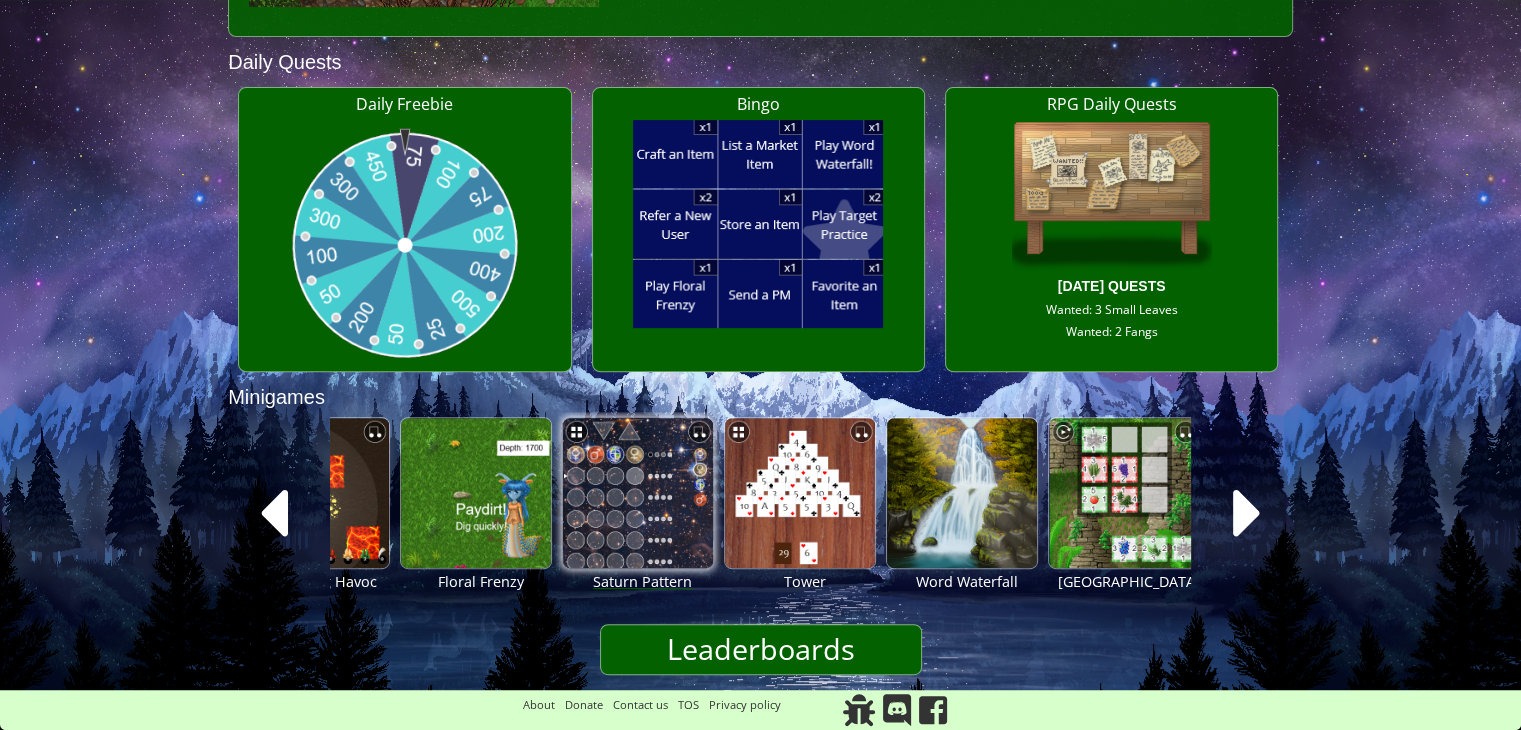 click at bounding box center (638, 493) 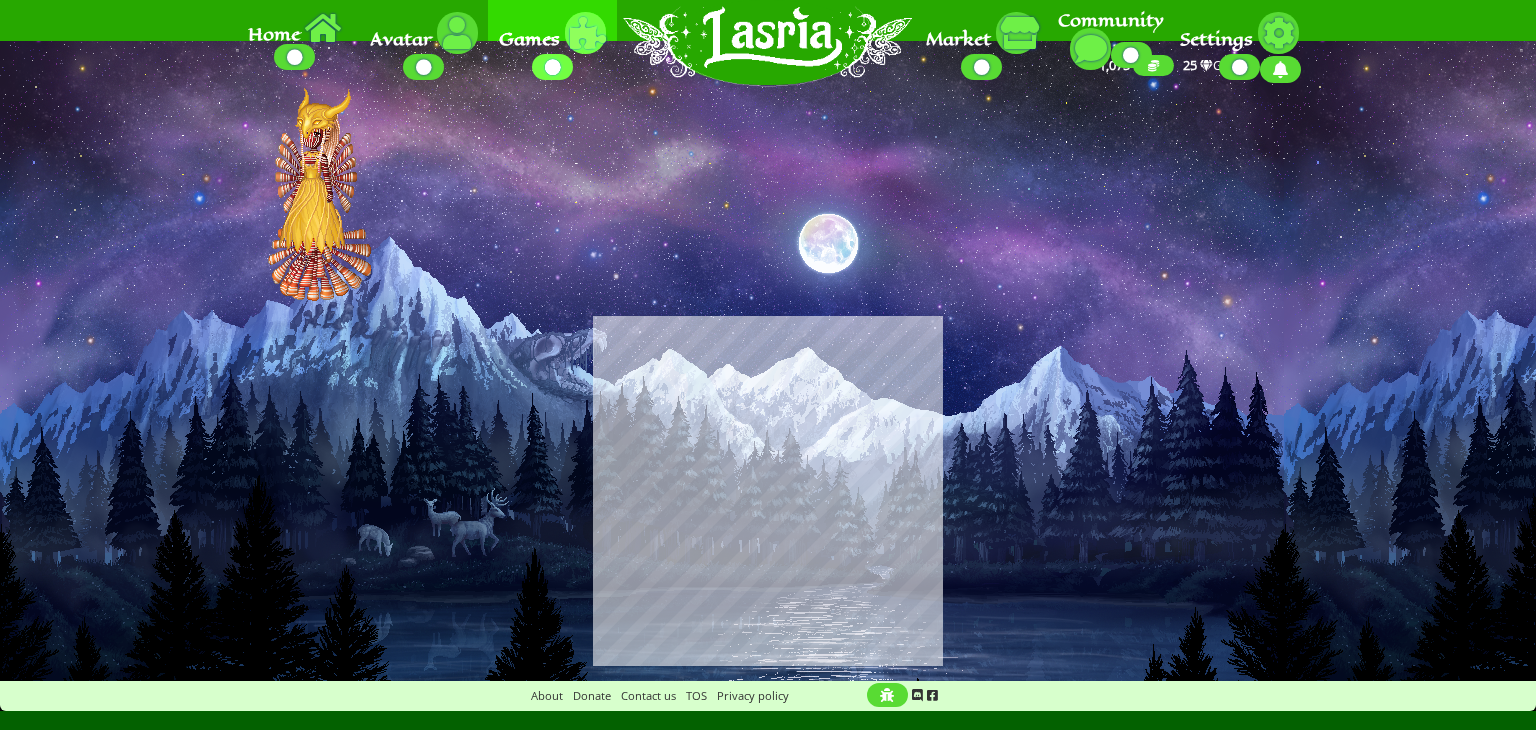 scroll, scrollTop: 0, scrollLeft: 0, axis: both 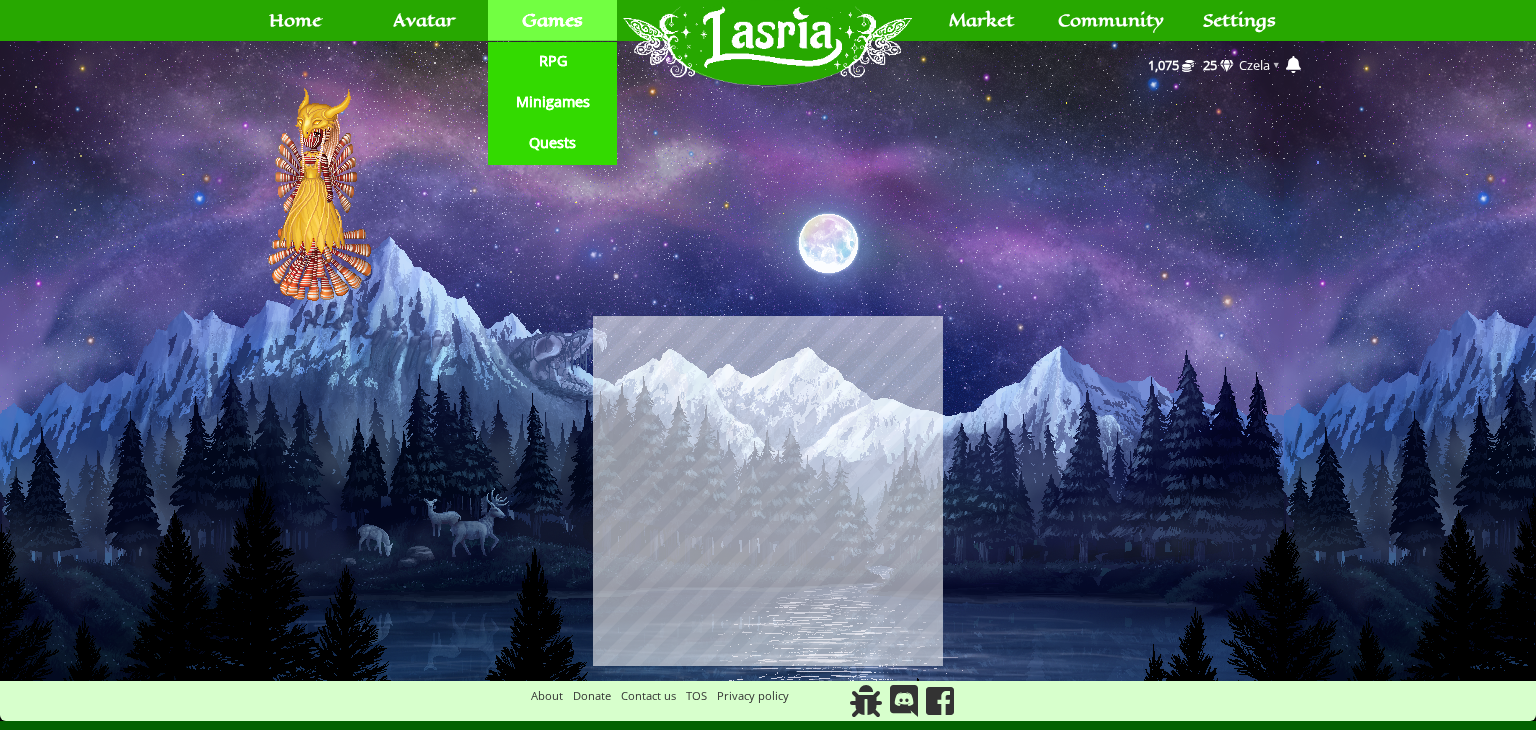 click on "Games" at bounding box center [552, 20] 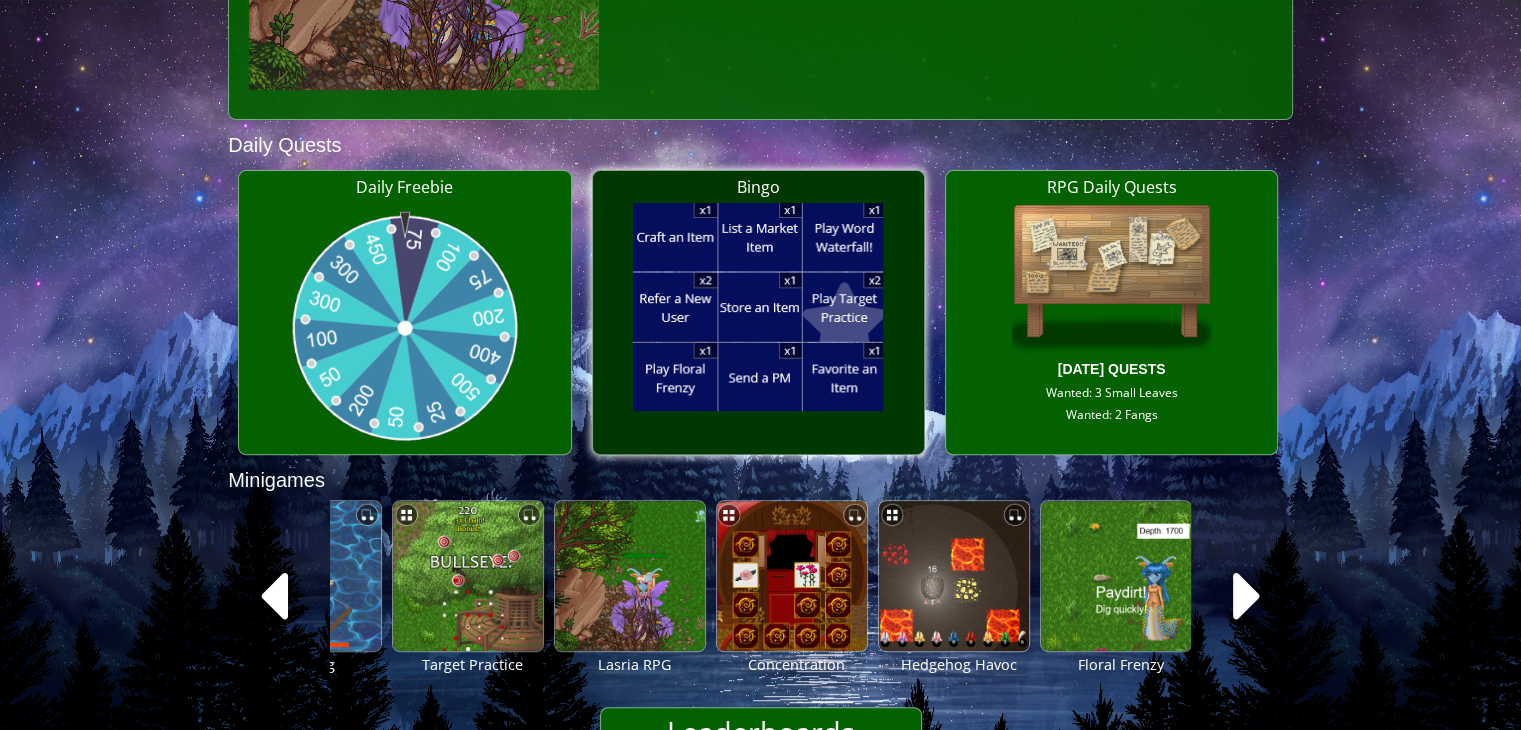 scroll, scrollTop: 752, scrollLeft: 0, axis: vertical 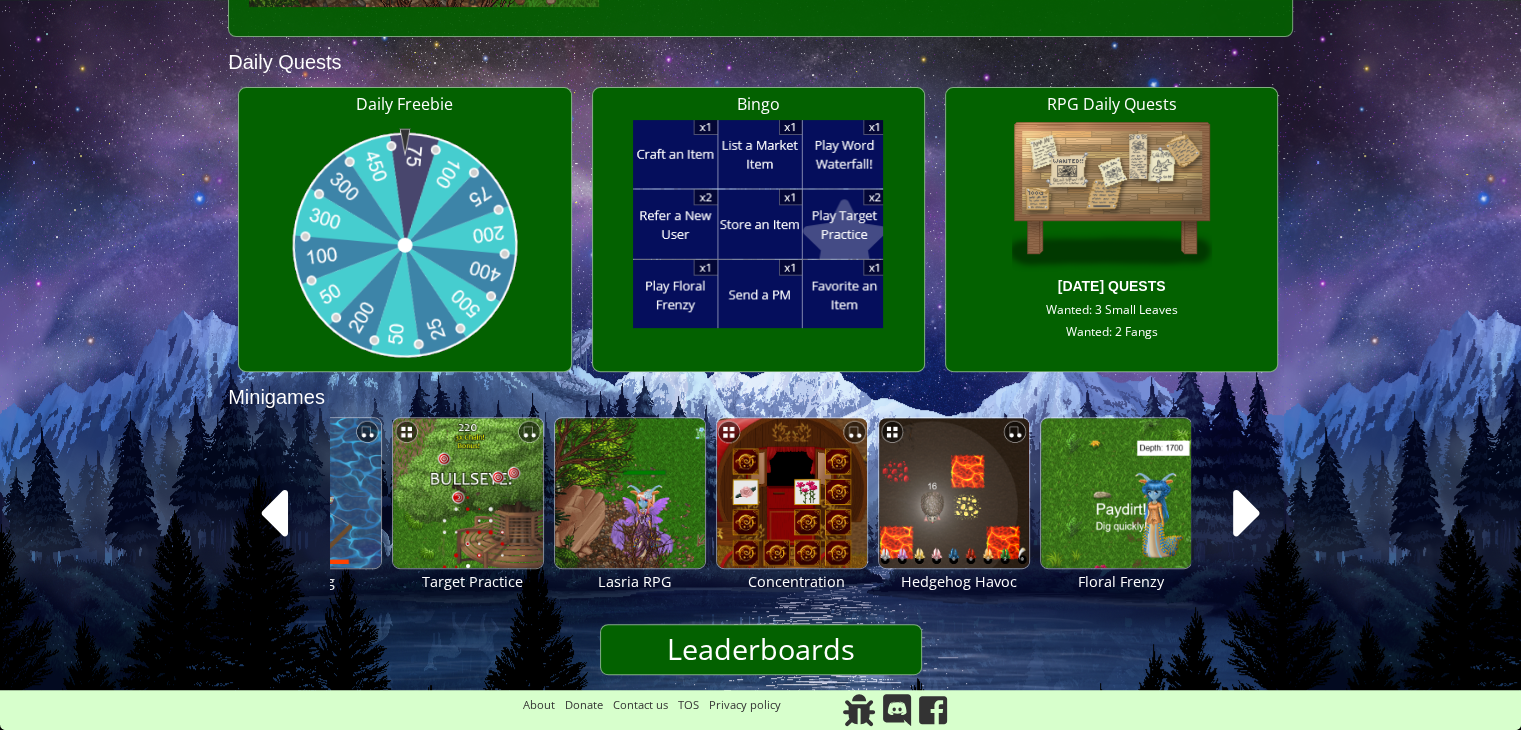 click 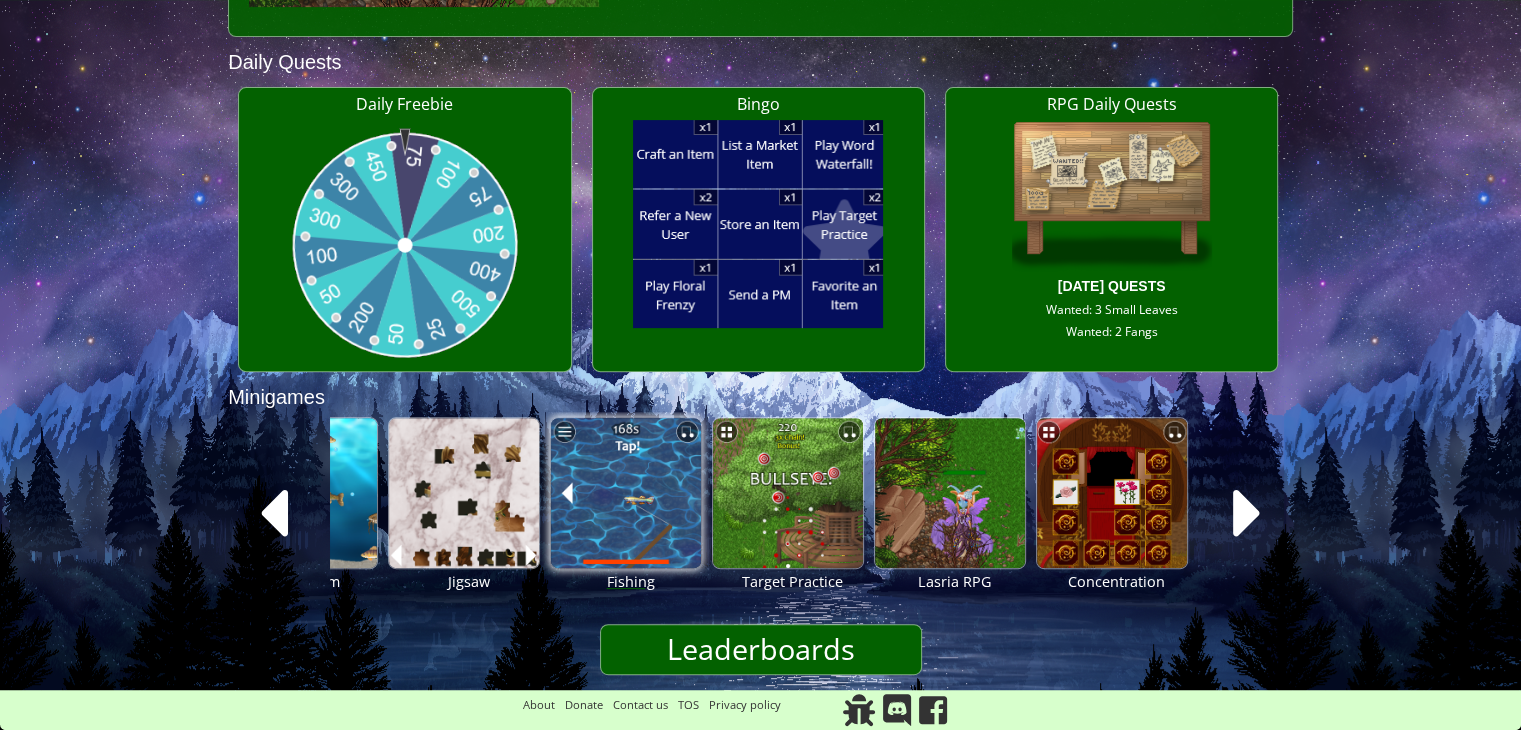 click at bounding box center (626, 493) 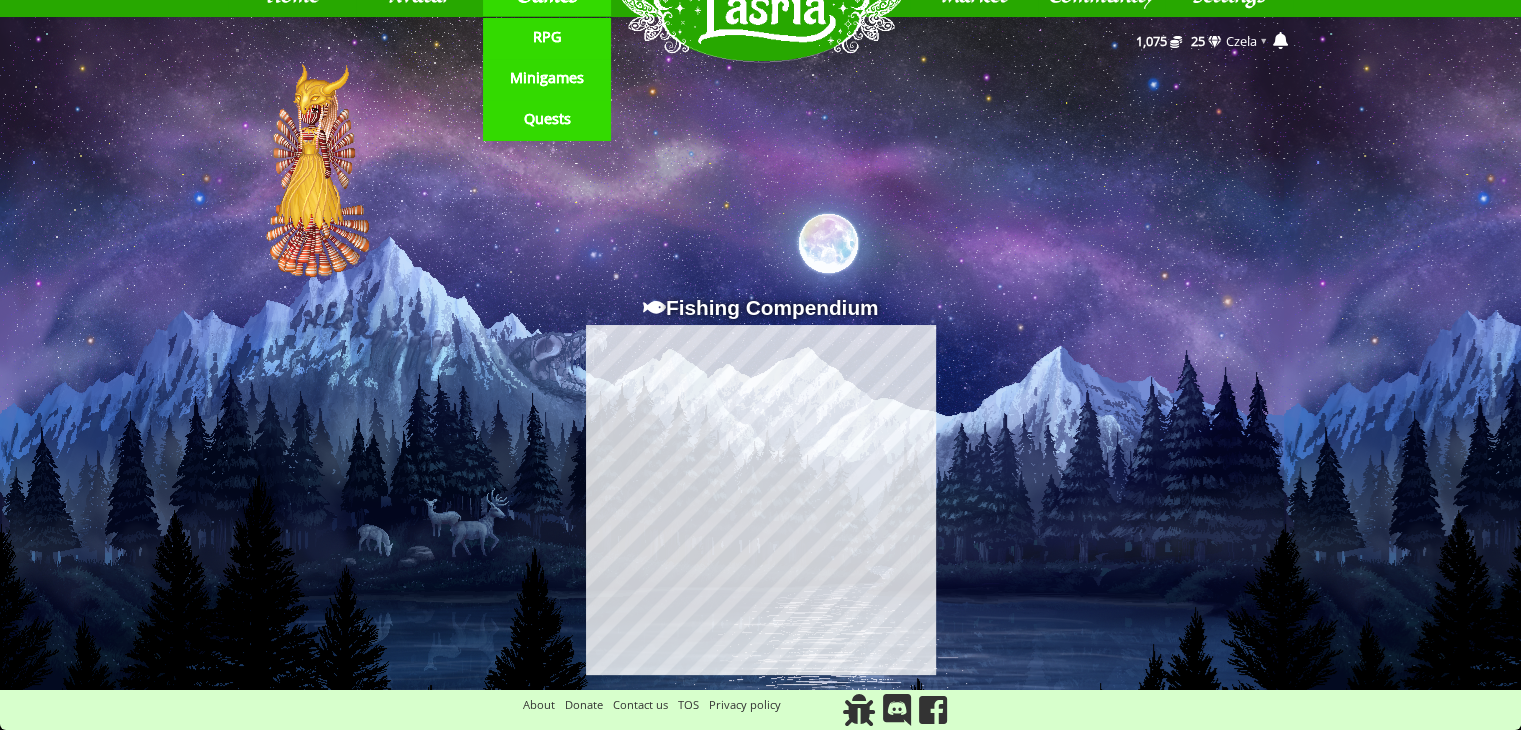 scroll, scrollTop: 0, scrollLeft: 0, axis: both 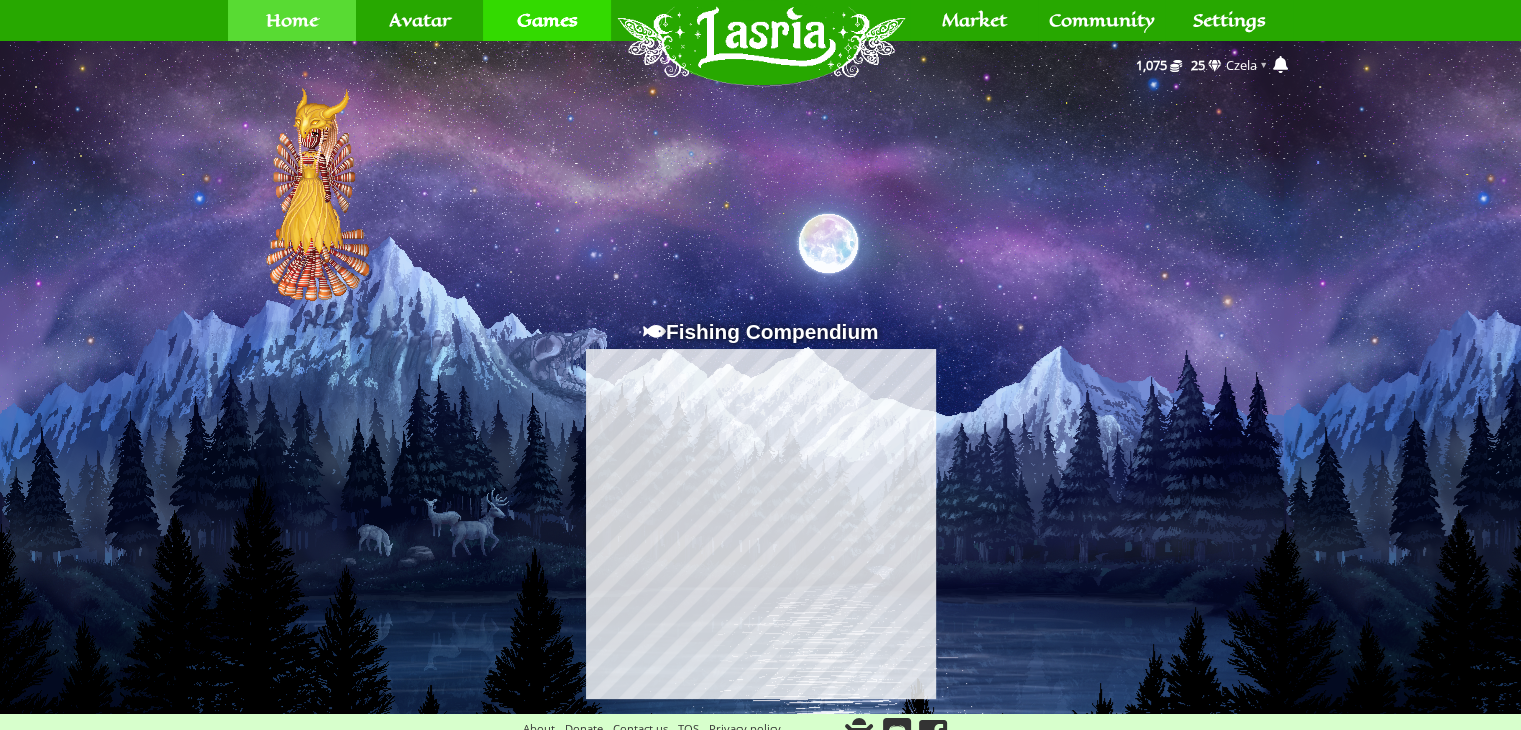 click on "Home" at bounding box center [292, 20] 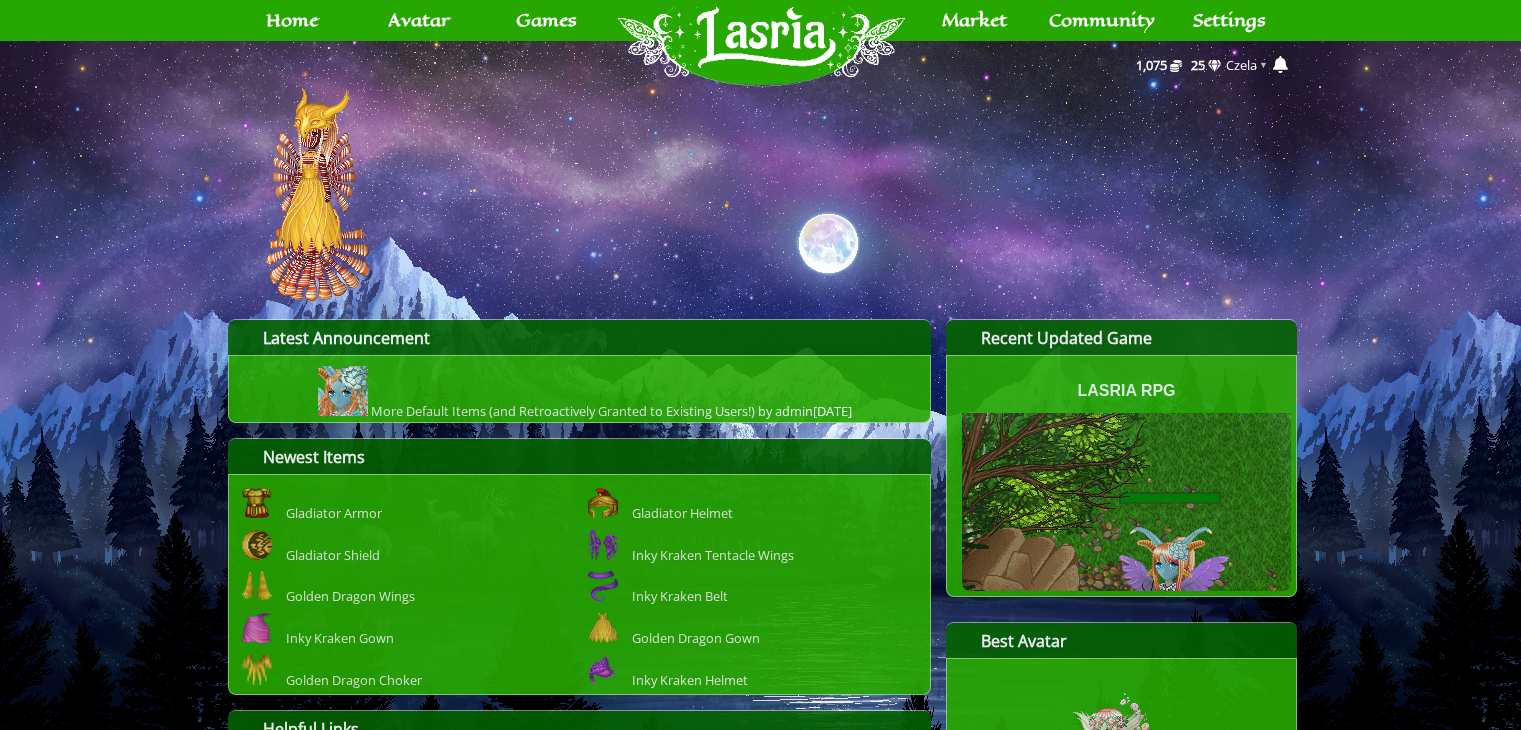 scroll, scrollTop: 0, scrollLeft: 0, axis: both 